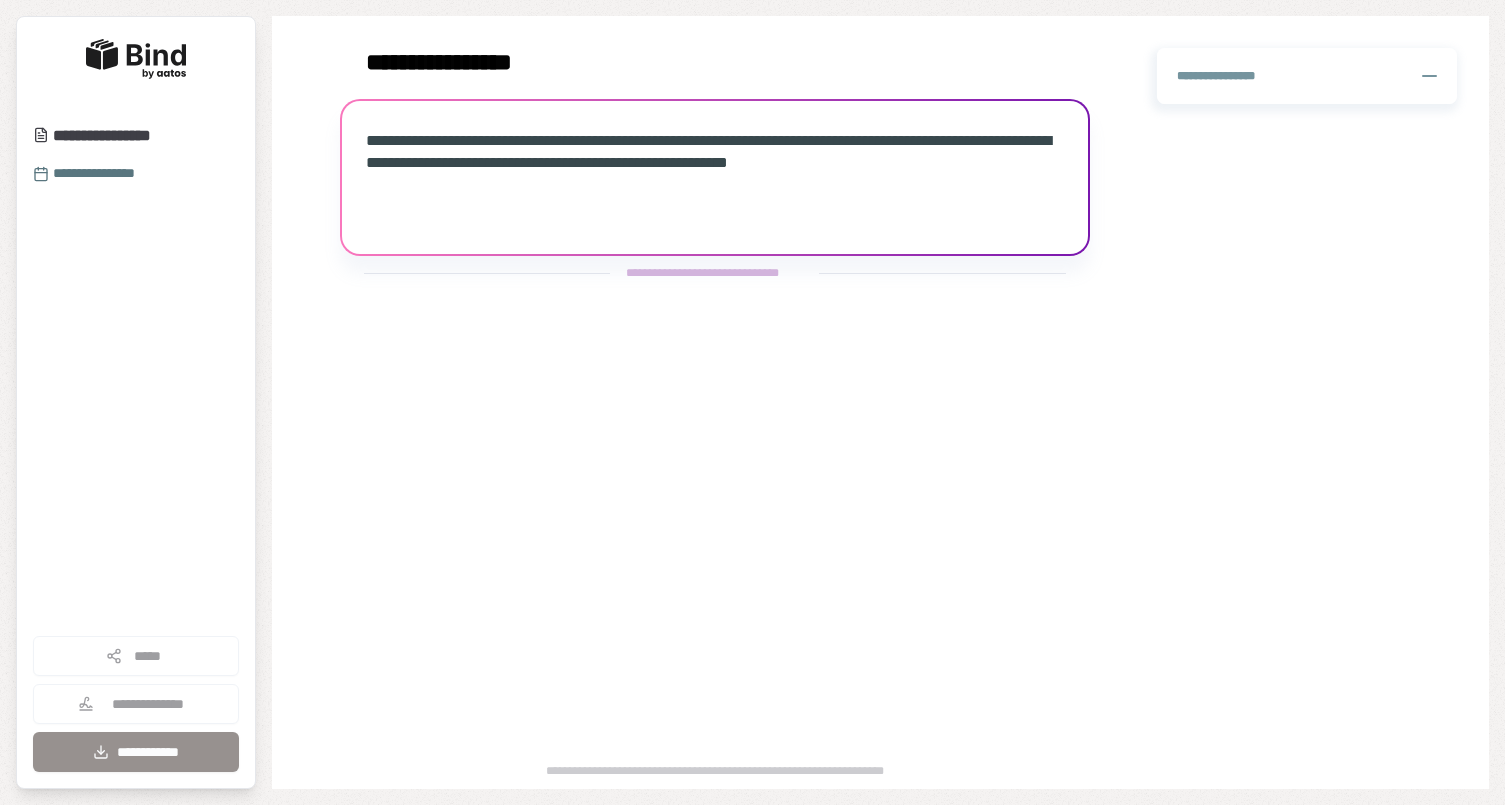 scroll, scrollTop: 0, scrollLeft: 0, axis: both 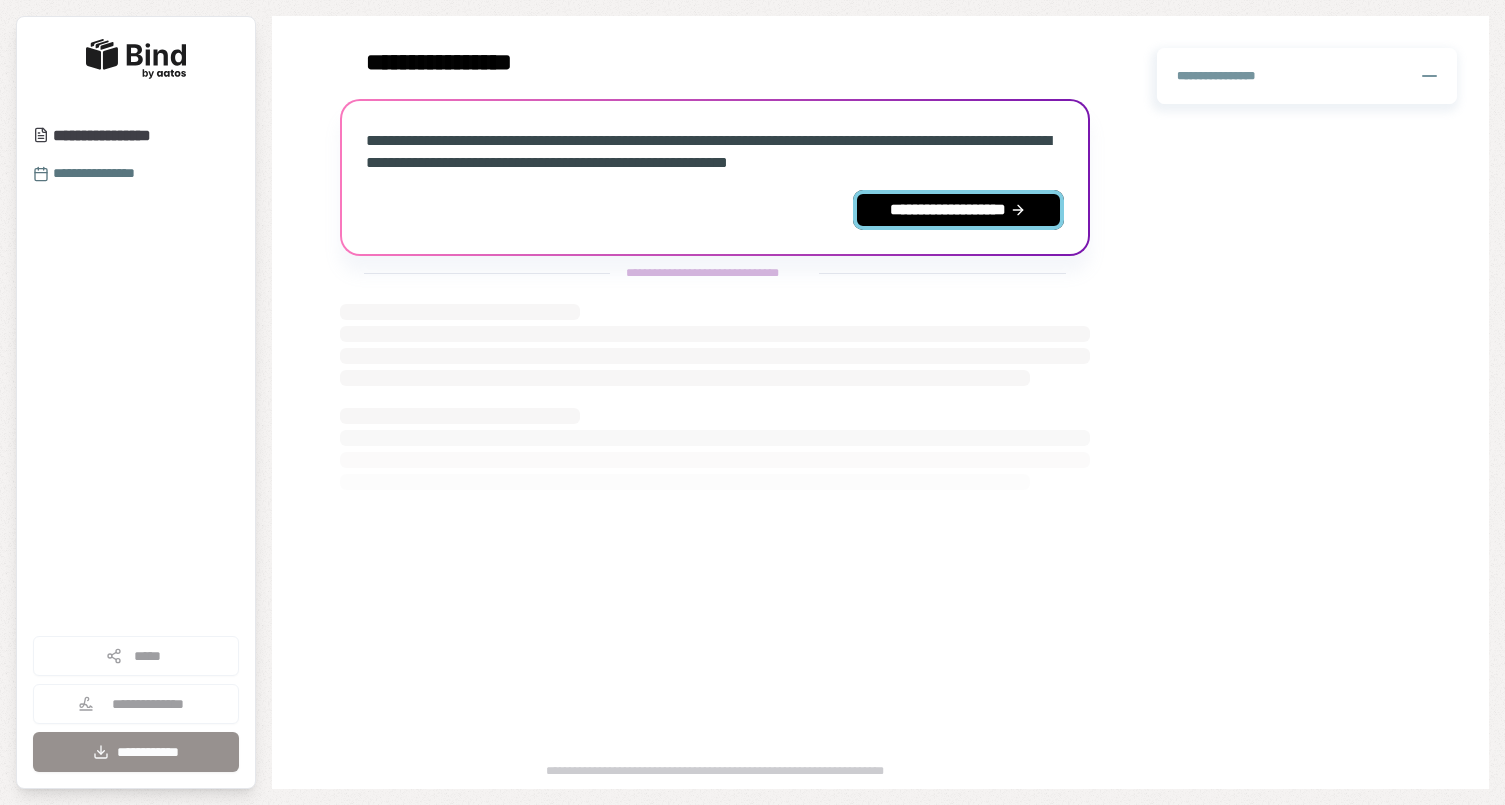 click on "**********" at bounding box center (958, 210) 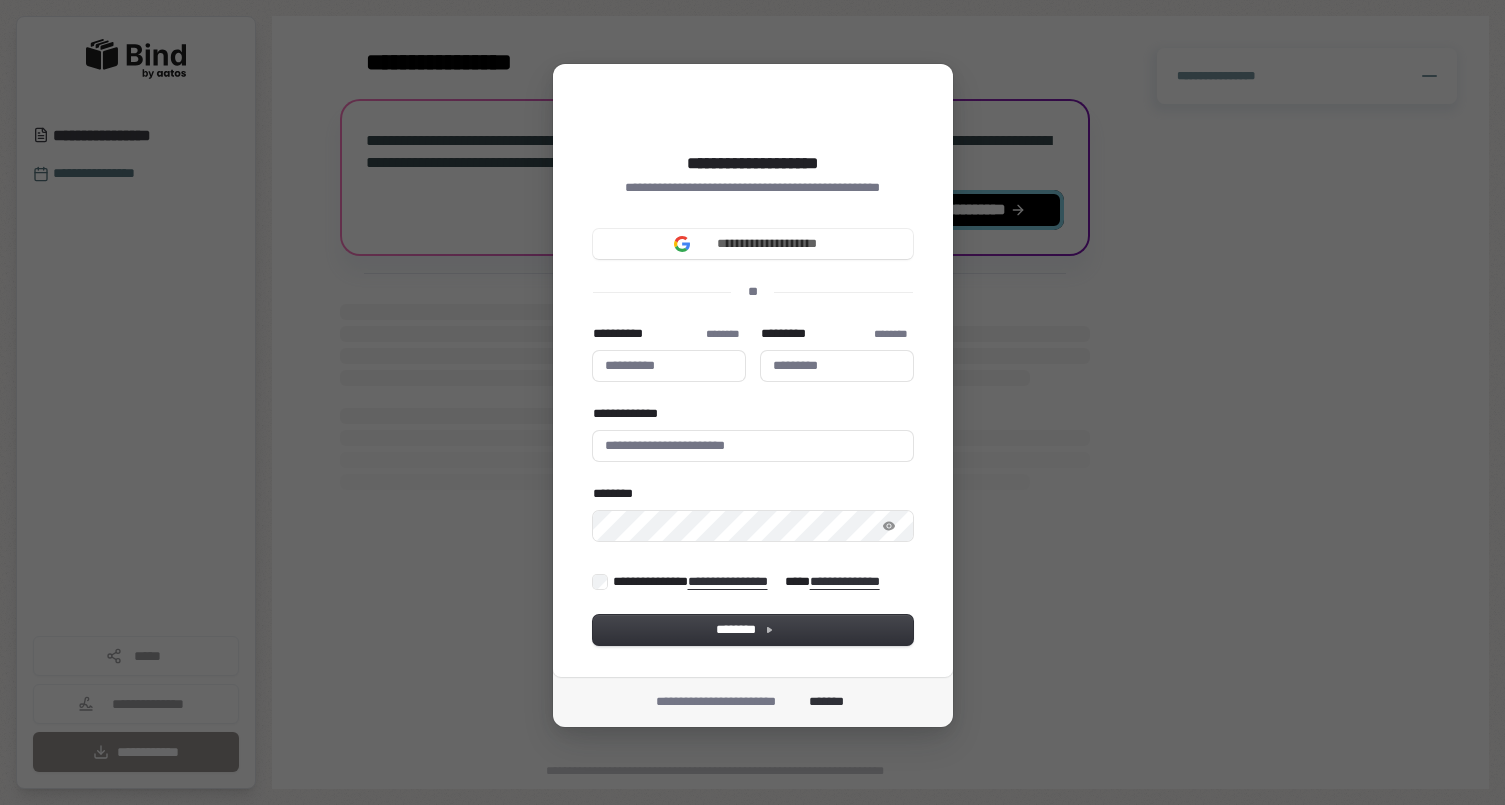 type 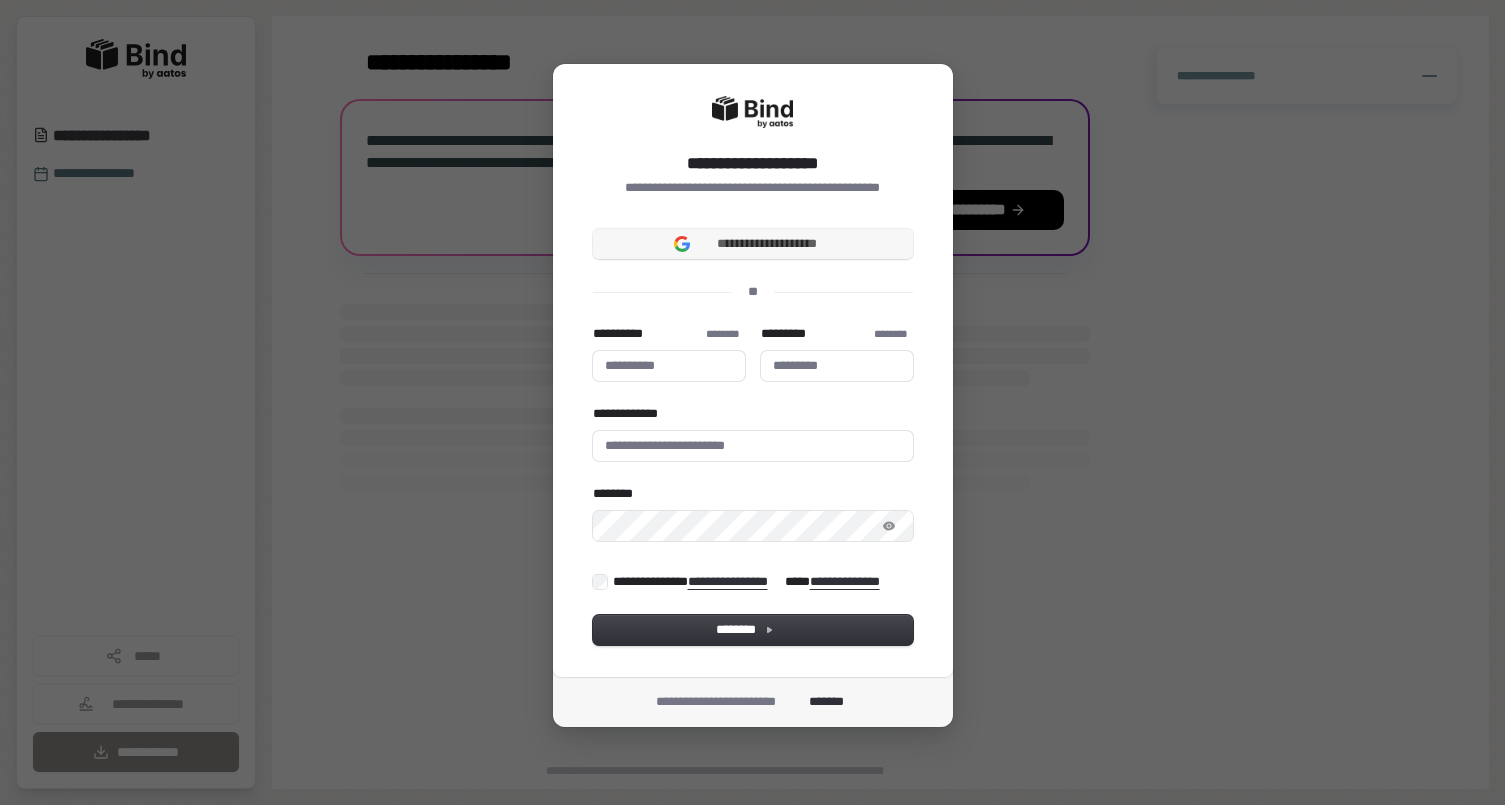 click on "**********" at bounding box center (766, 244) 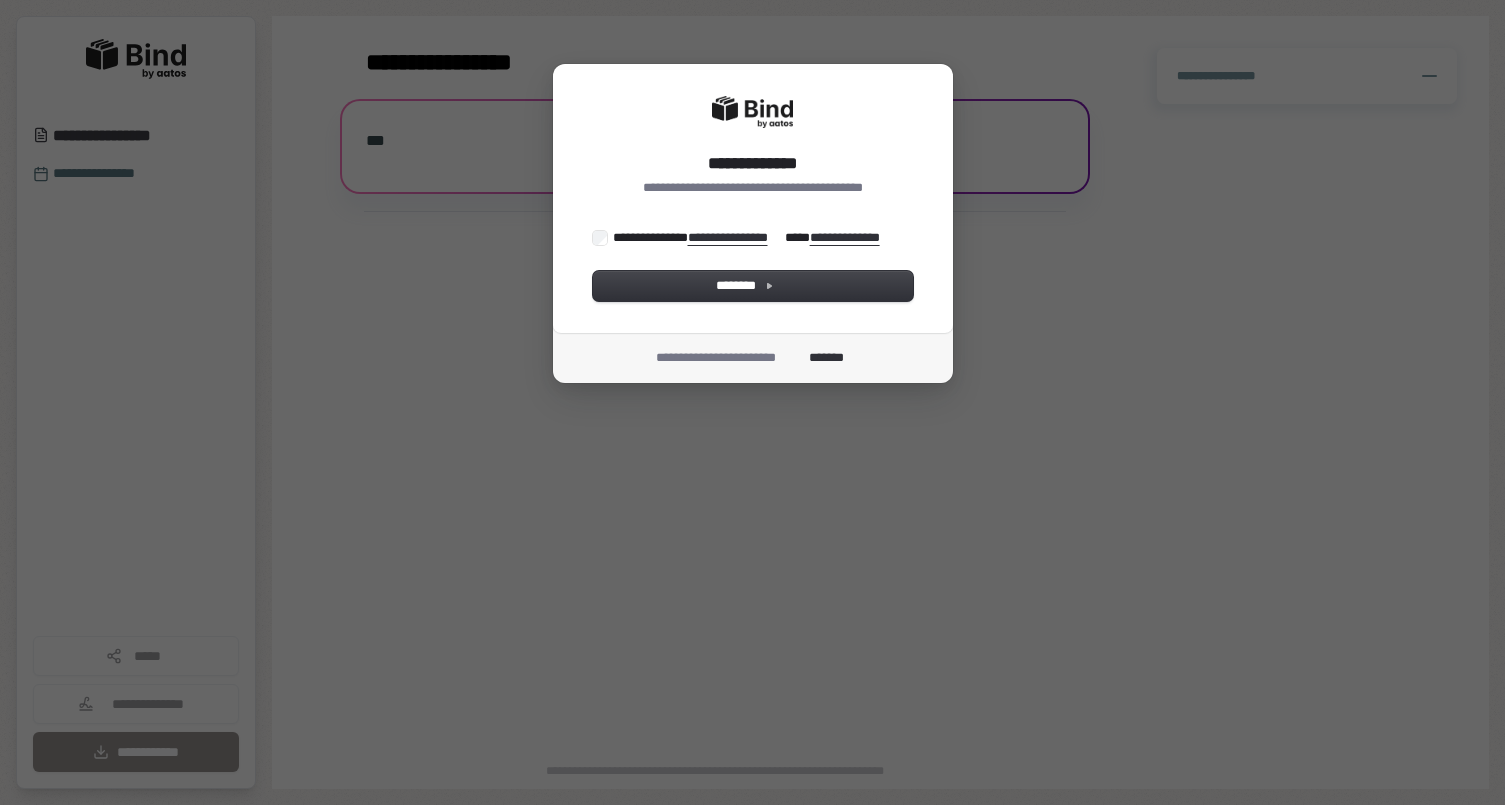 scroll, scrollTop: 0, scrollLeft: 0, axis: both 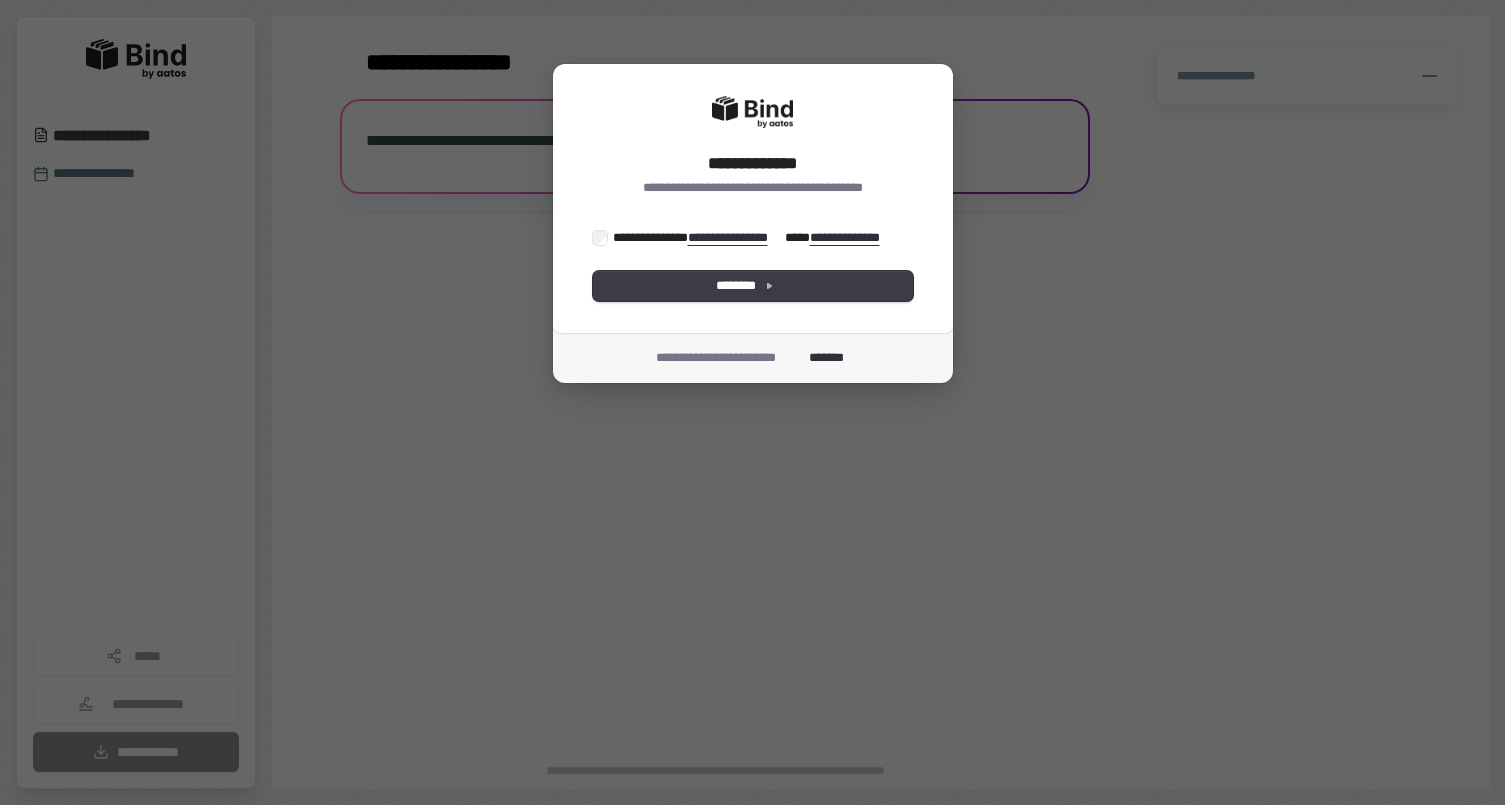 click on "********" at bounding box center [752, 286] 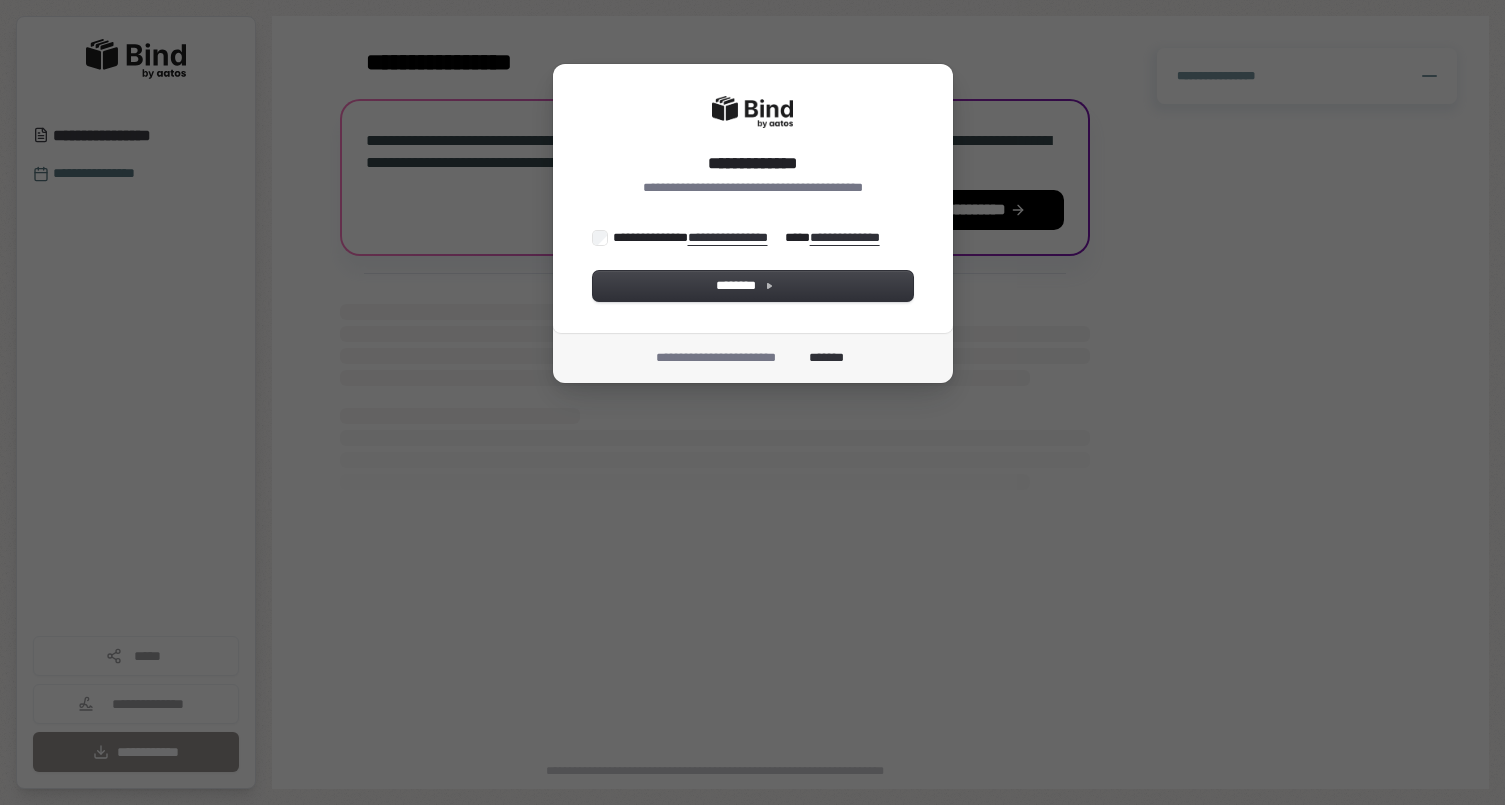 click on "**********" at bounding box center (748, 238) 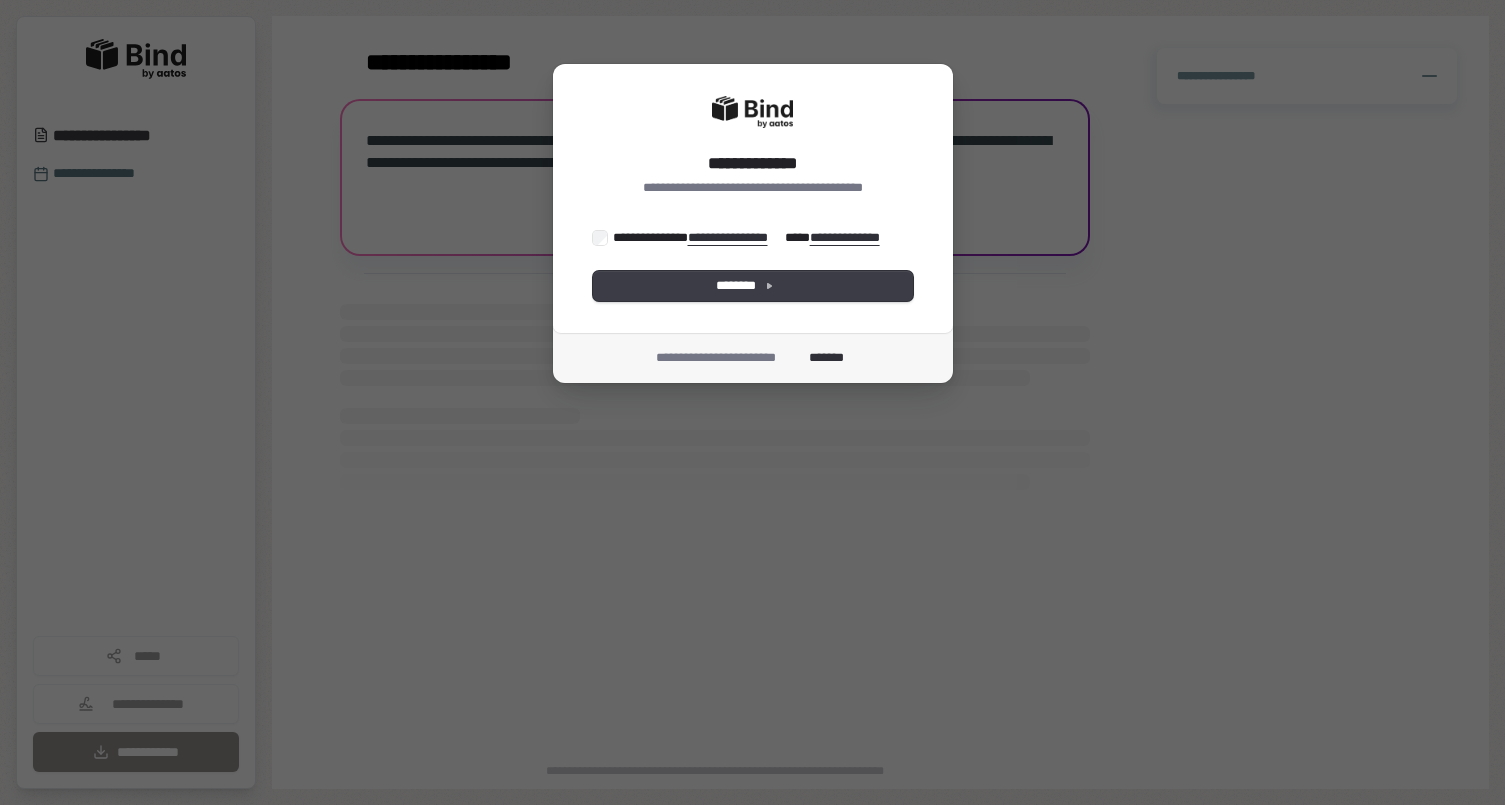 click on "********" at bounding box center [753, 286] 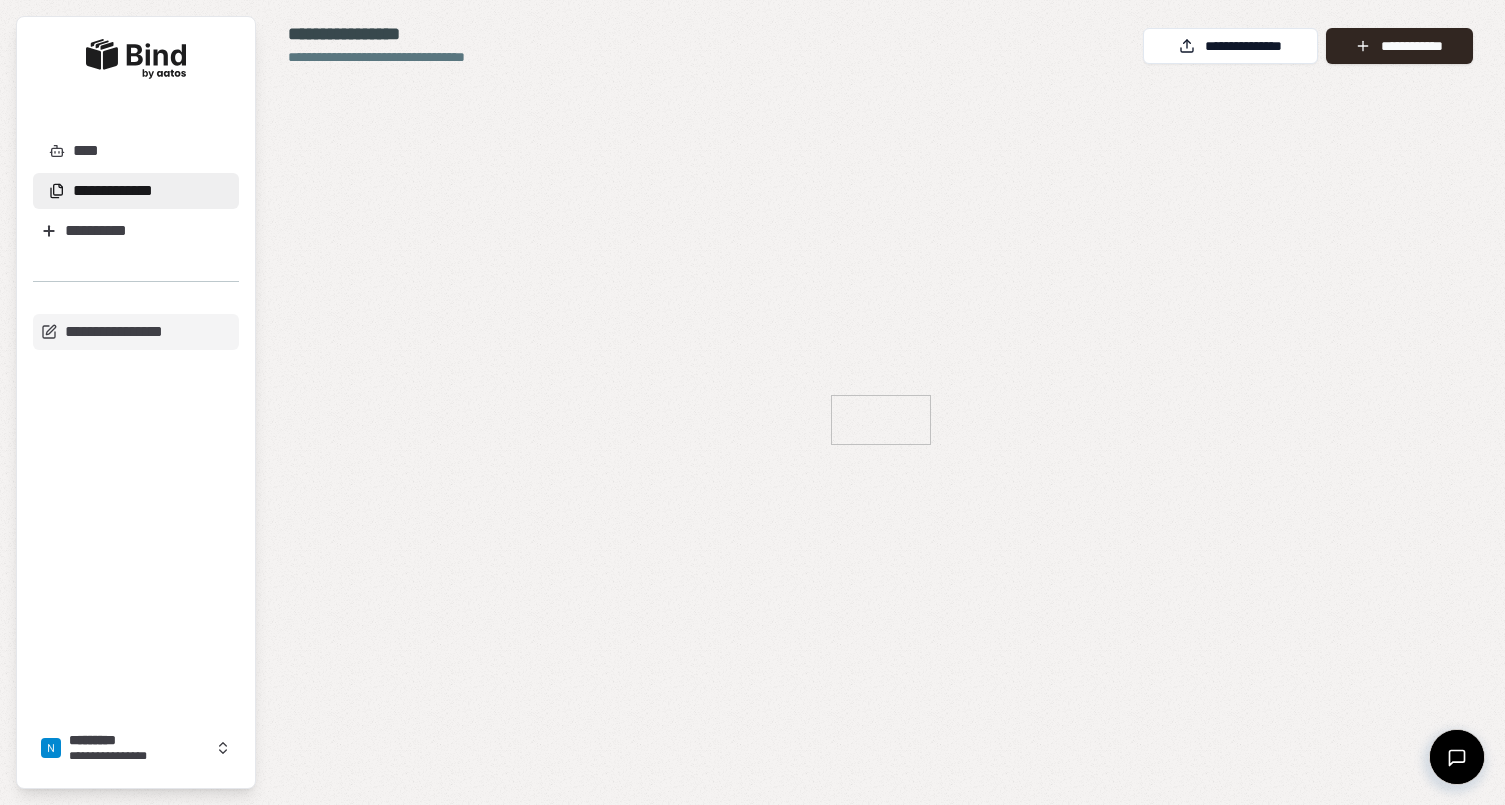 scroll, scrollTop: 0, scrollLeft: 0, axis: both 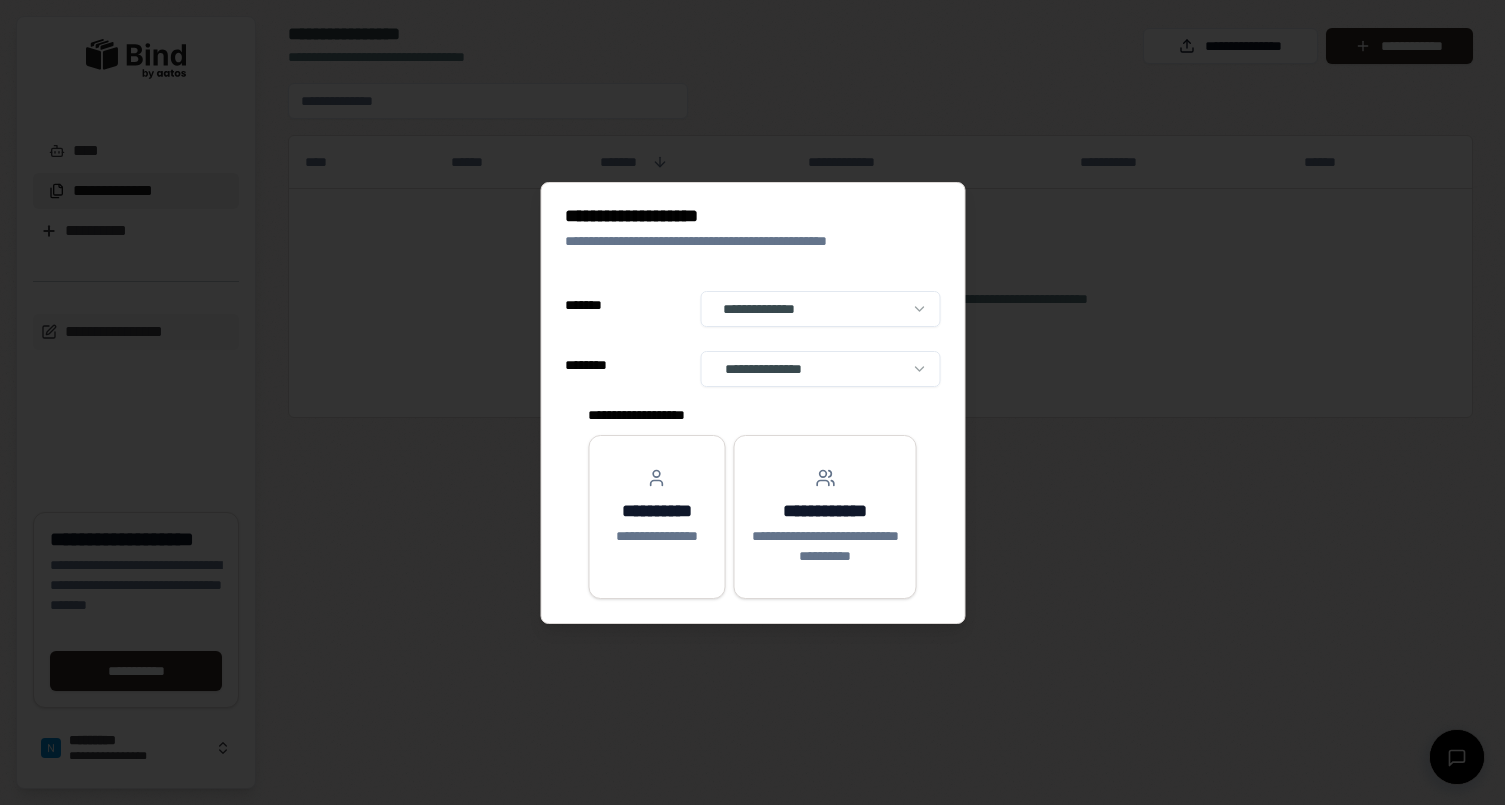 select on "**" 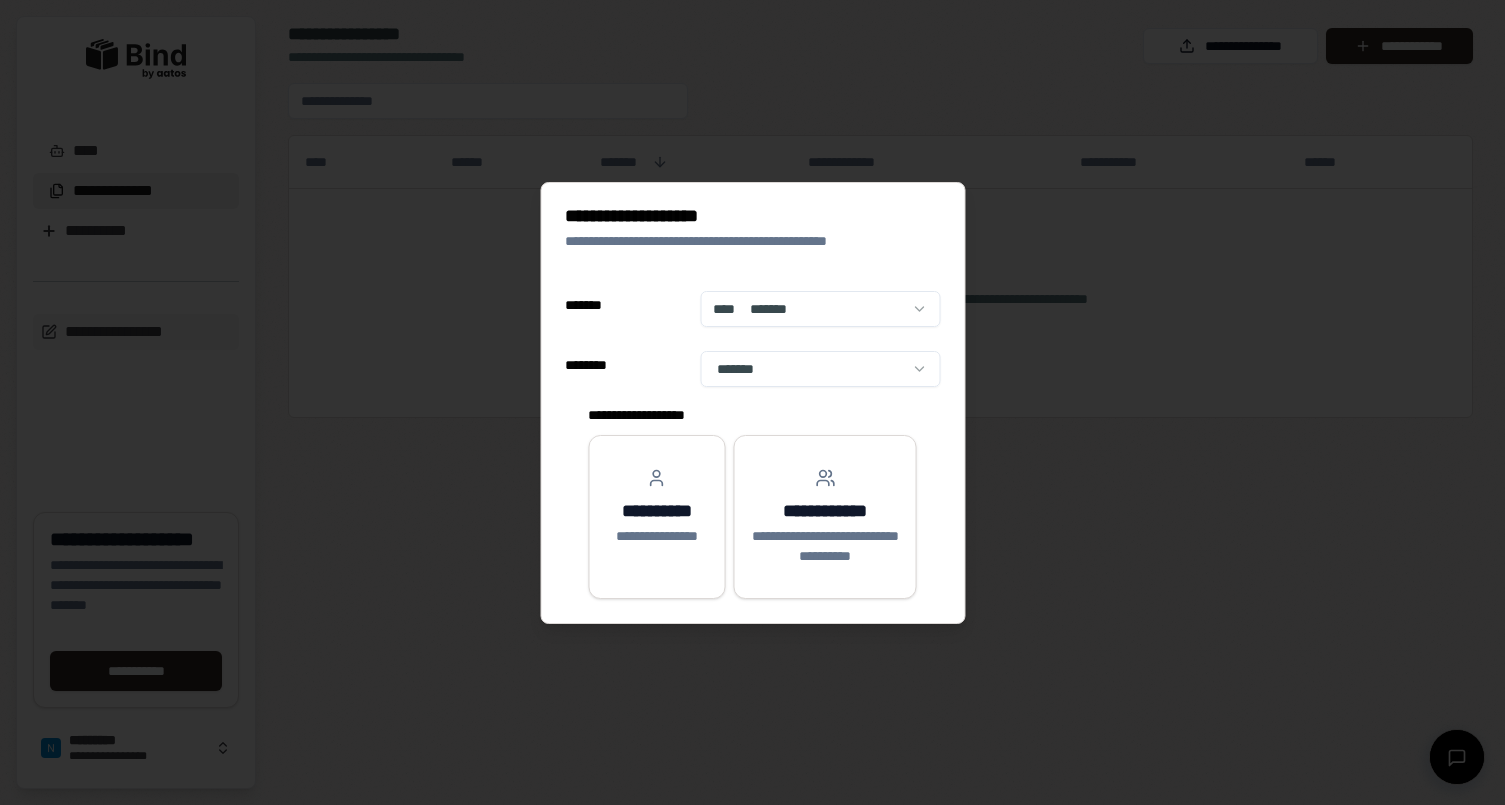click on "**********" at bounding box center (752, 402) 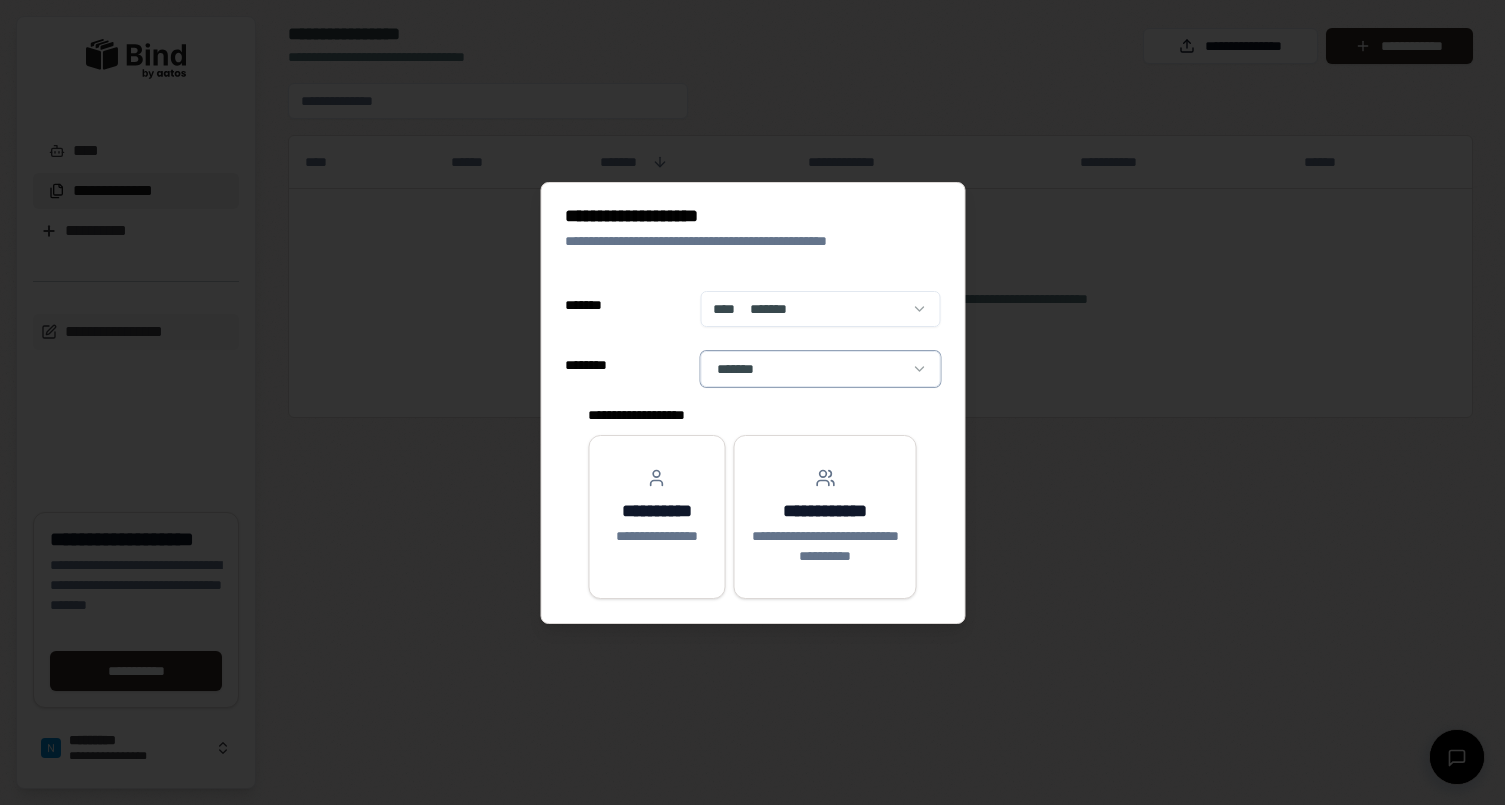 click on "**********" at bounding box center (752, 402) 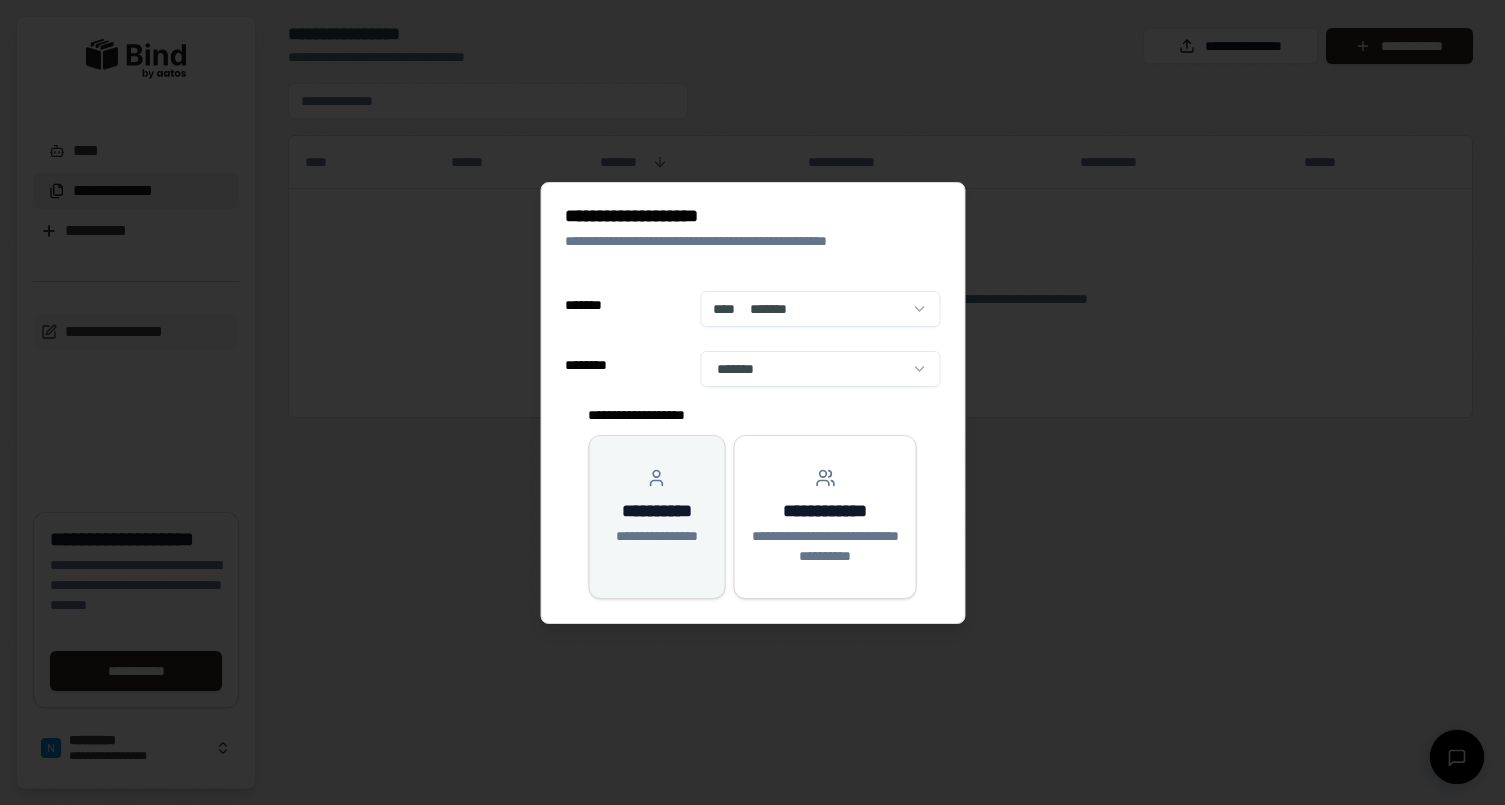 click on "**********" at bounding box center [656, 507] 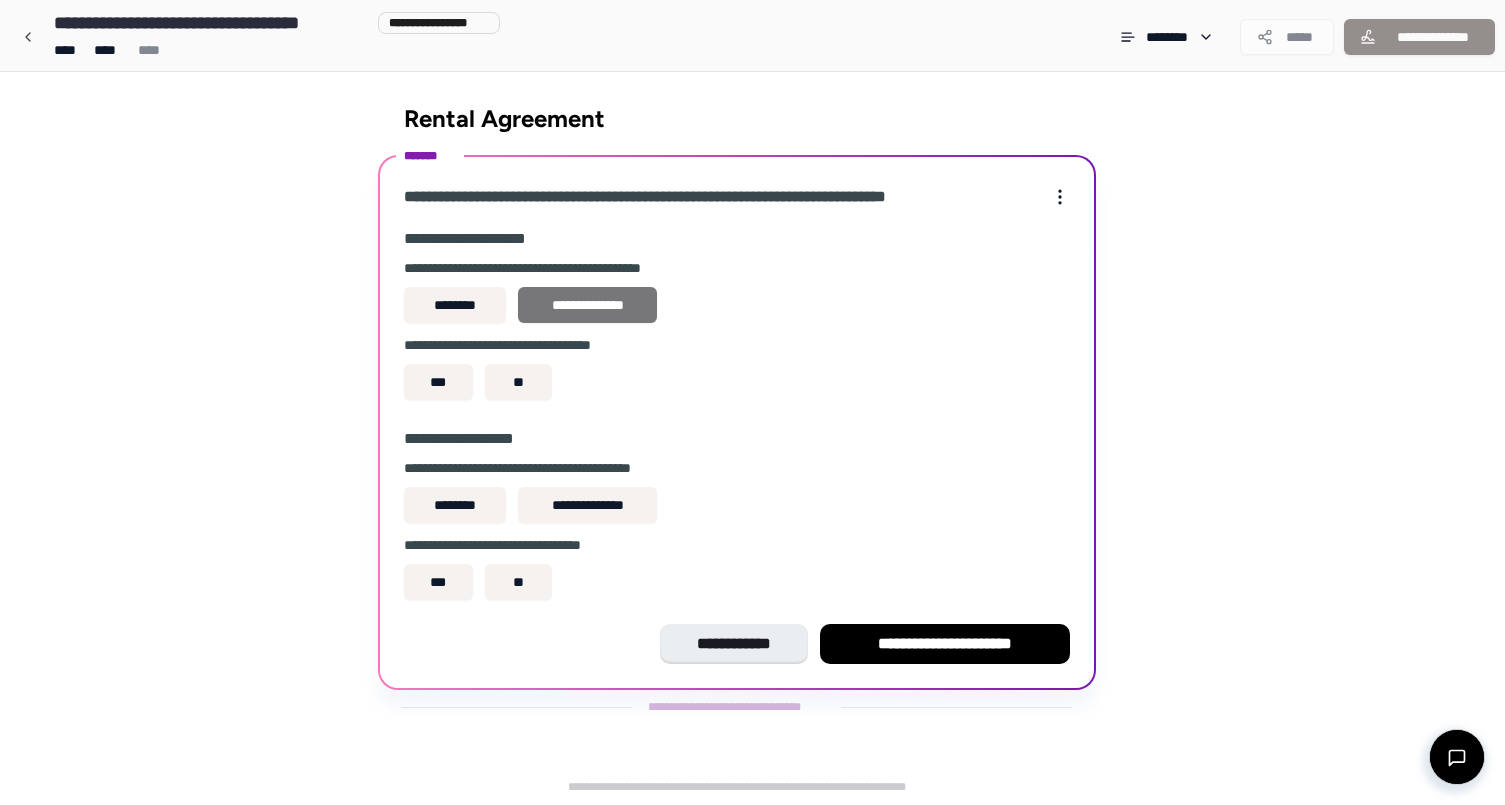 click on "**********" at bounding box center [587, 305] 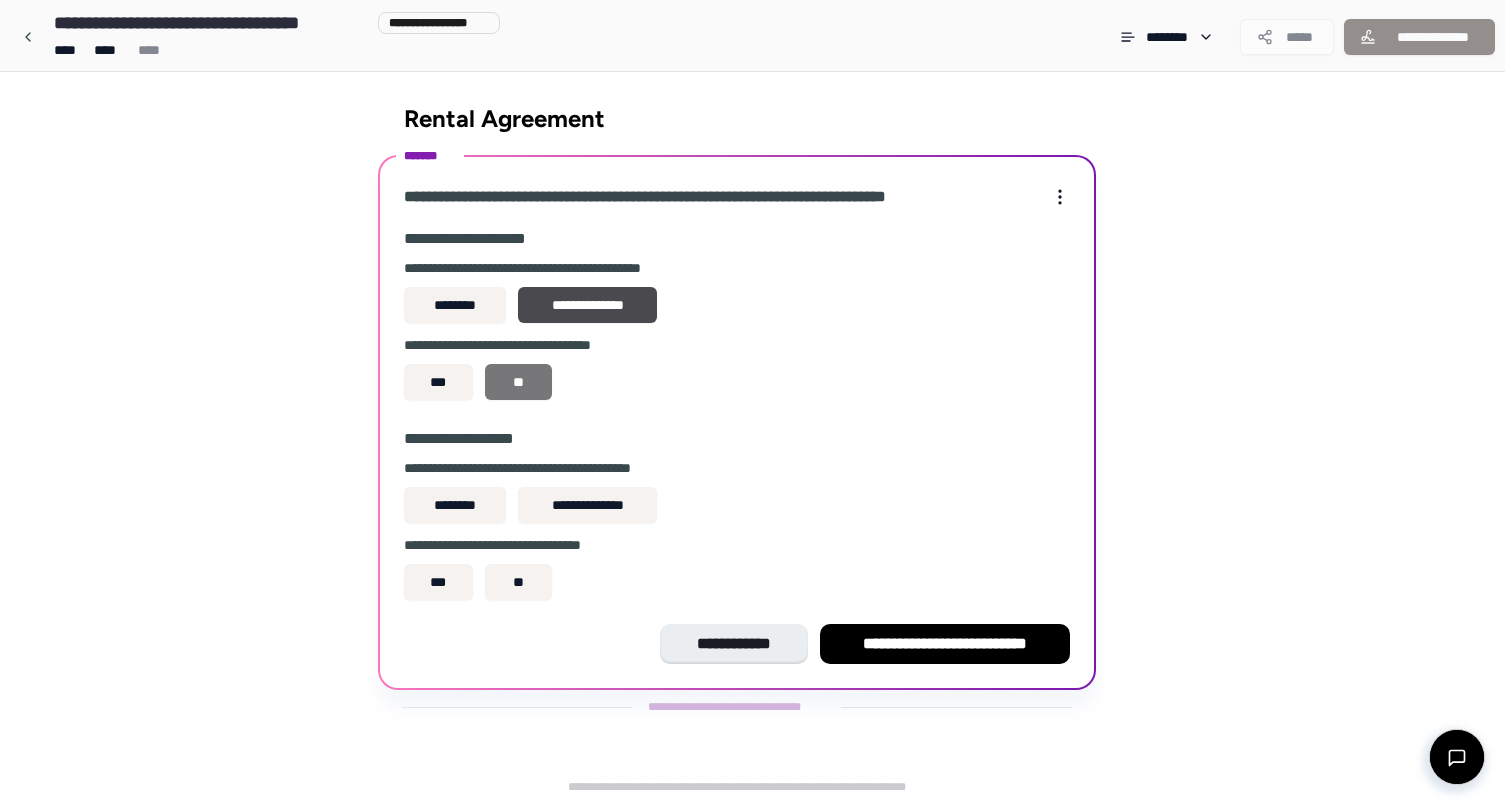 click on "**" at bounding box center (518, 382) 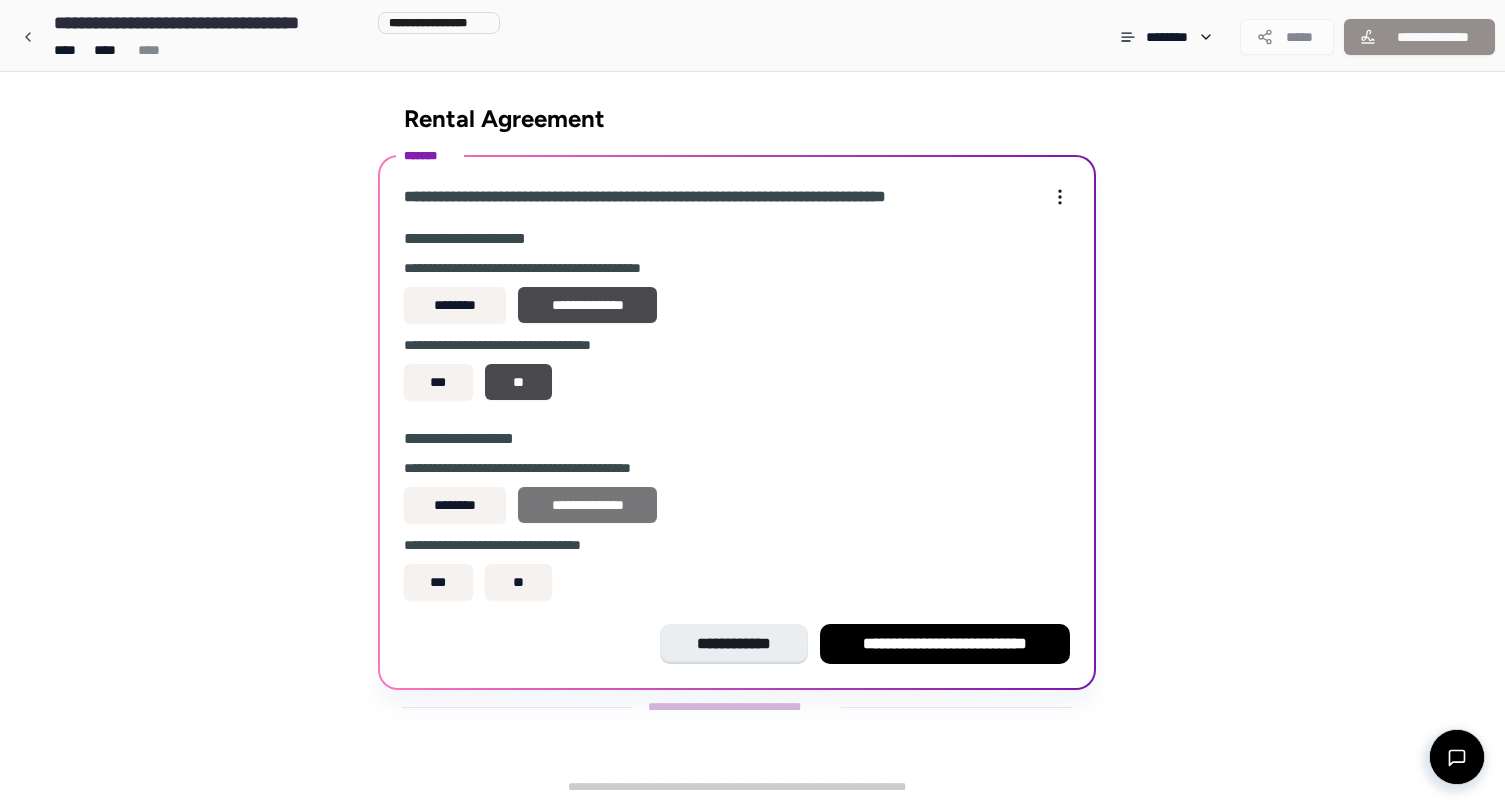 click on "**********" at bounding box center [587, 505] 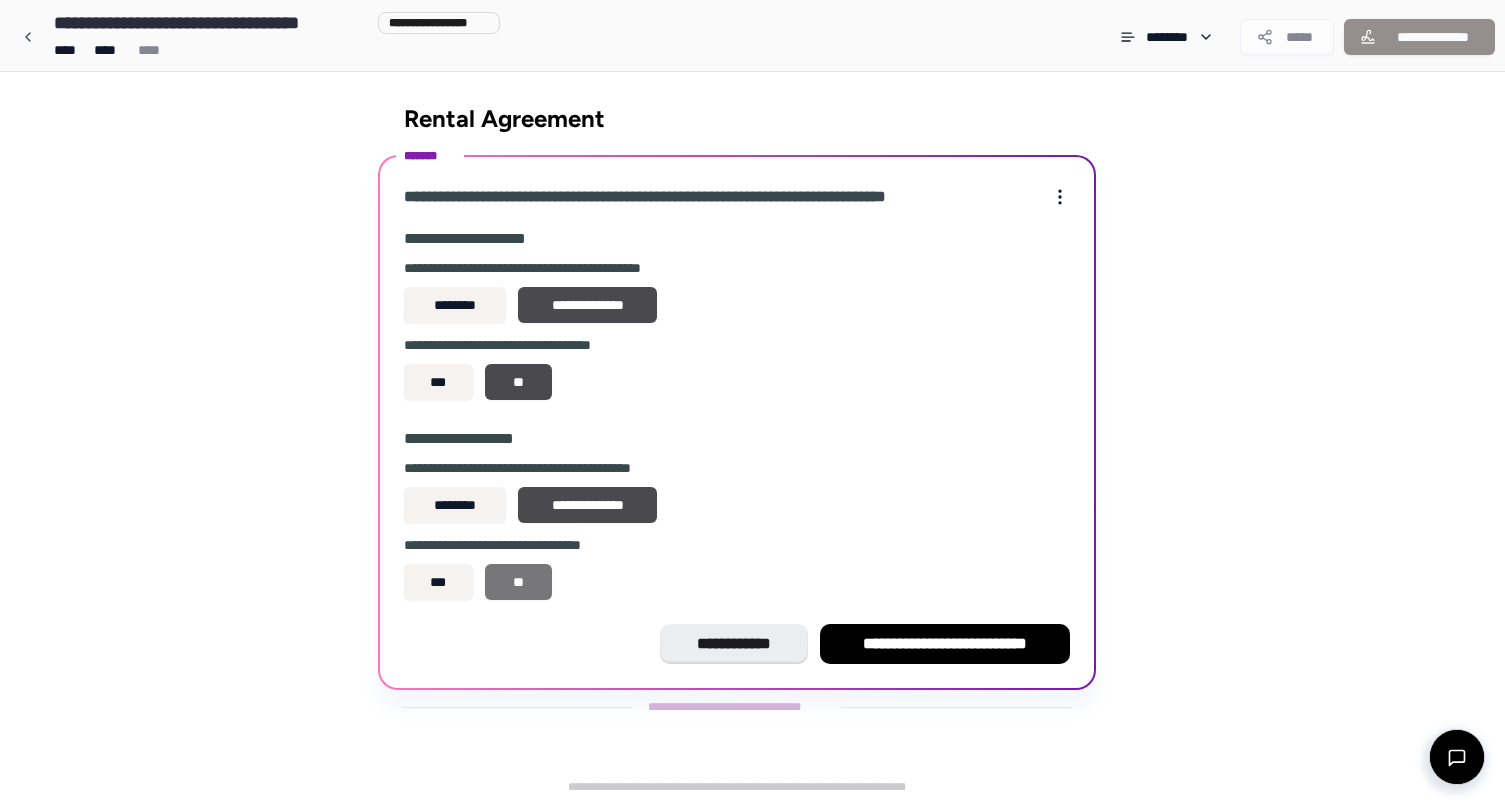 click on "**" at bounding box center [518, 582] 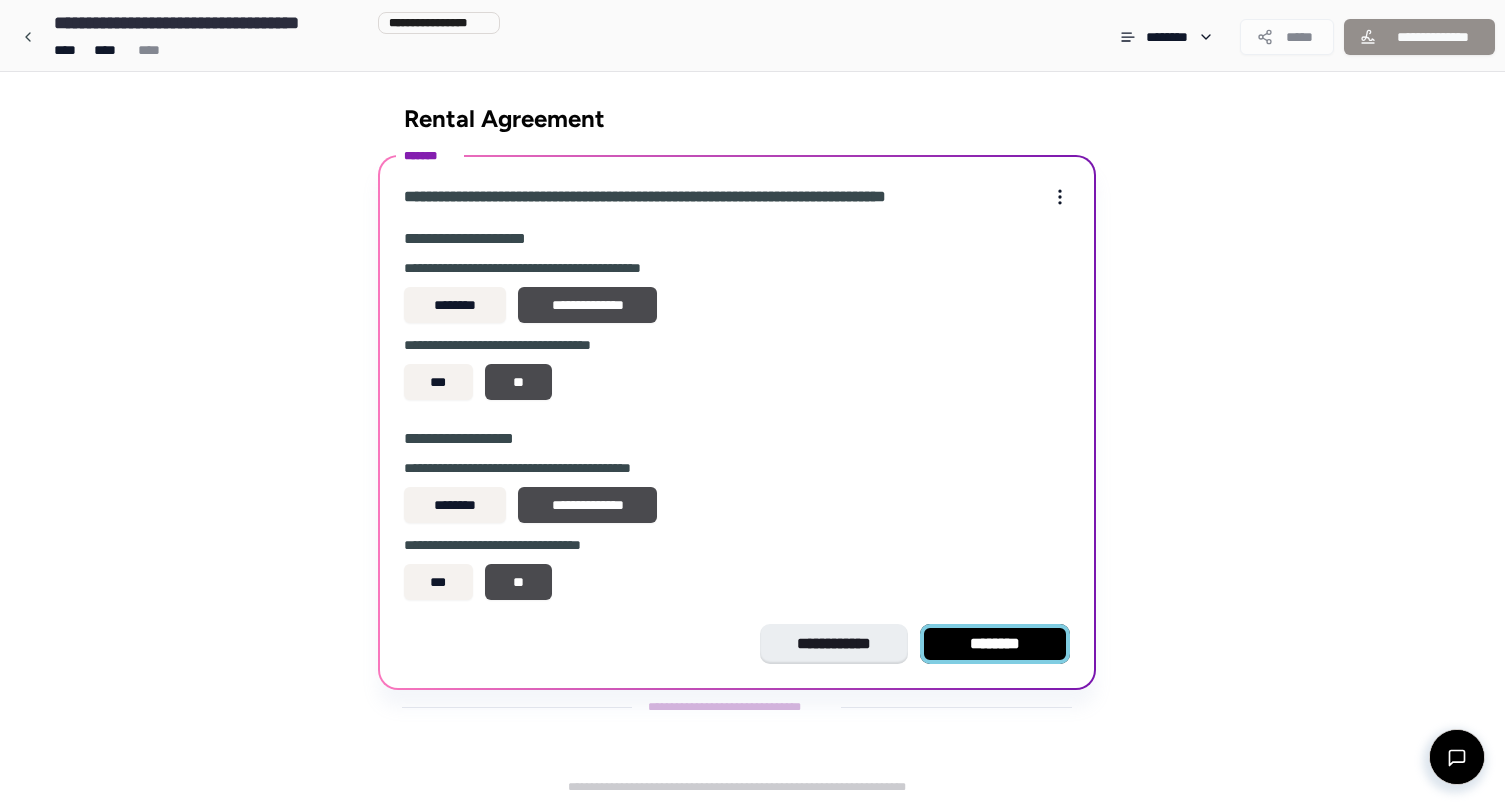 click on "********" at bounding box center [995, 644] 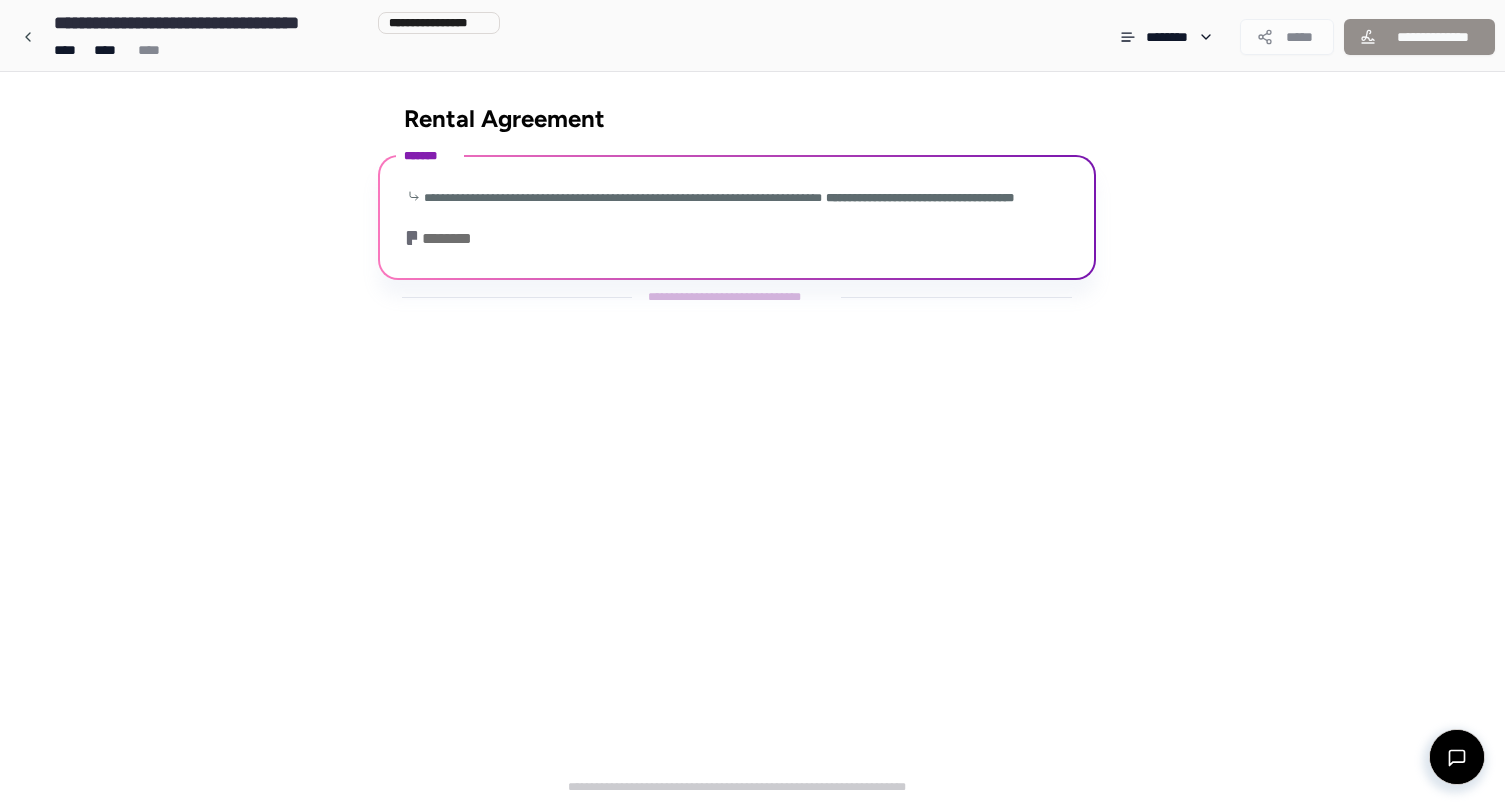 click on "**********" at bounding box center [737, 220] 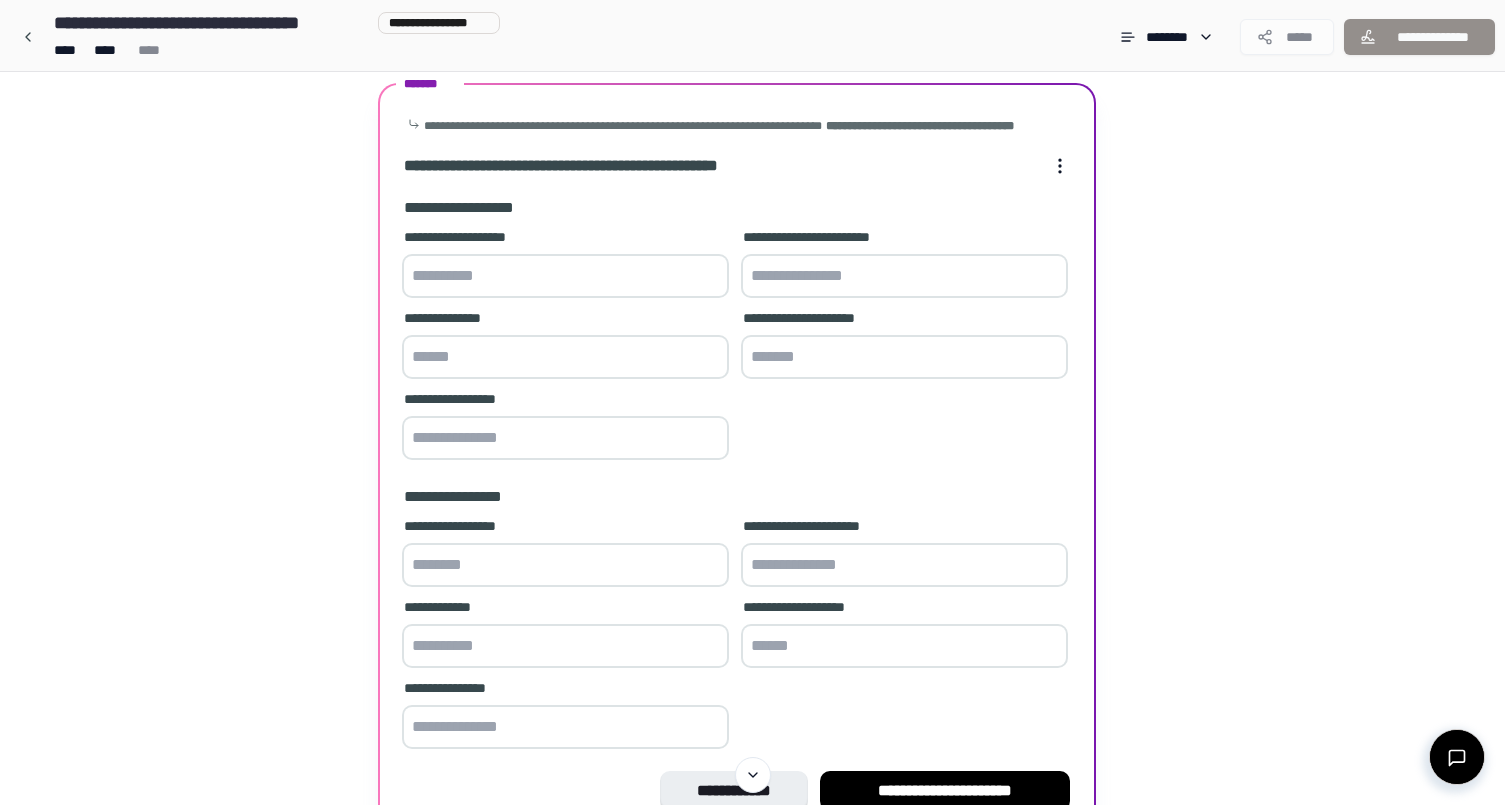 scroll, scrollTop: 54, scrollLeft: 0, axis: vertical 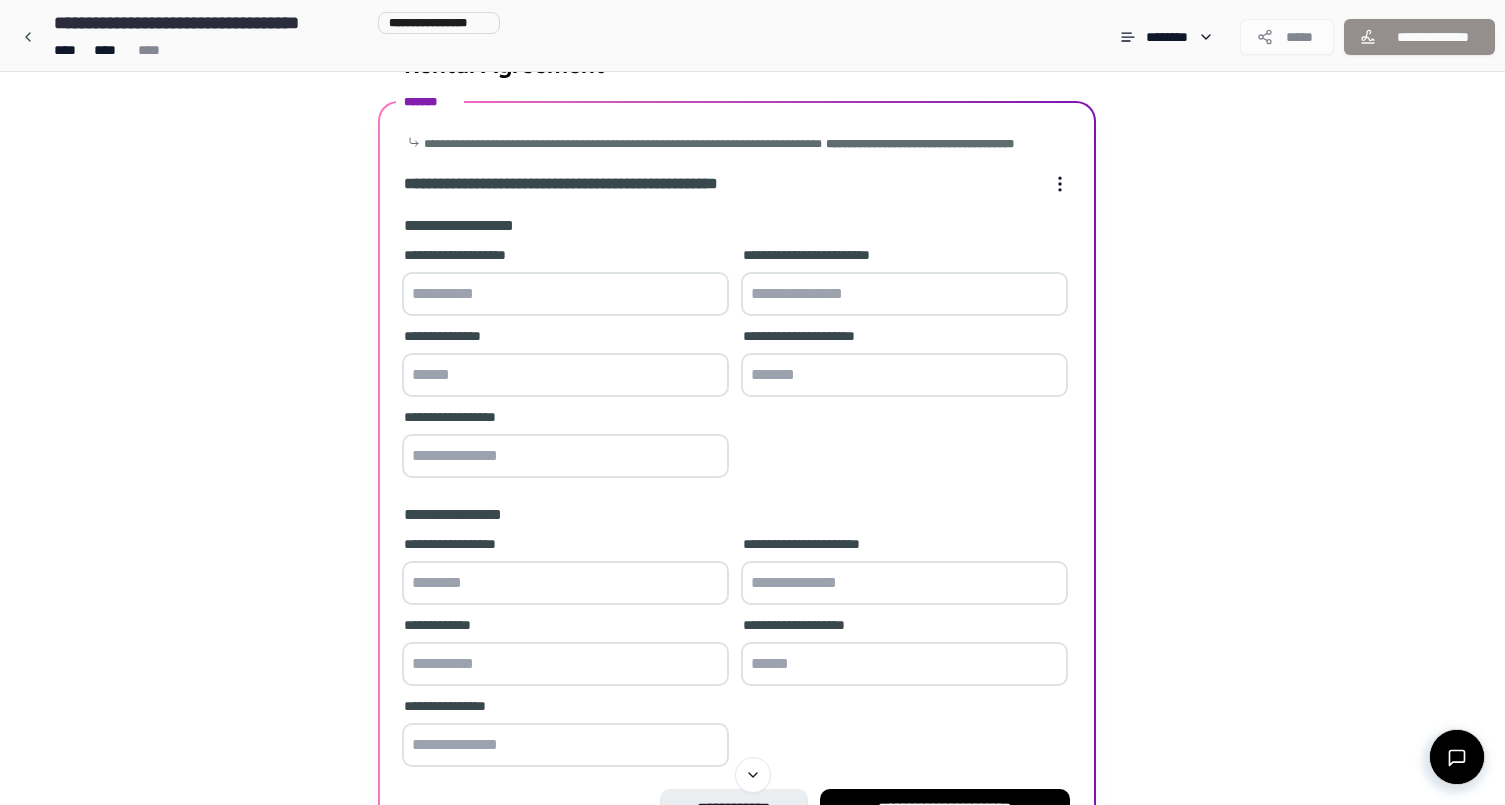 click at bounding box center [565, 294] 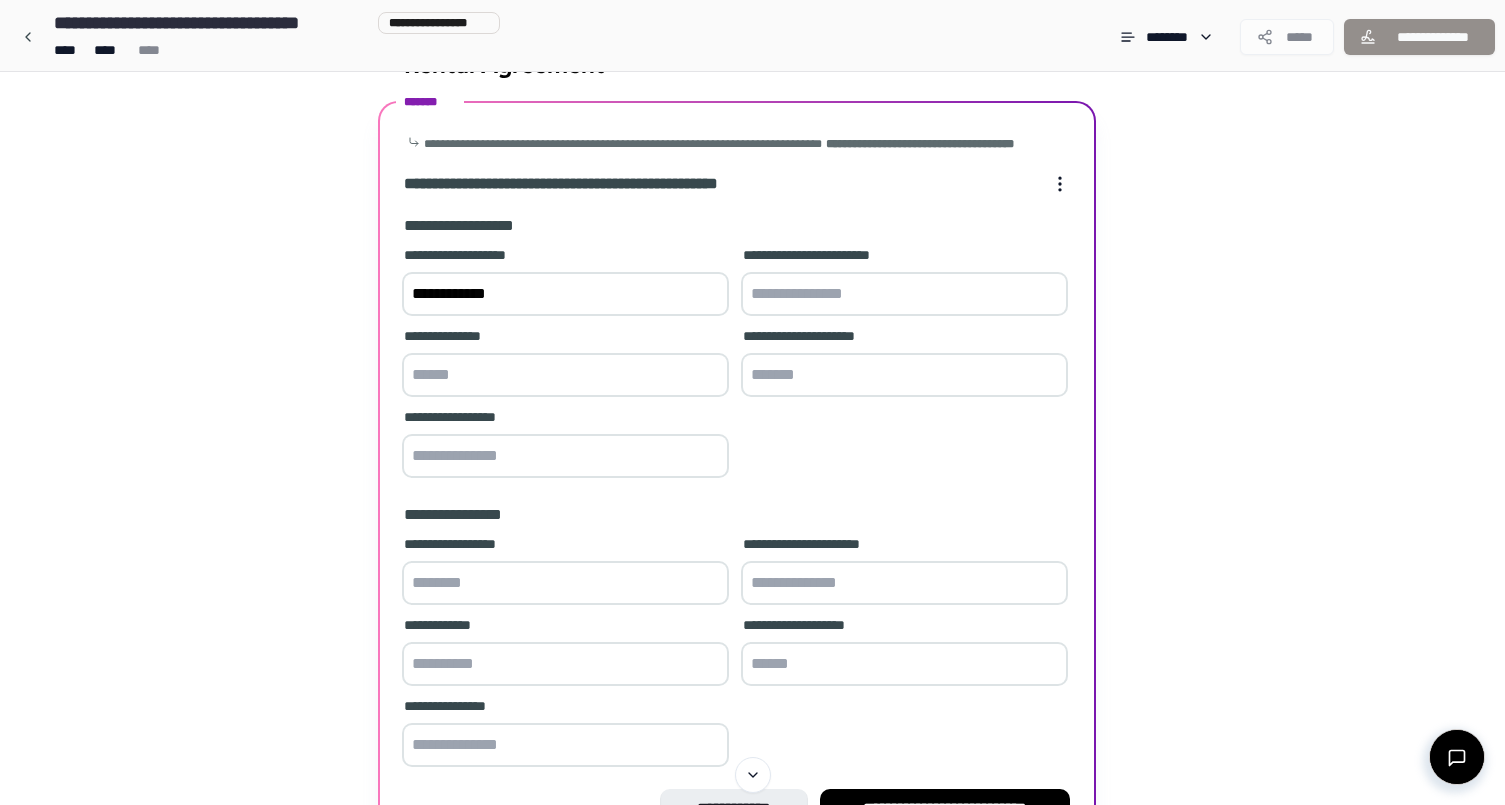 type on "**********" 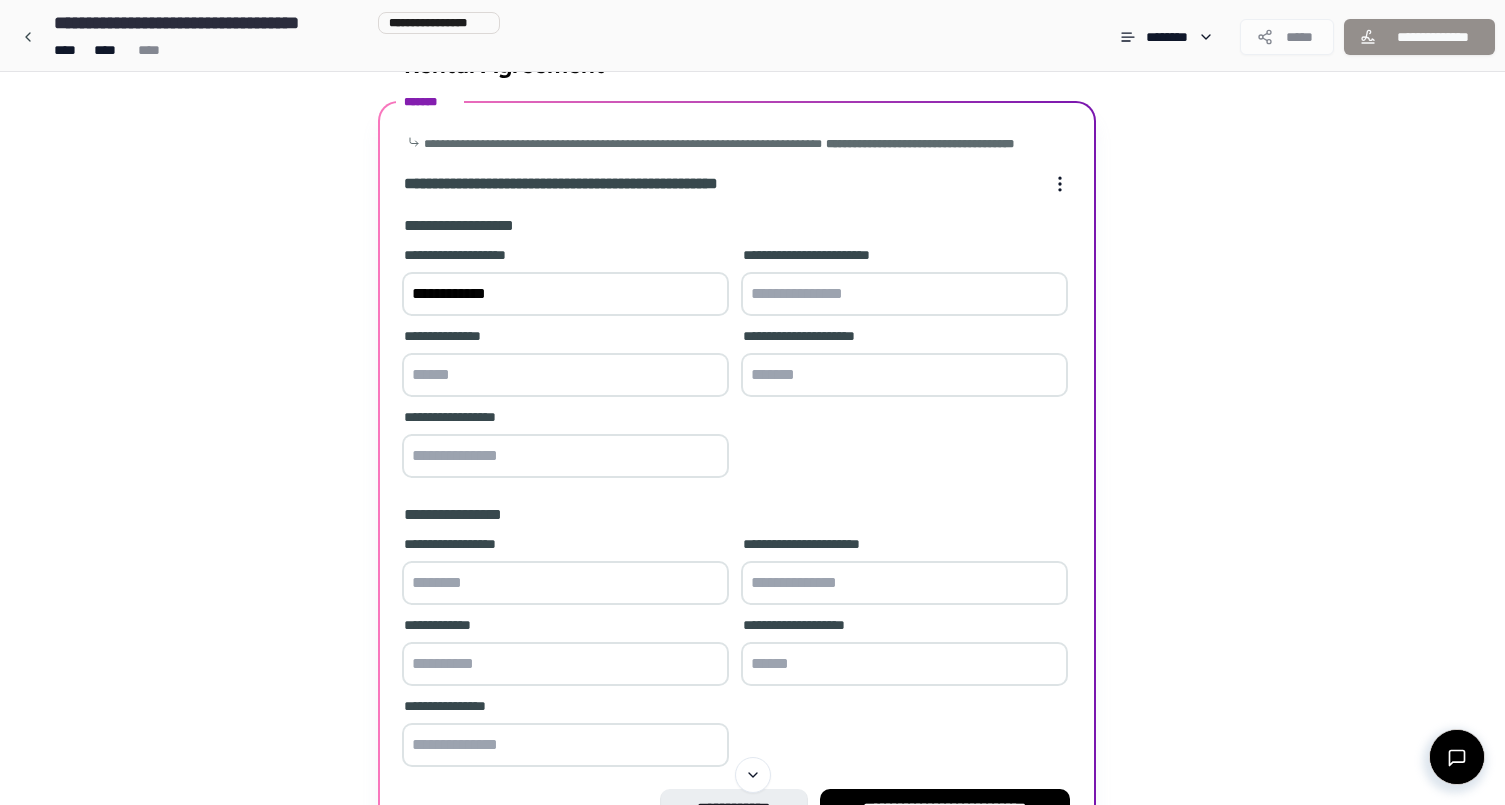 click at bounding box center (904, 294) 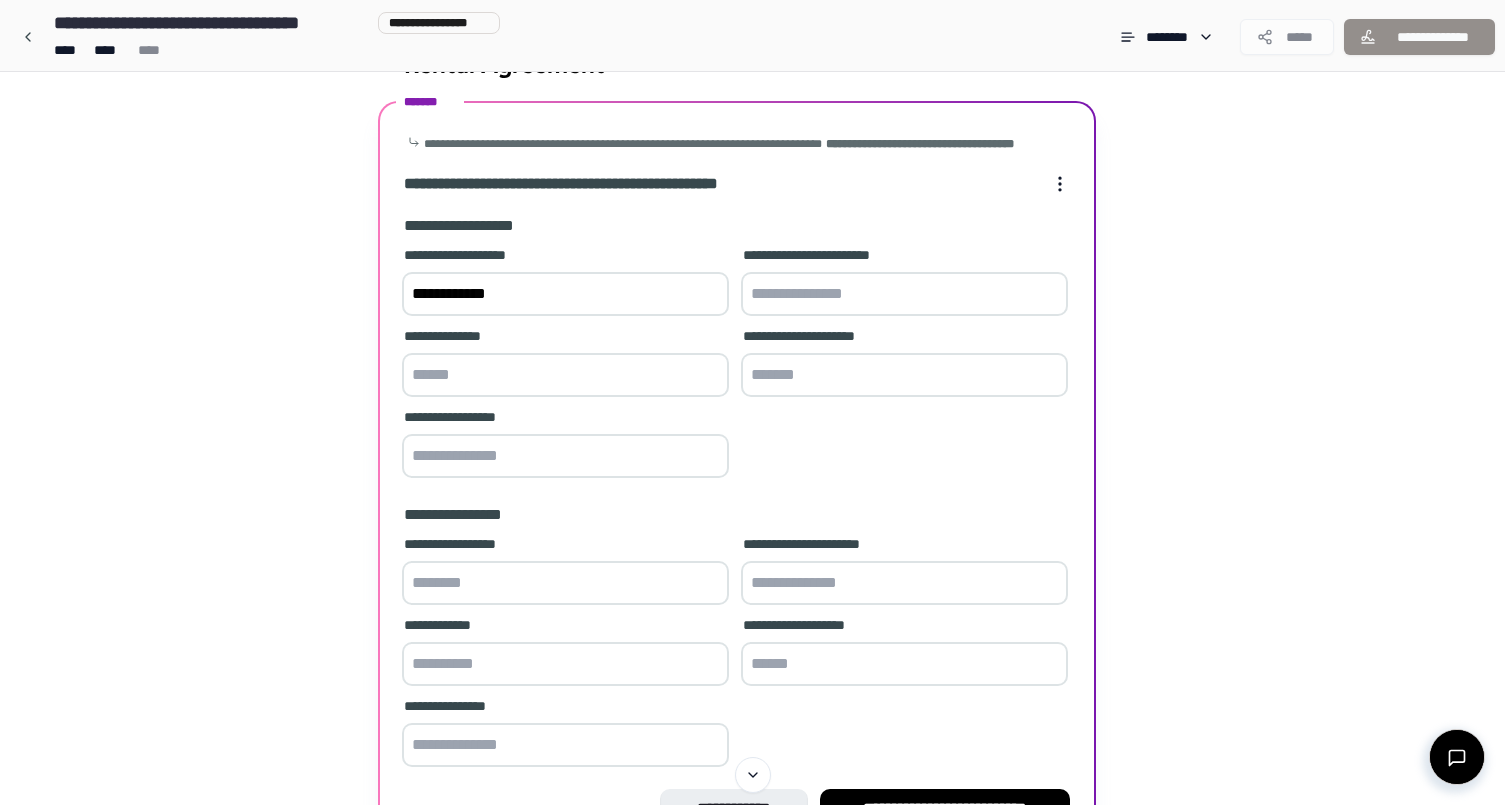 click at bounding box center (565, 375) 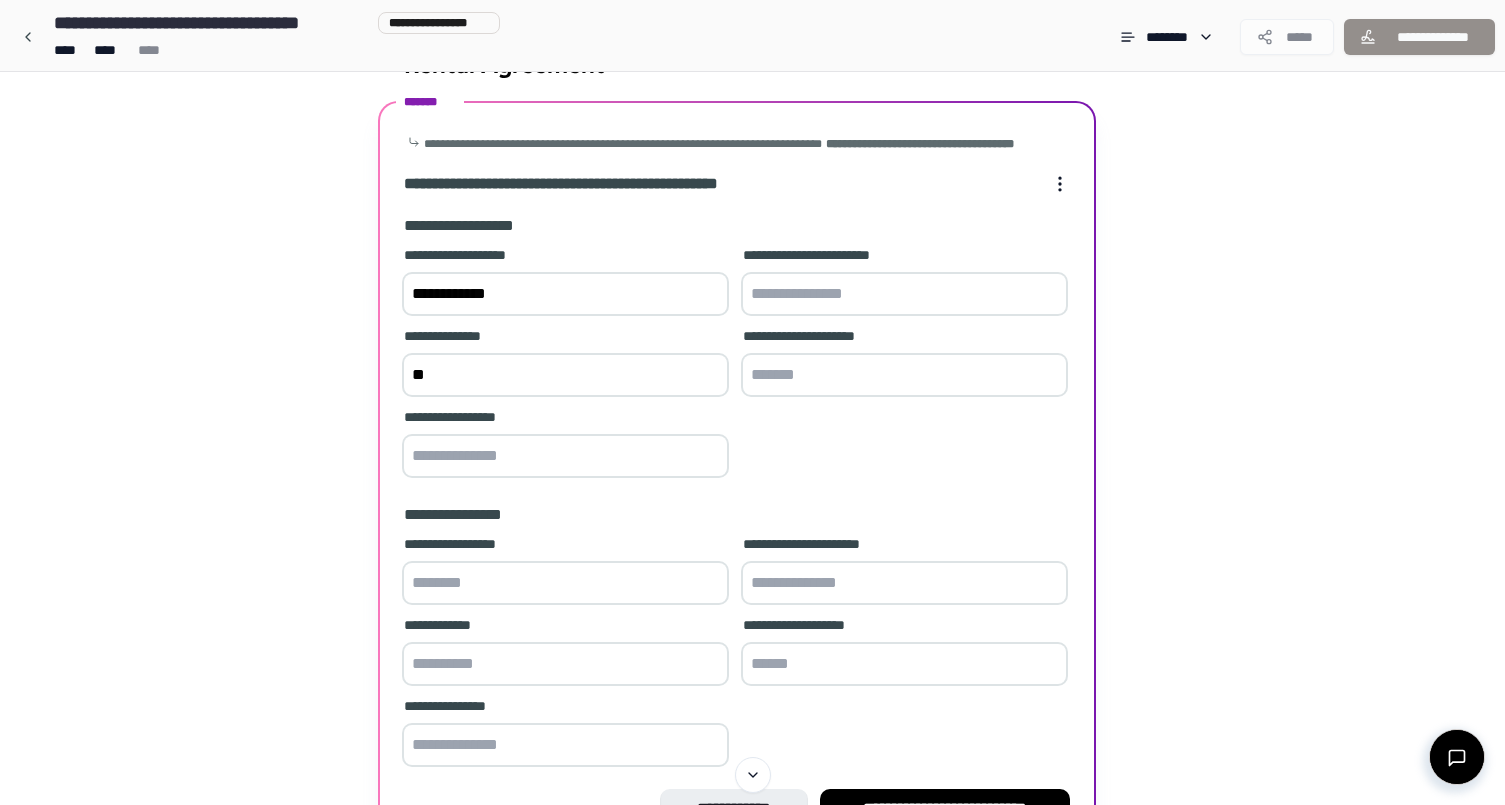 type on "*" 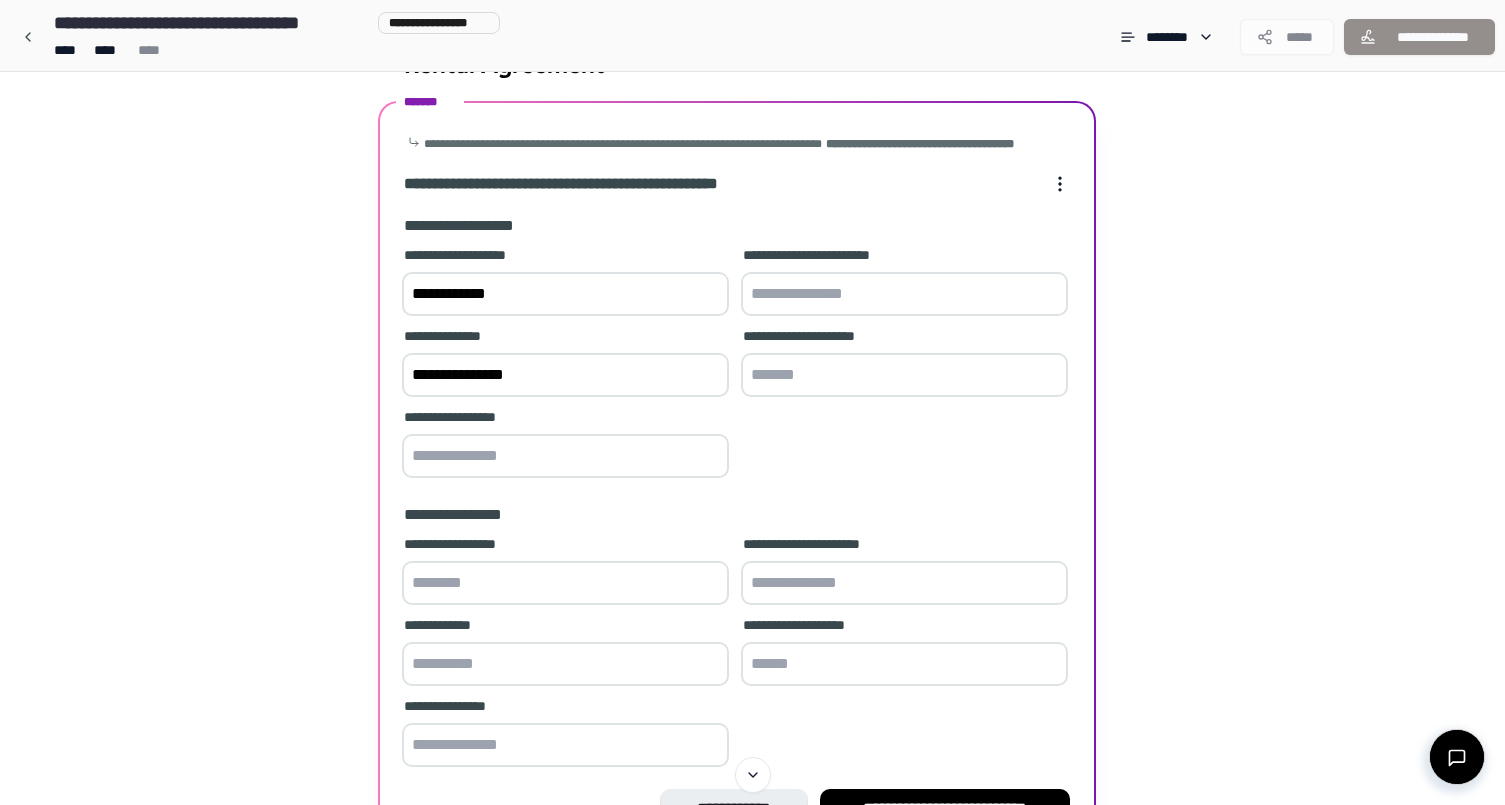 type on "**********" 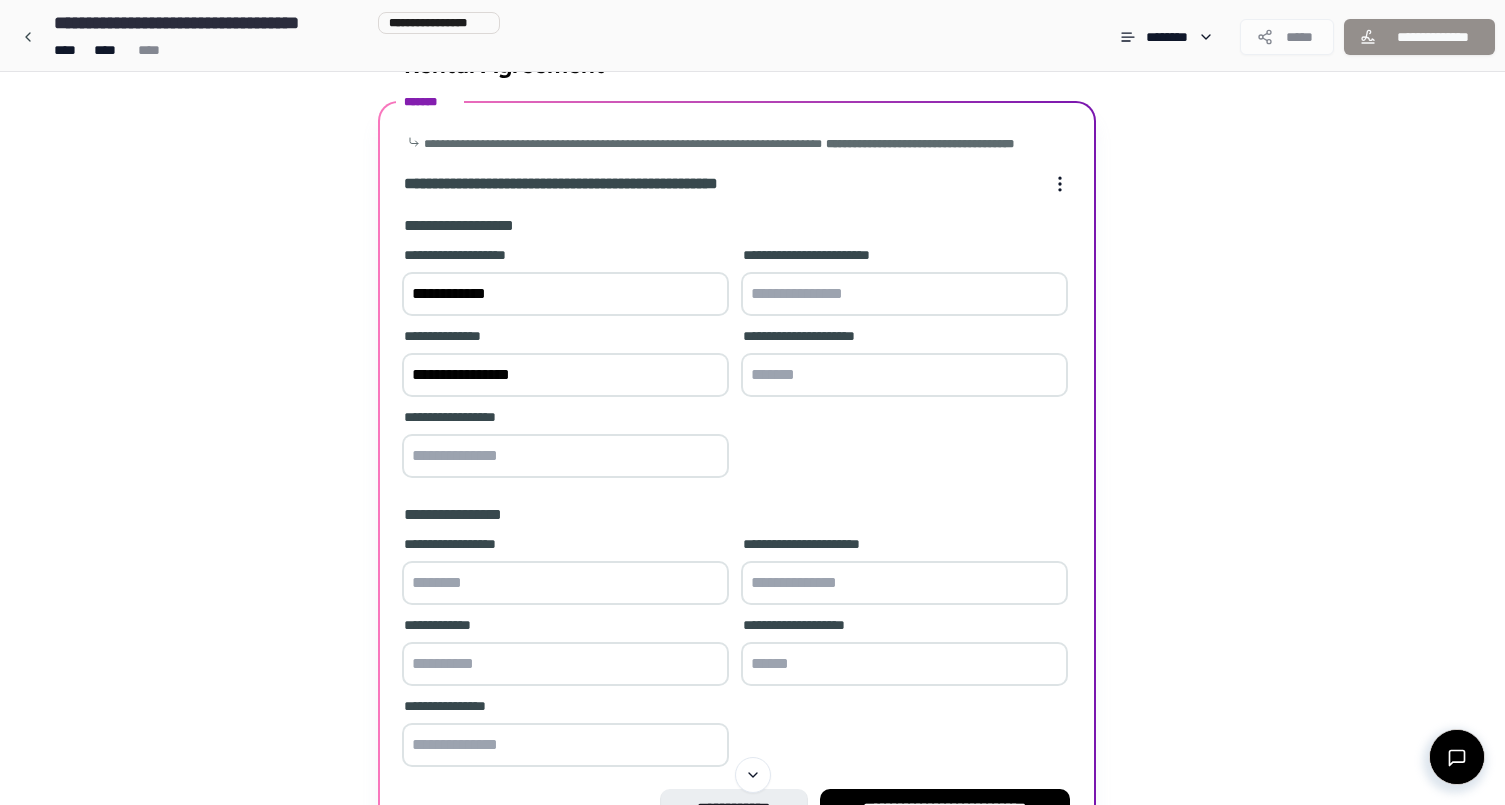 drag, startPoint x: 572, startPoint y: 402, endPoint x: 322, endPoint y: 401, distance: 250.002 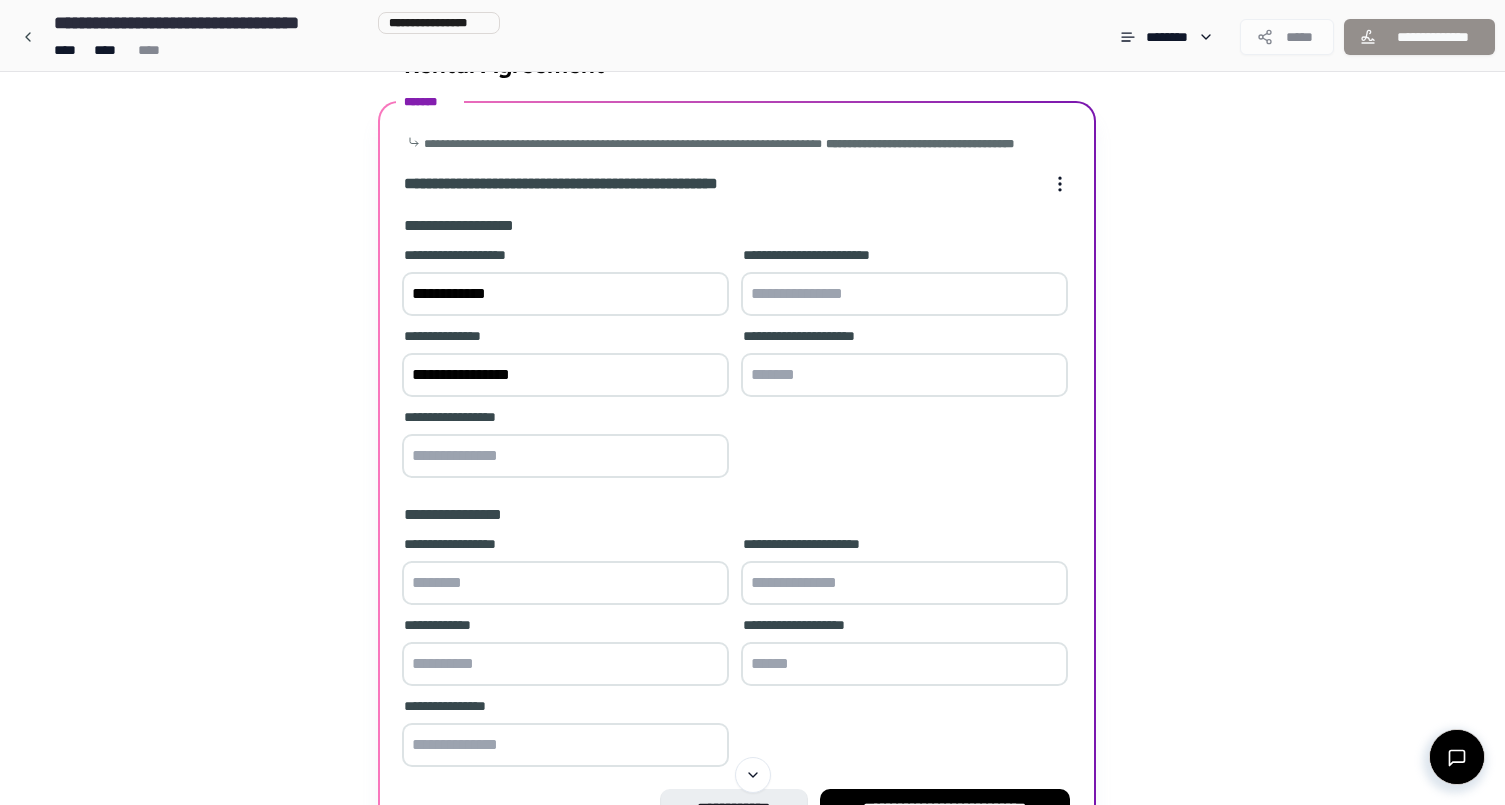 click on "**********" at bounding box center [752, 475] 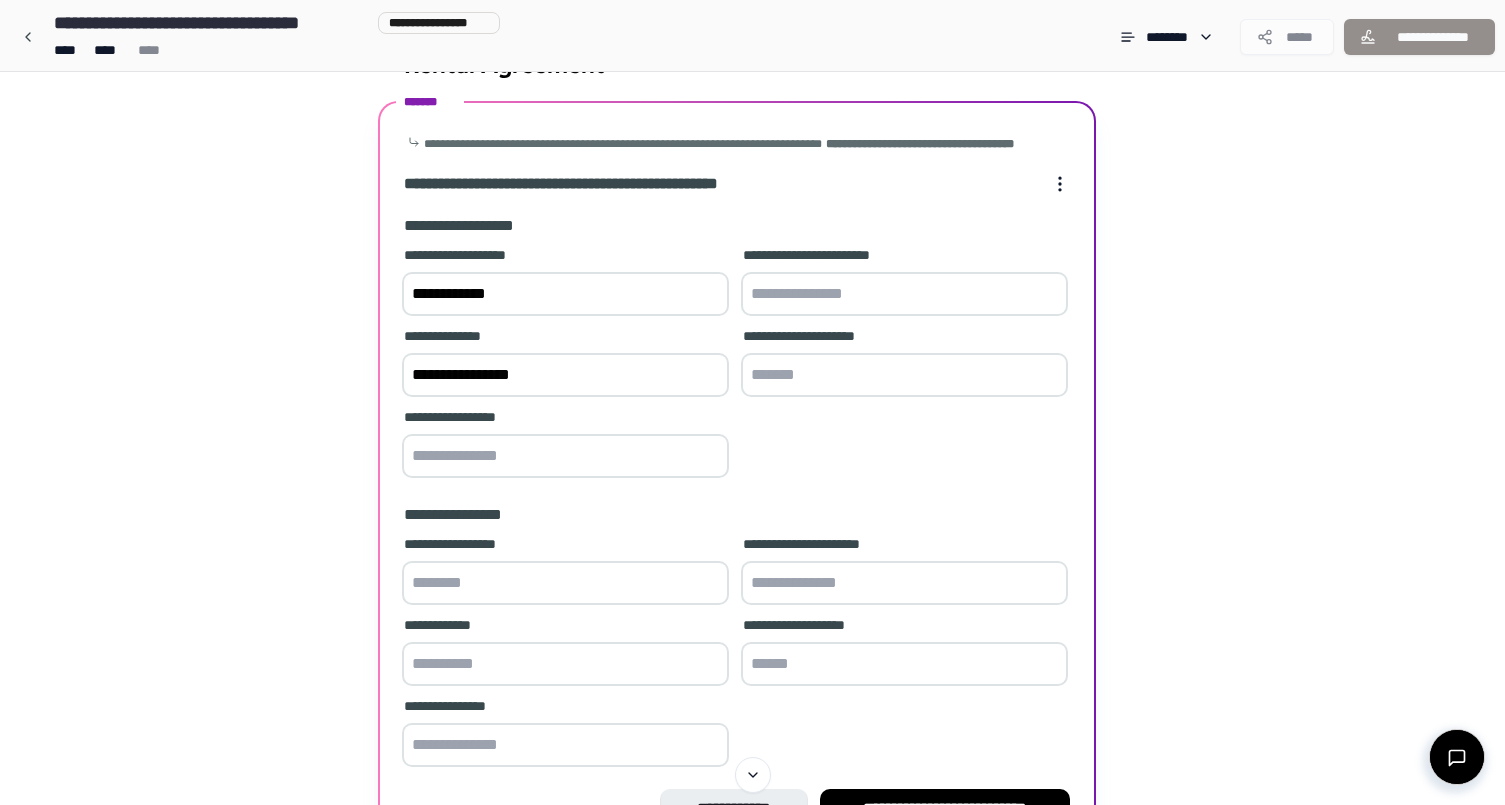 drag, startPoint x: 558, startPoint y: 393, endPoint x: 335, endPoint y: 391, distance: 223.00897 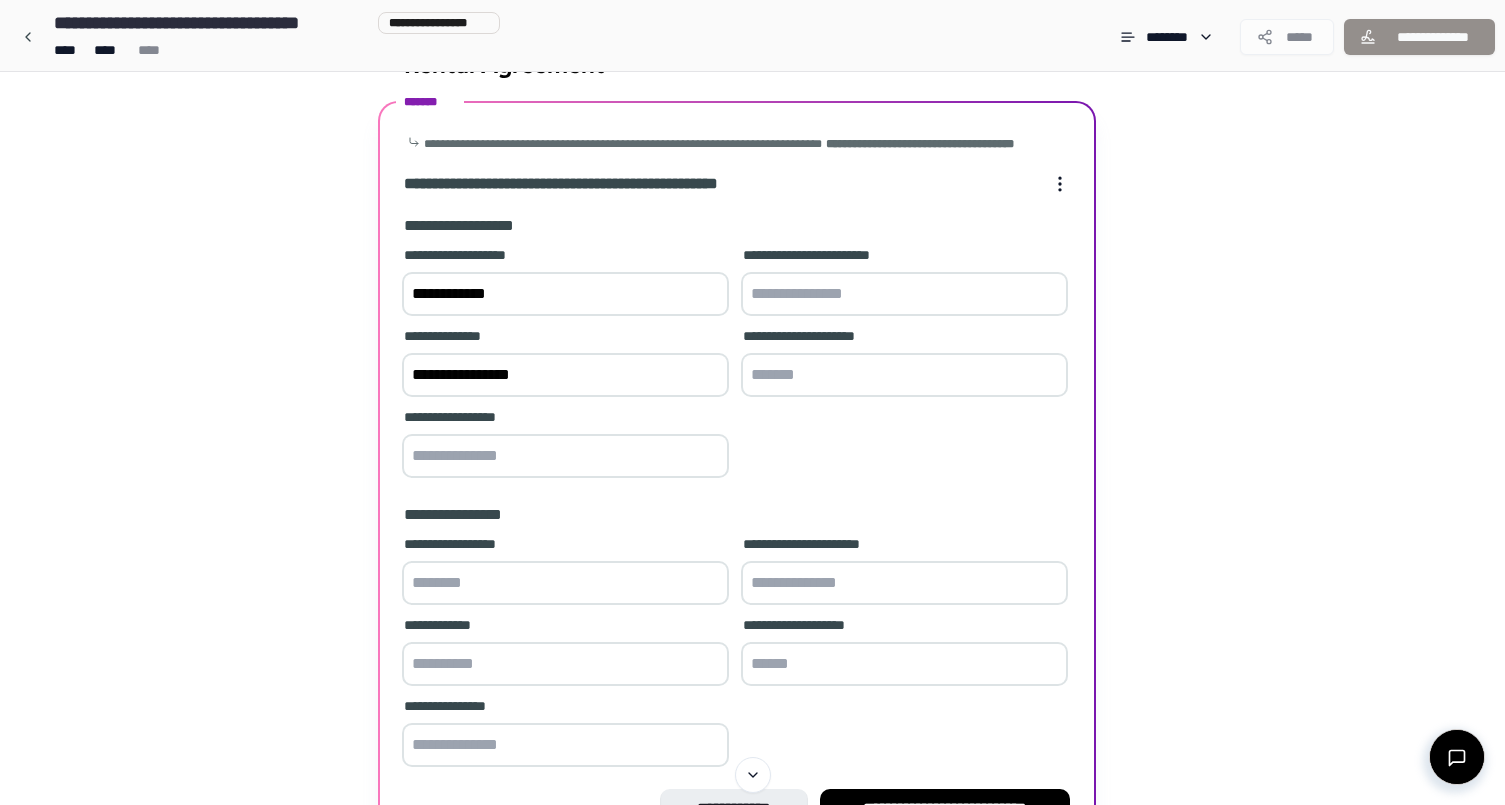 click on "**********" at bounding box center [752, 475] 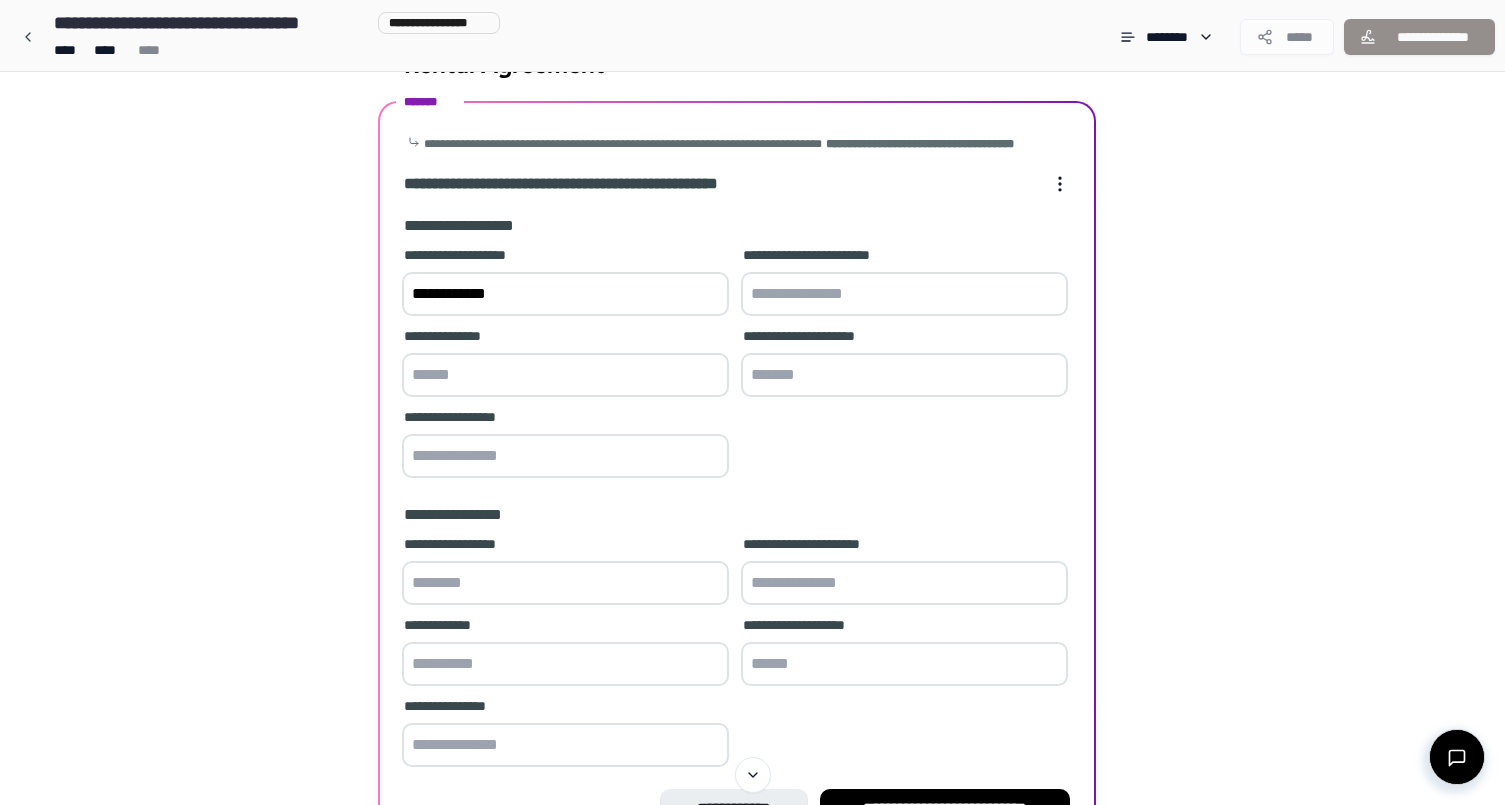 click at bounding box center [565, 375] 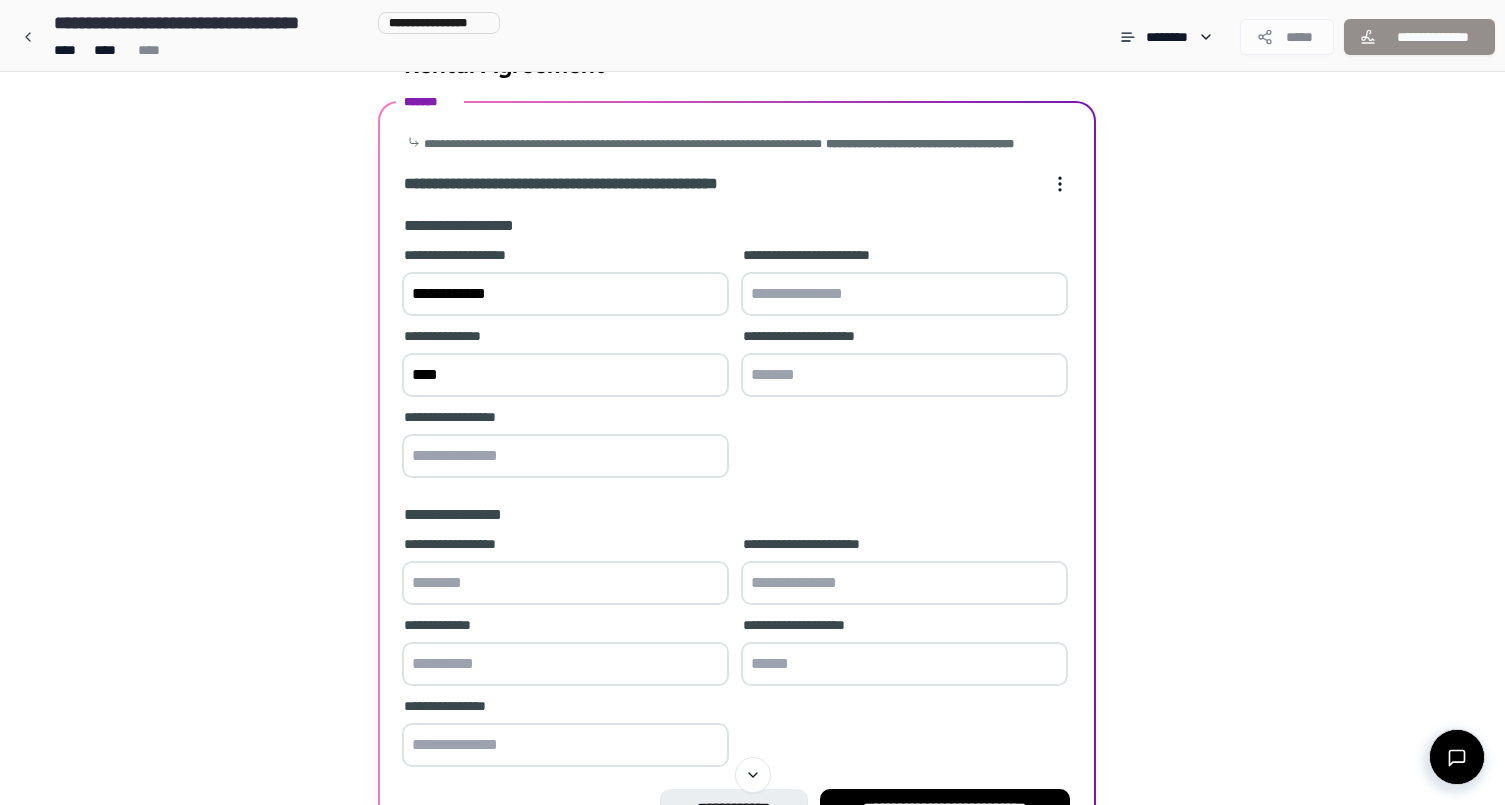 type on "****" 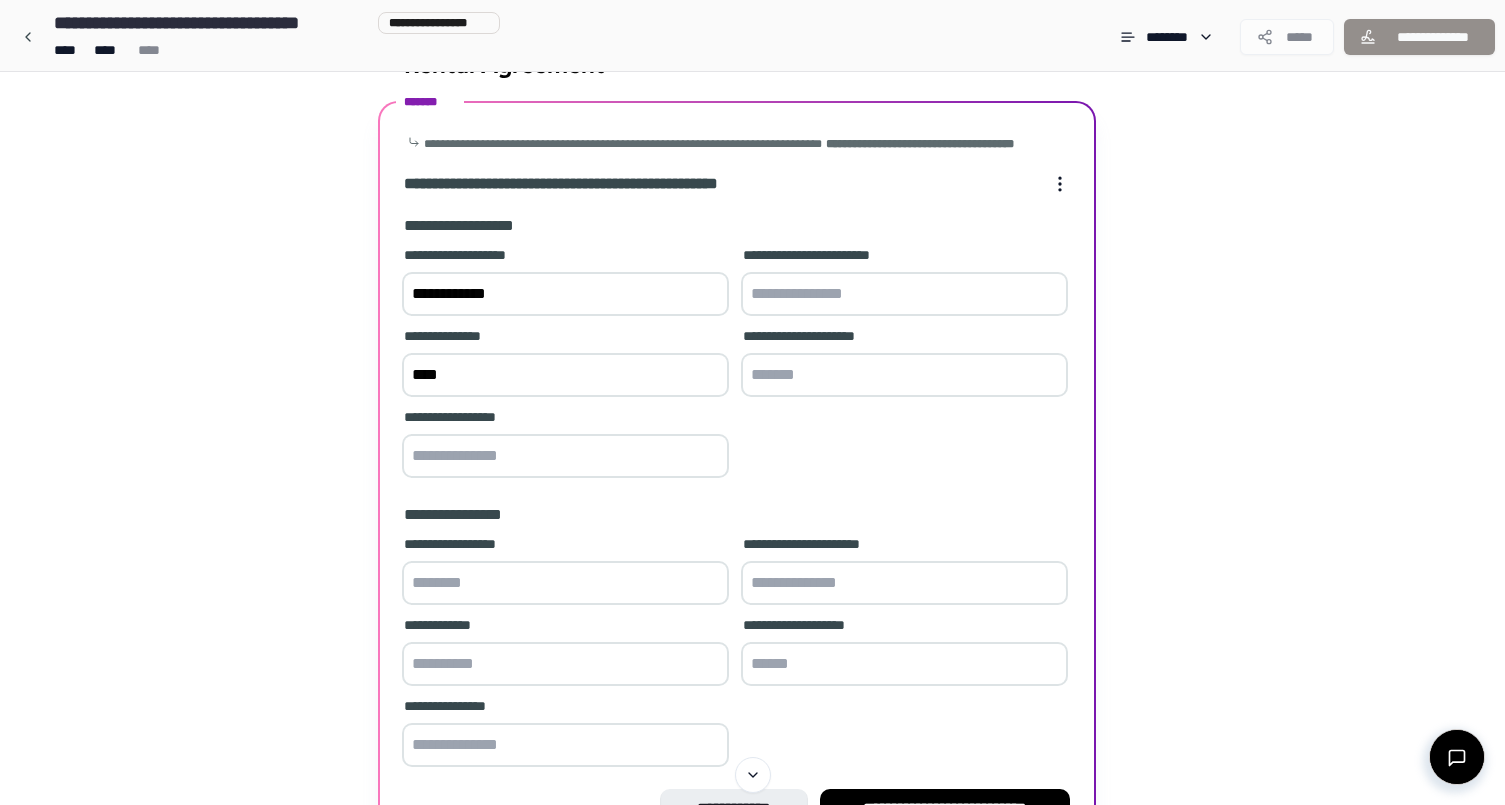 click at bounding box center [904, 375] 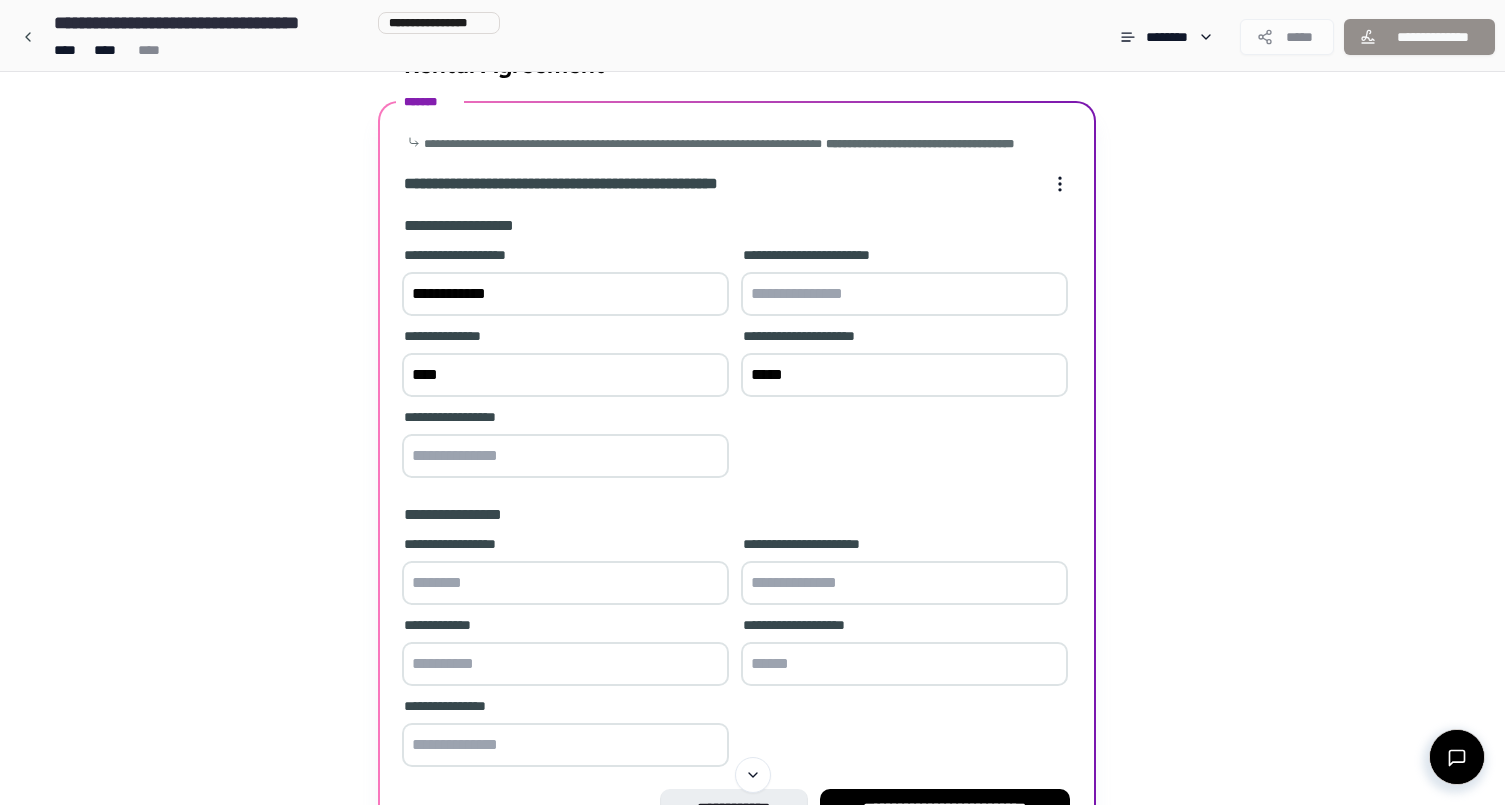 type on "*****" 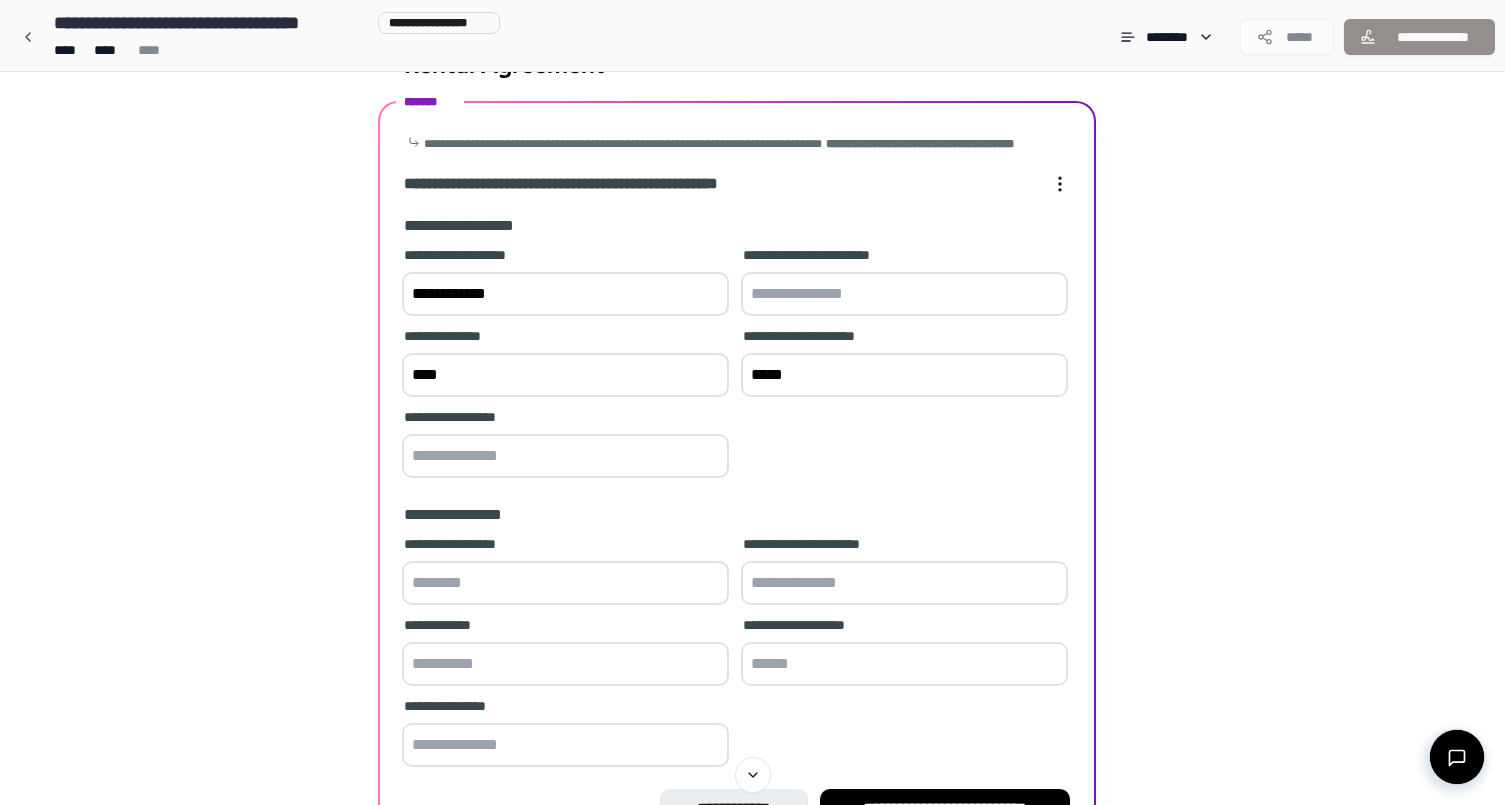 click at bounding box center [565, 456] 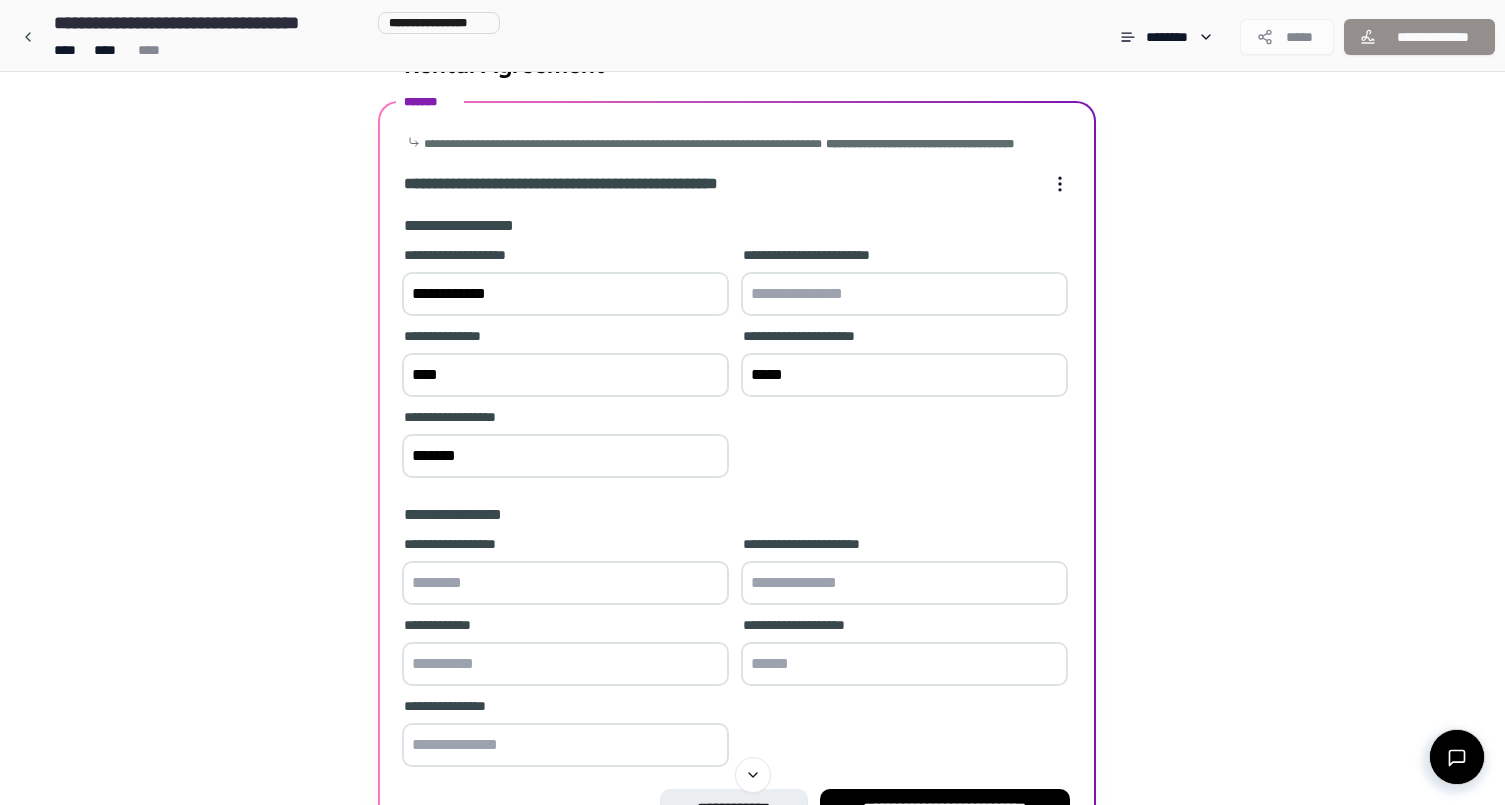 type on "*******" 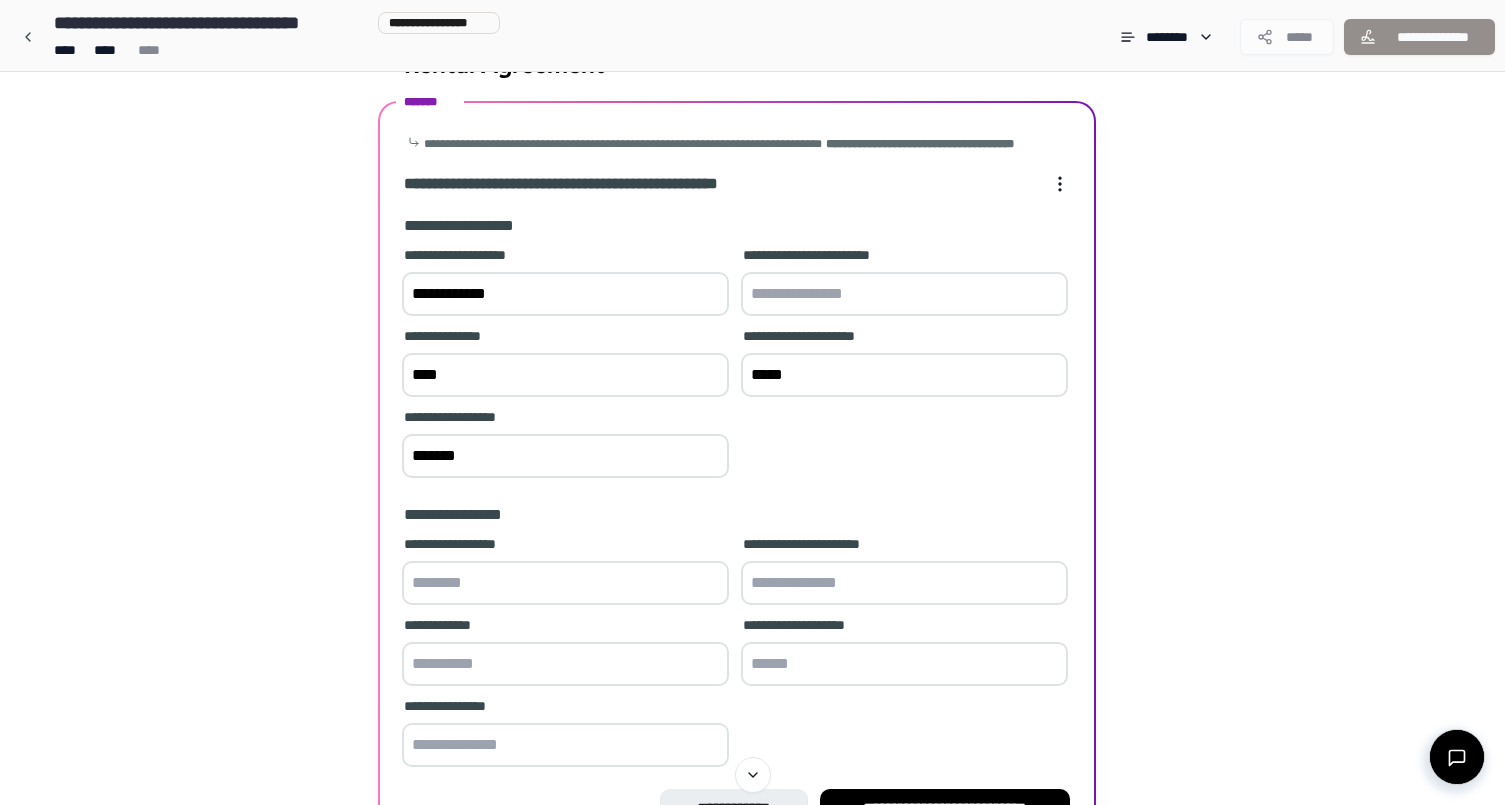 click on "**********" at bounding box center (737, 364) 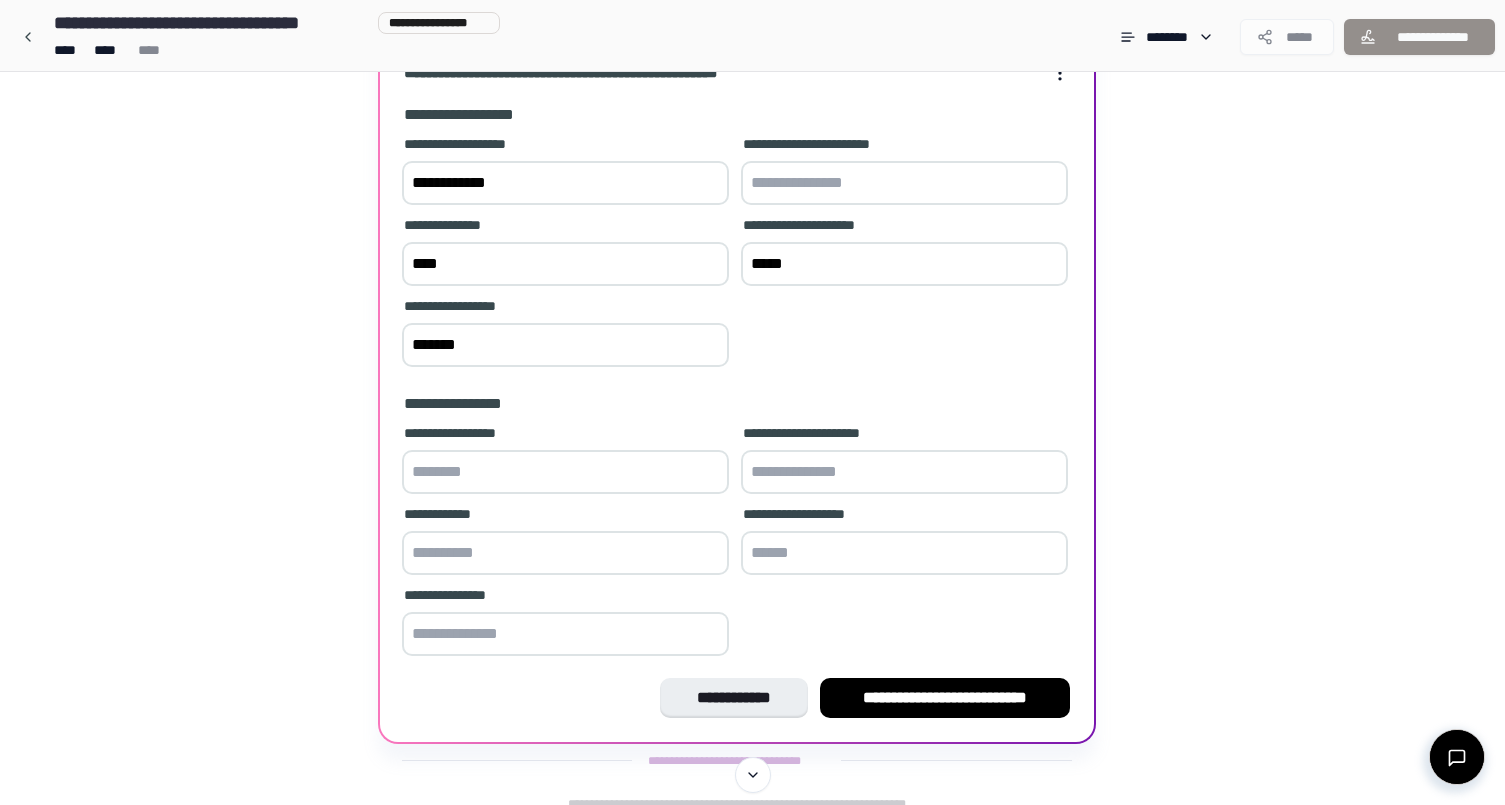 scroll, scrollTop: 179, scrollLeft: 0, axis: vertical 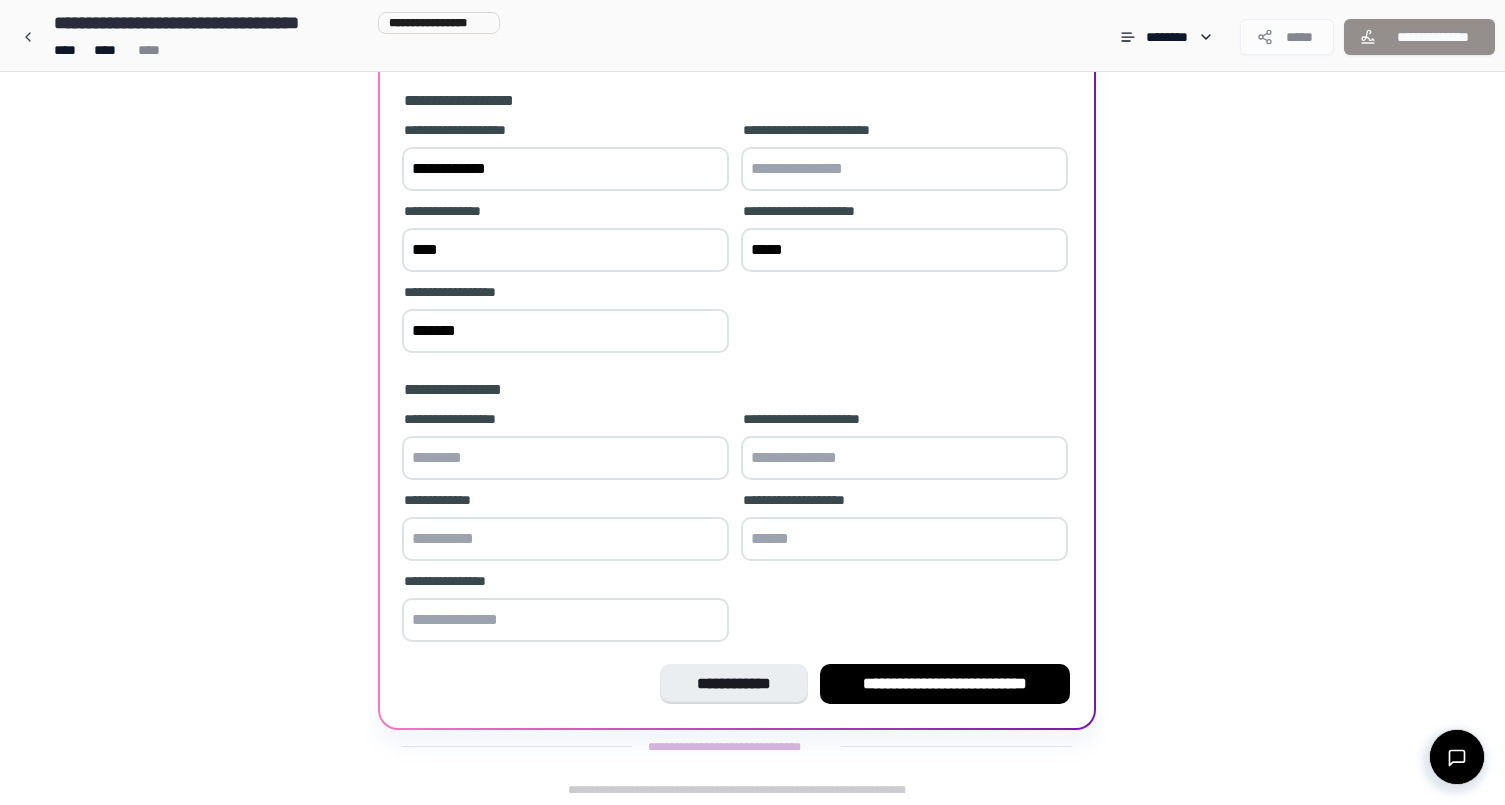 click at bounding box center [565, 458] 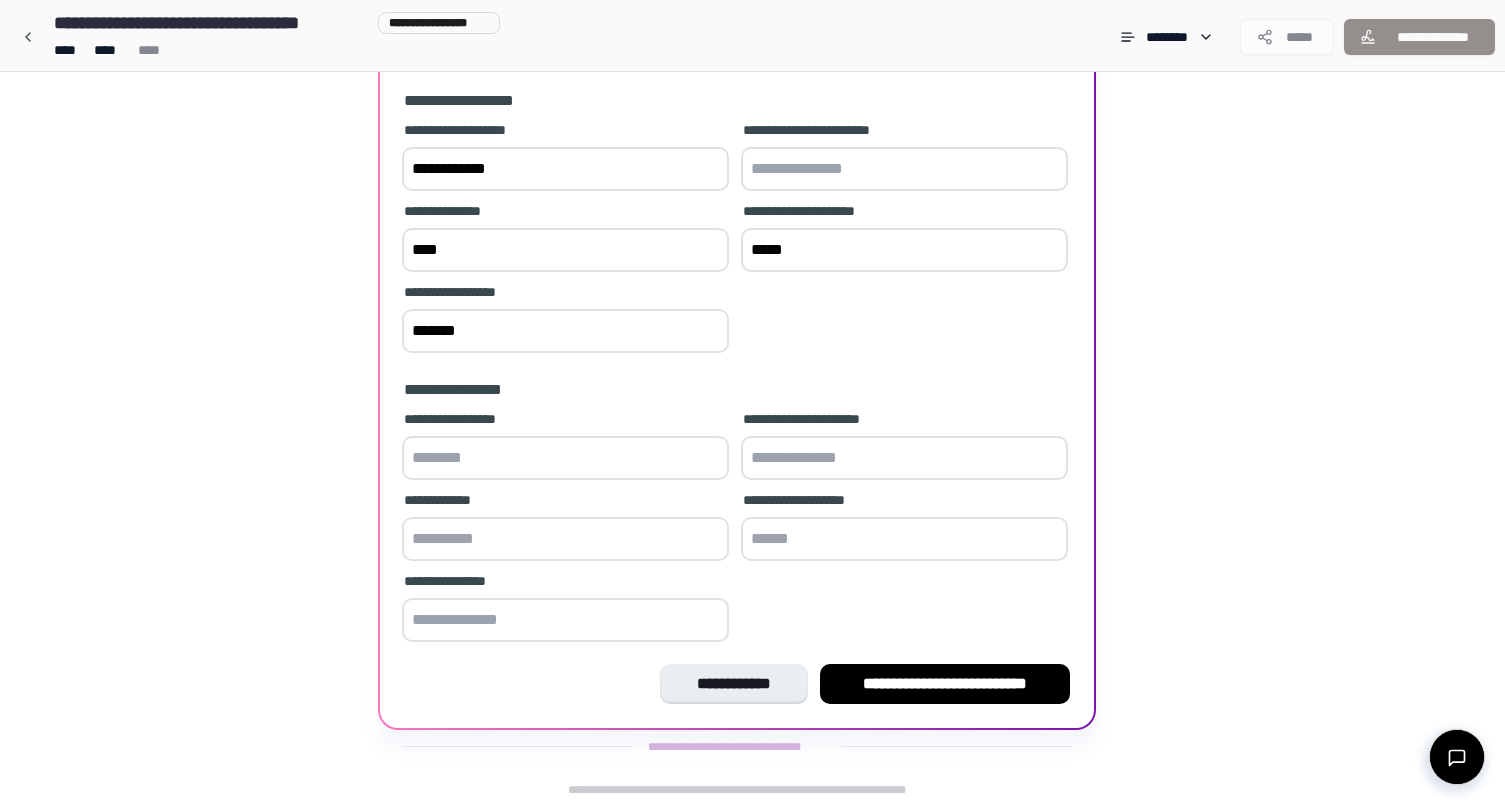 click at bounding box center [904, 169] 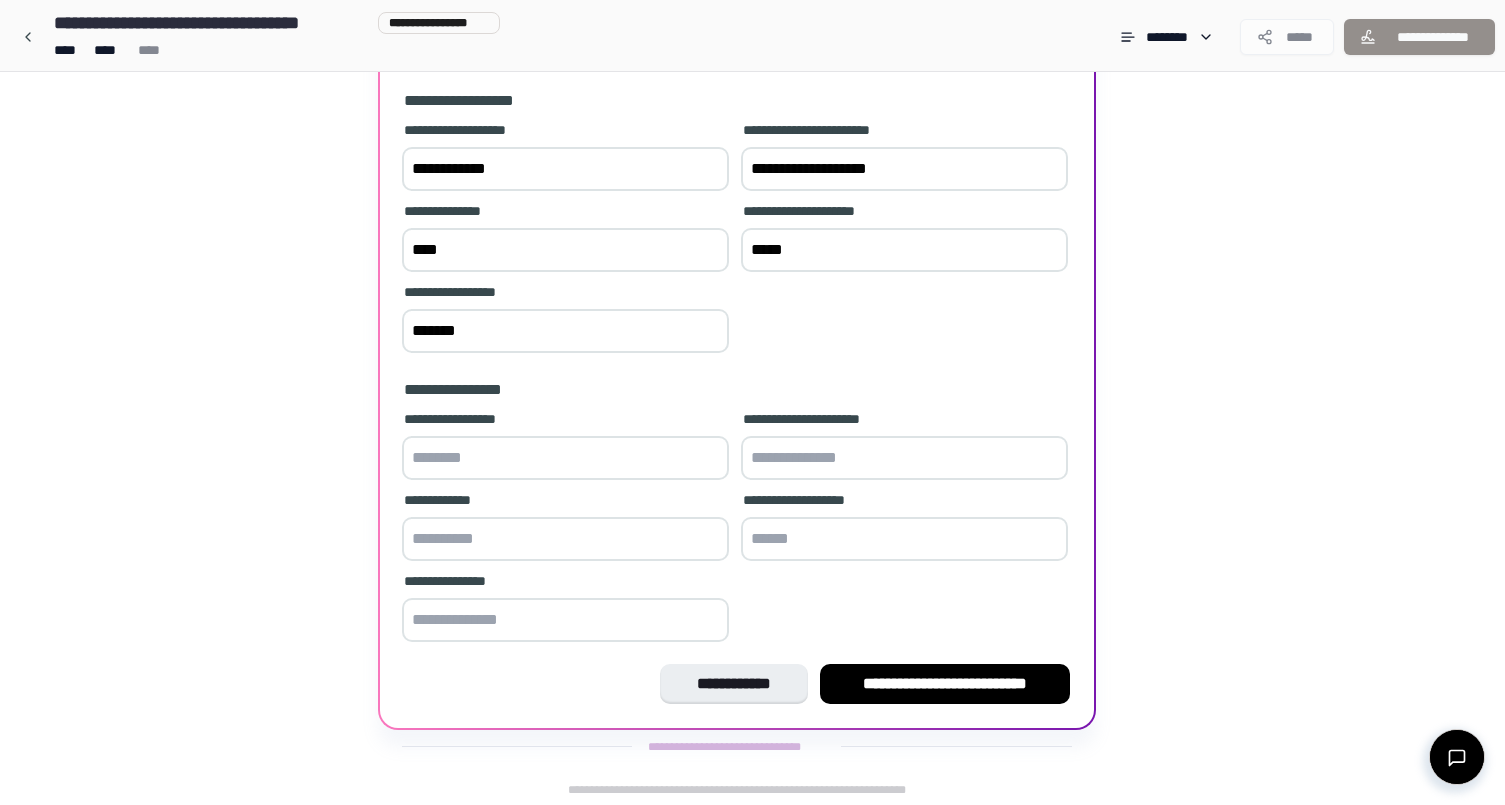 type on "**********" 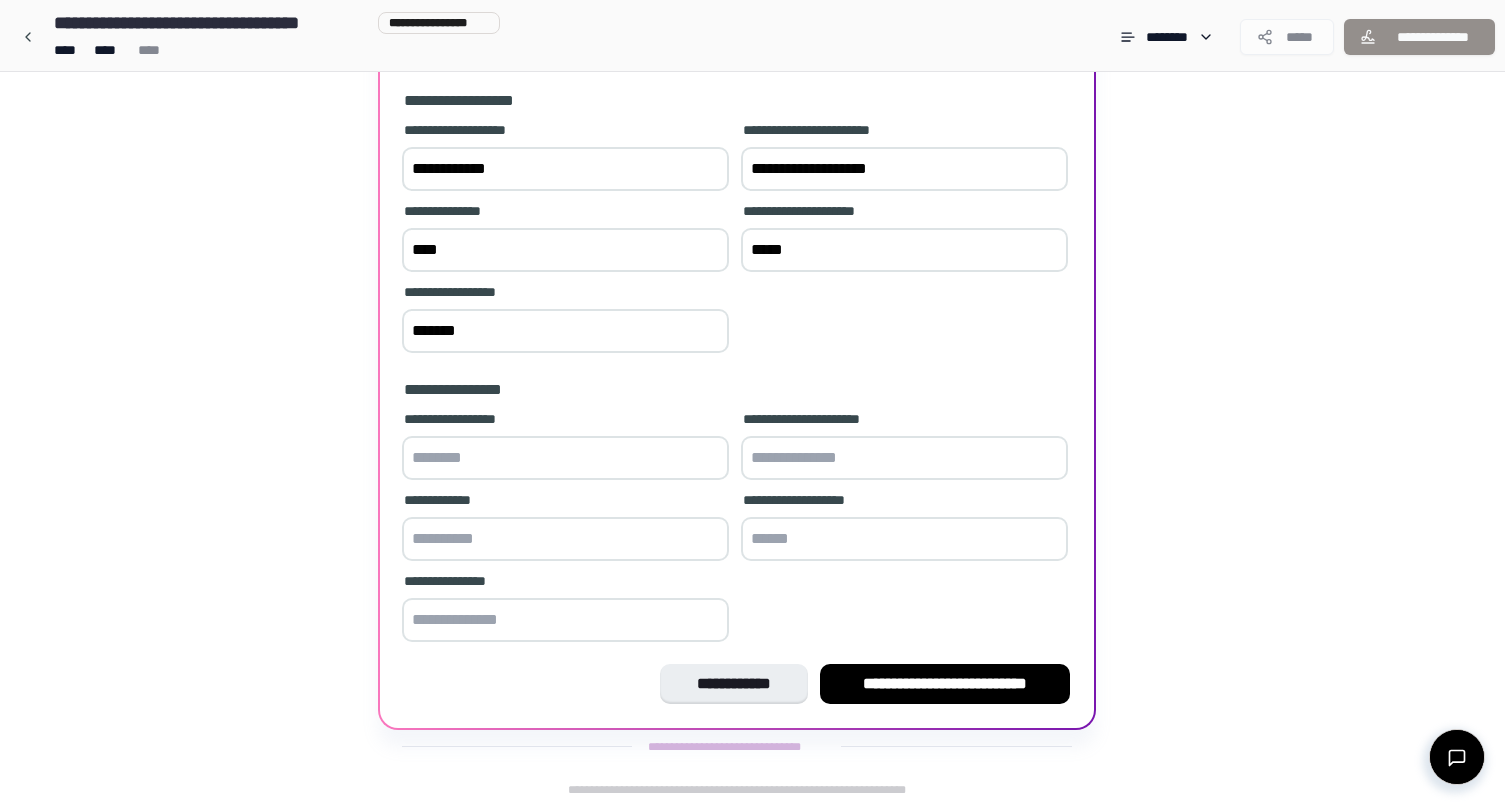 click at bounding box center (565, 458) 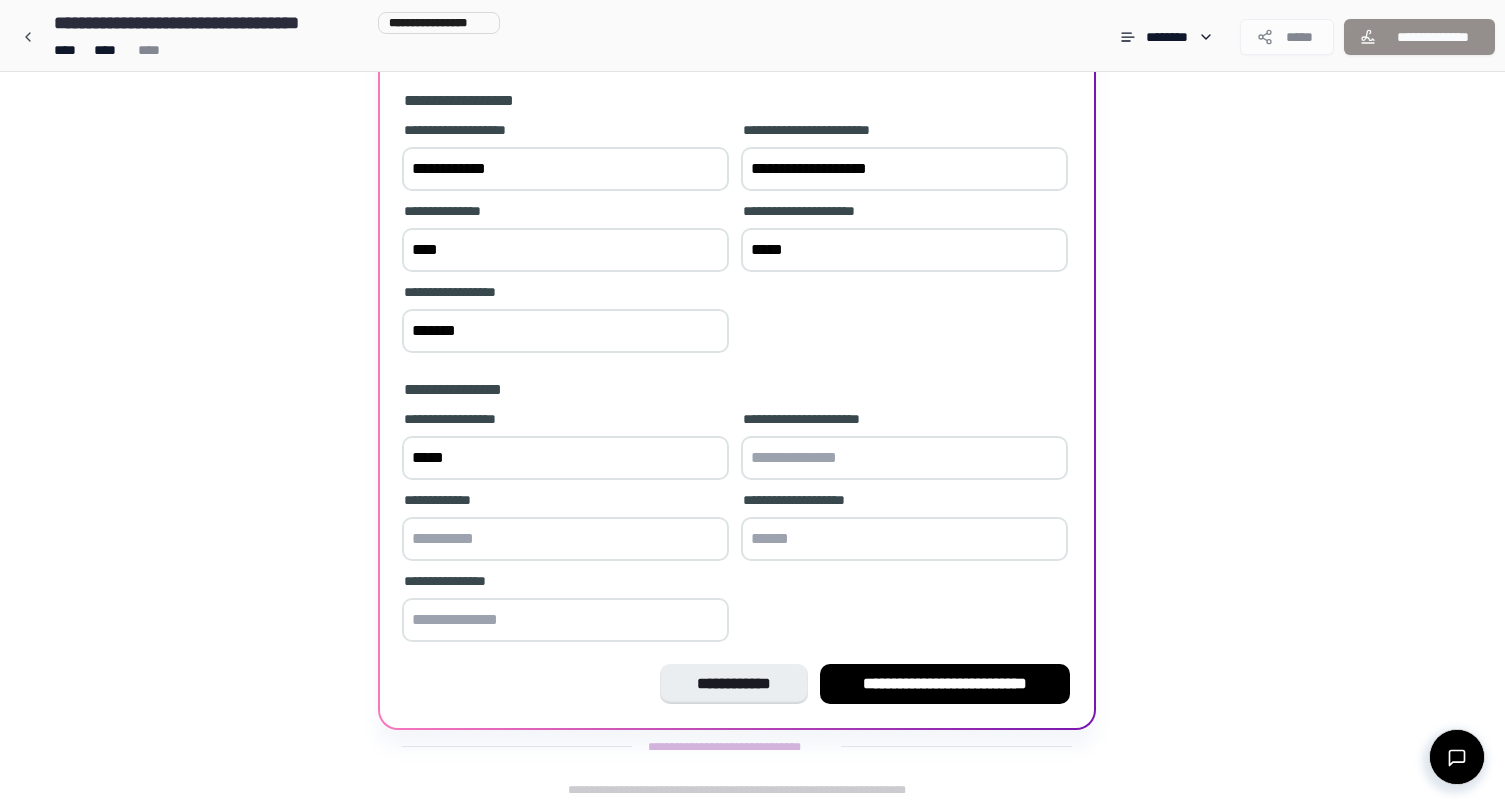 type on "*****" 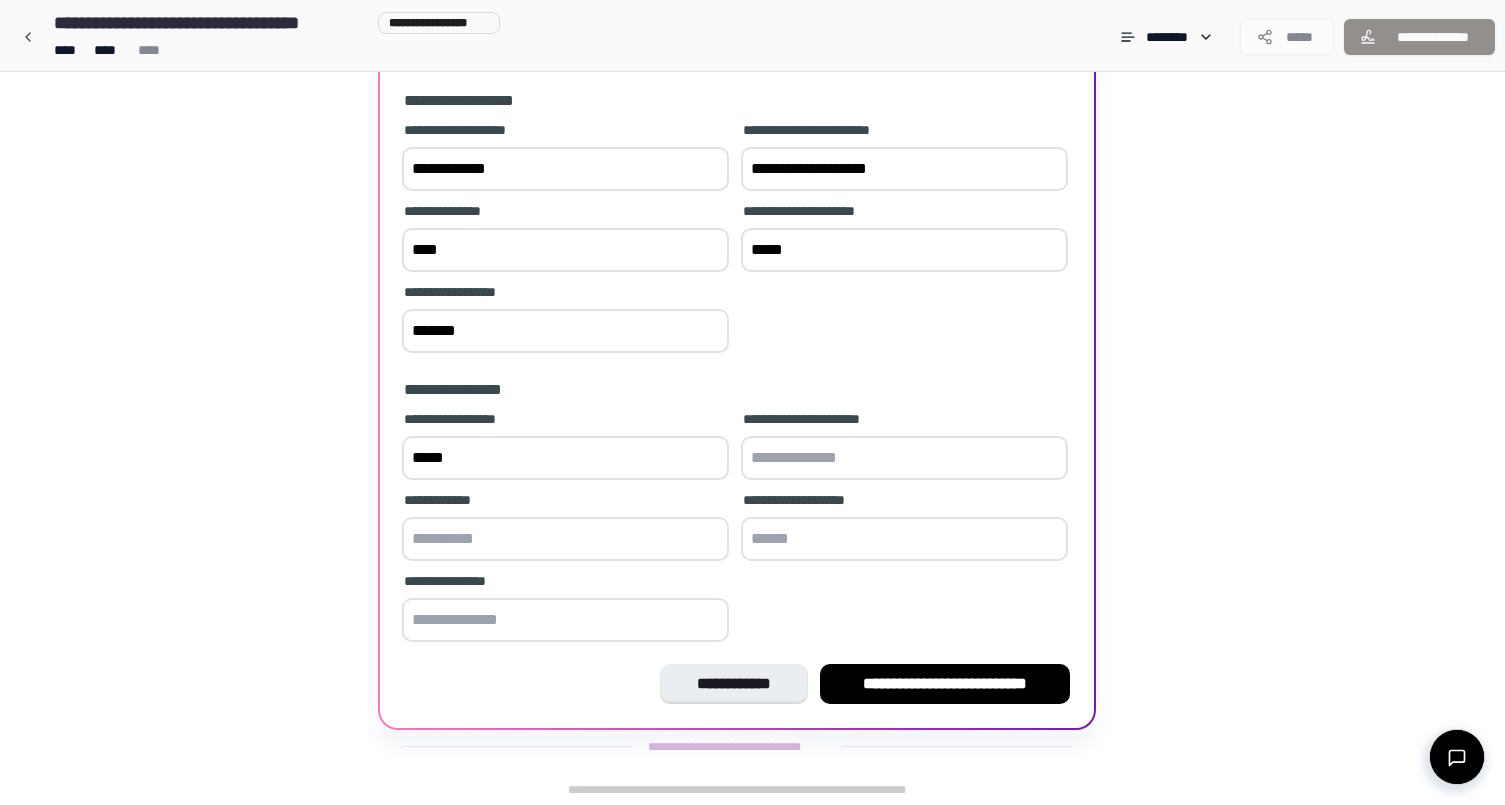 click at bounding box center (904, 458) 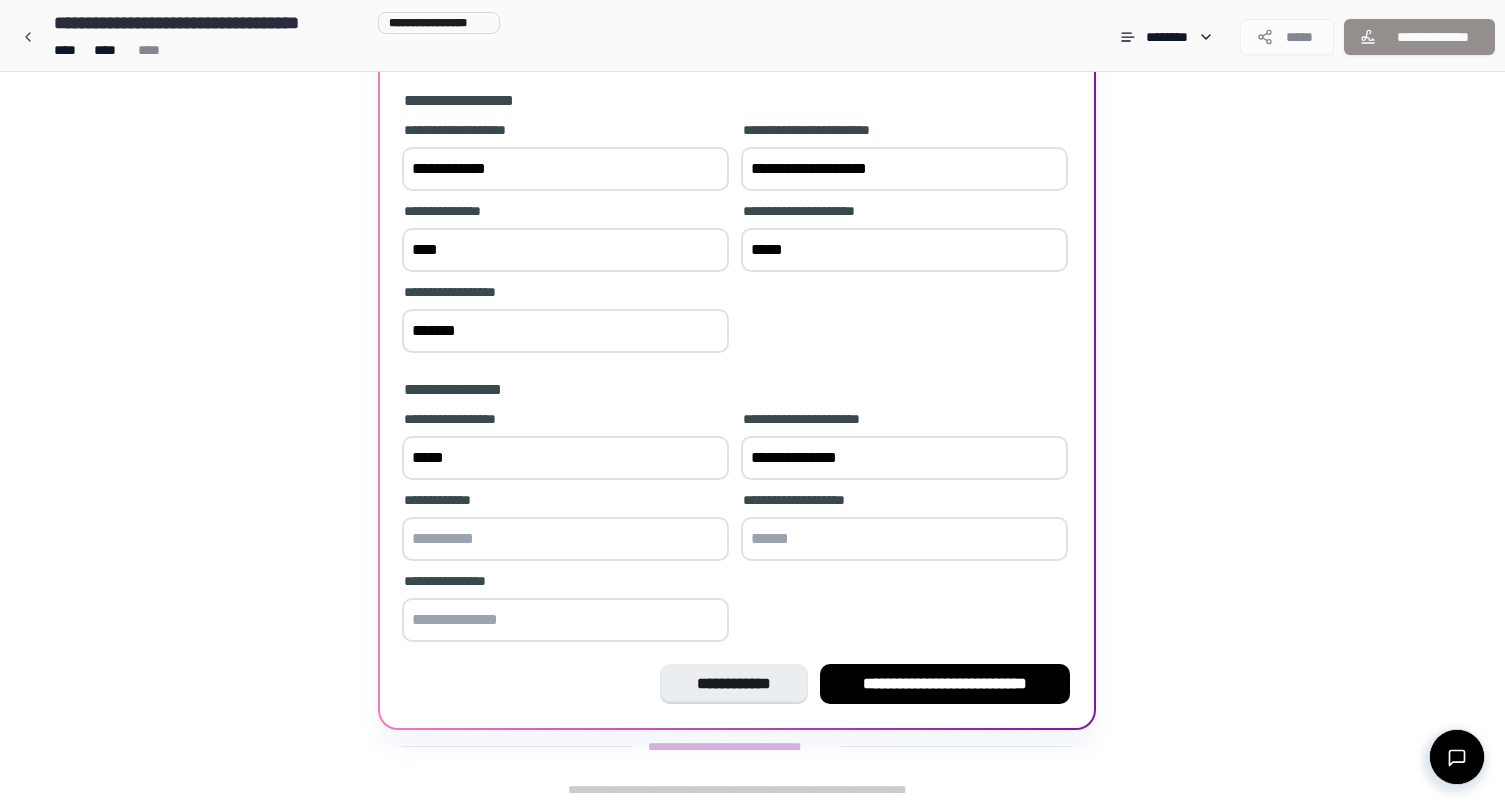 type on "**********" 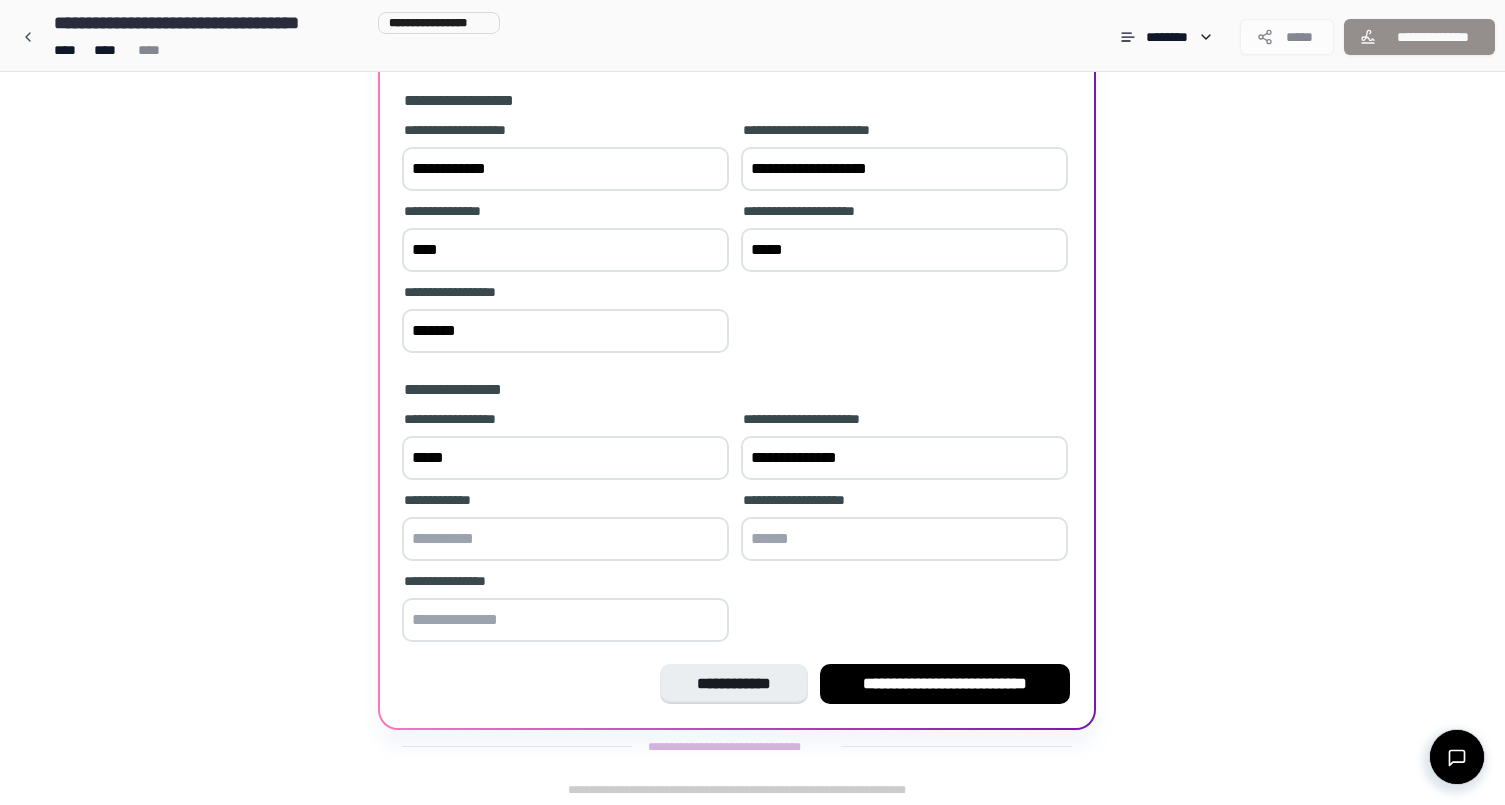 click at bounding box center [904, 539] 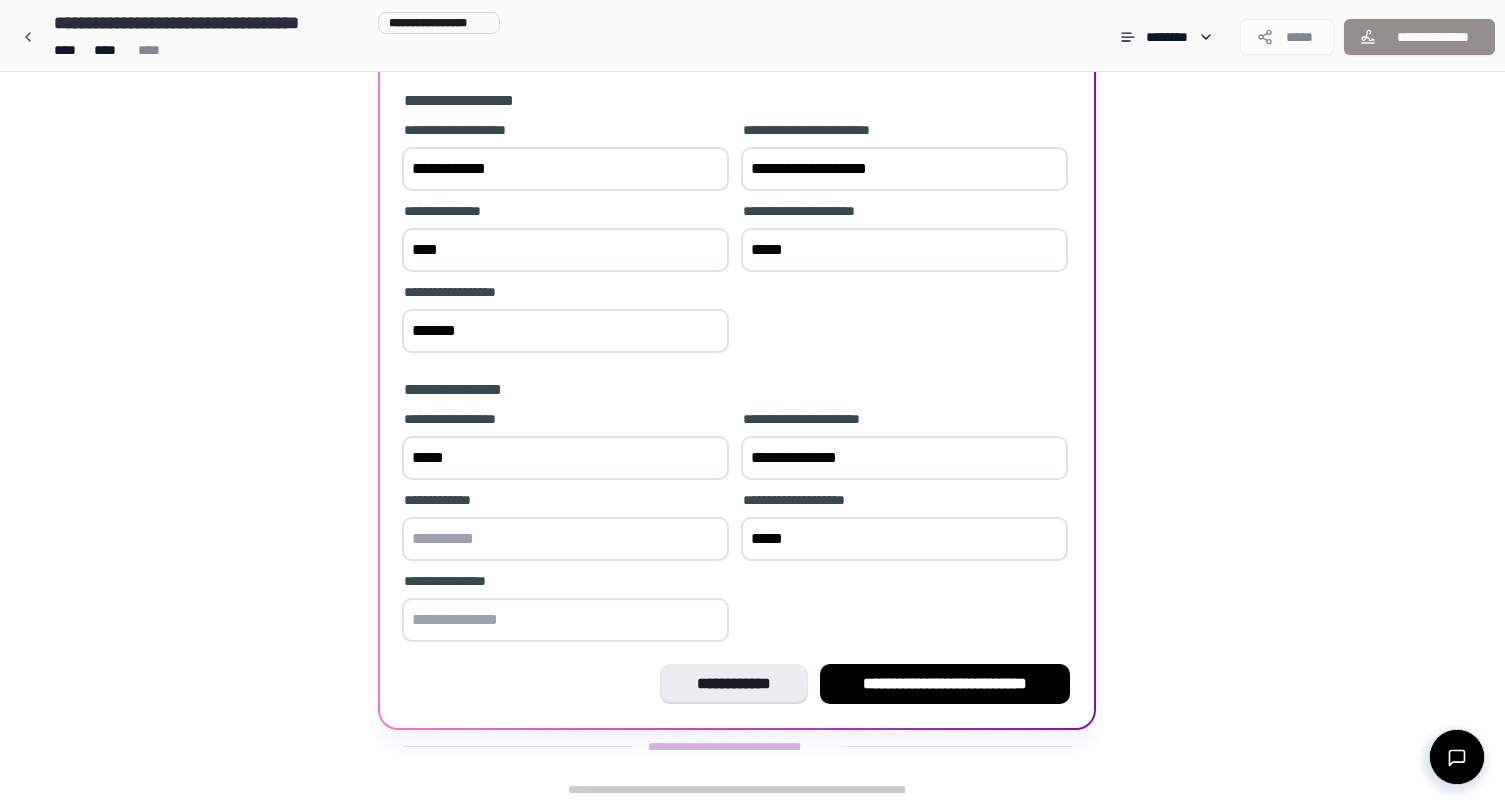 type on "*****" 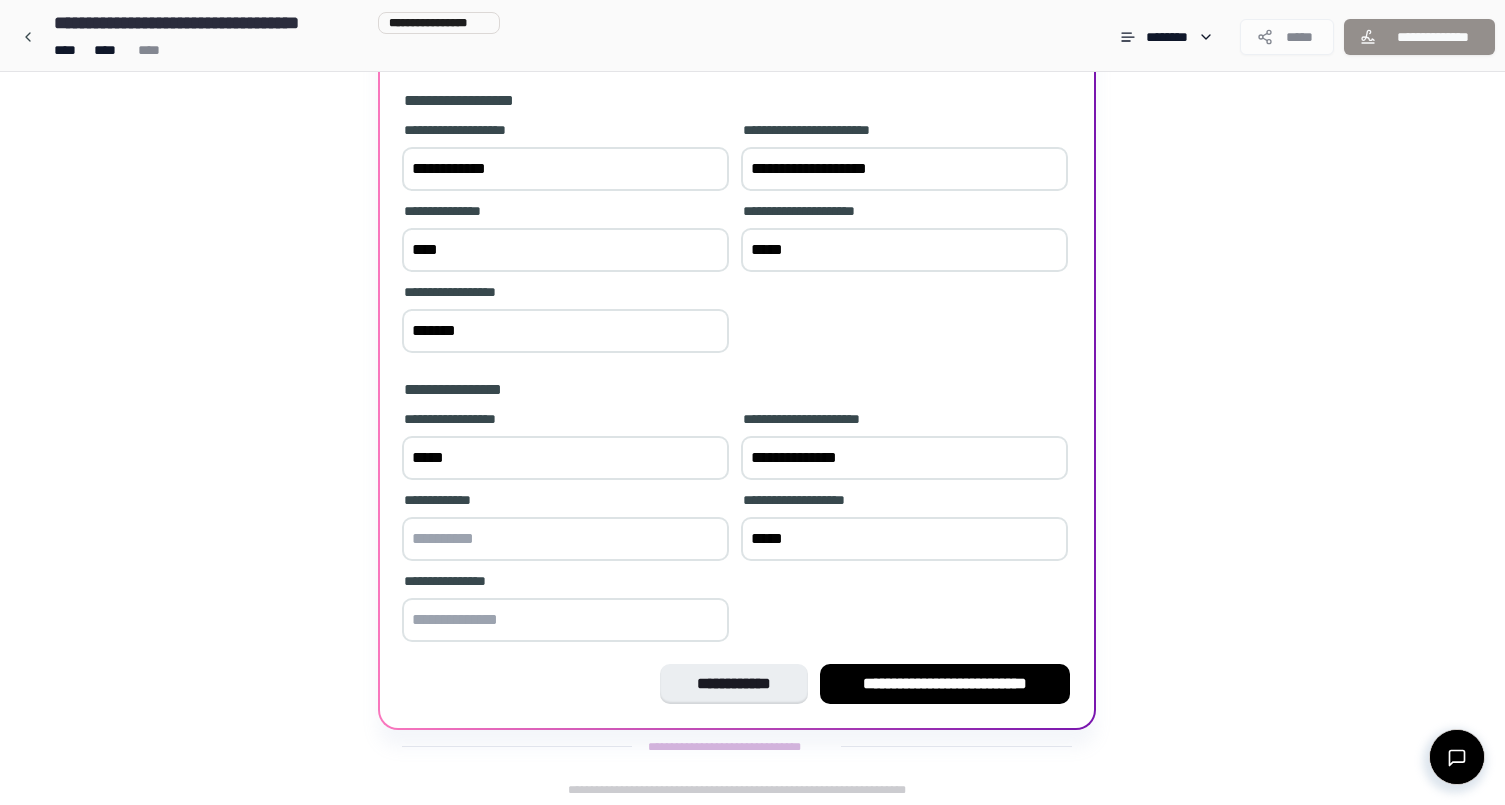 click at bounding box center (565, 539) 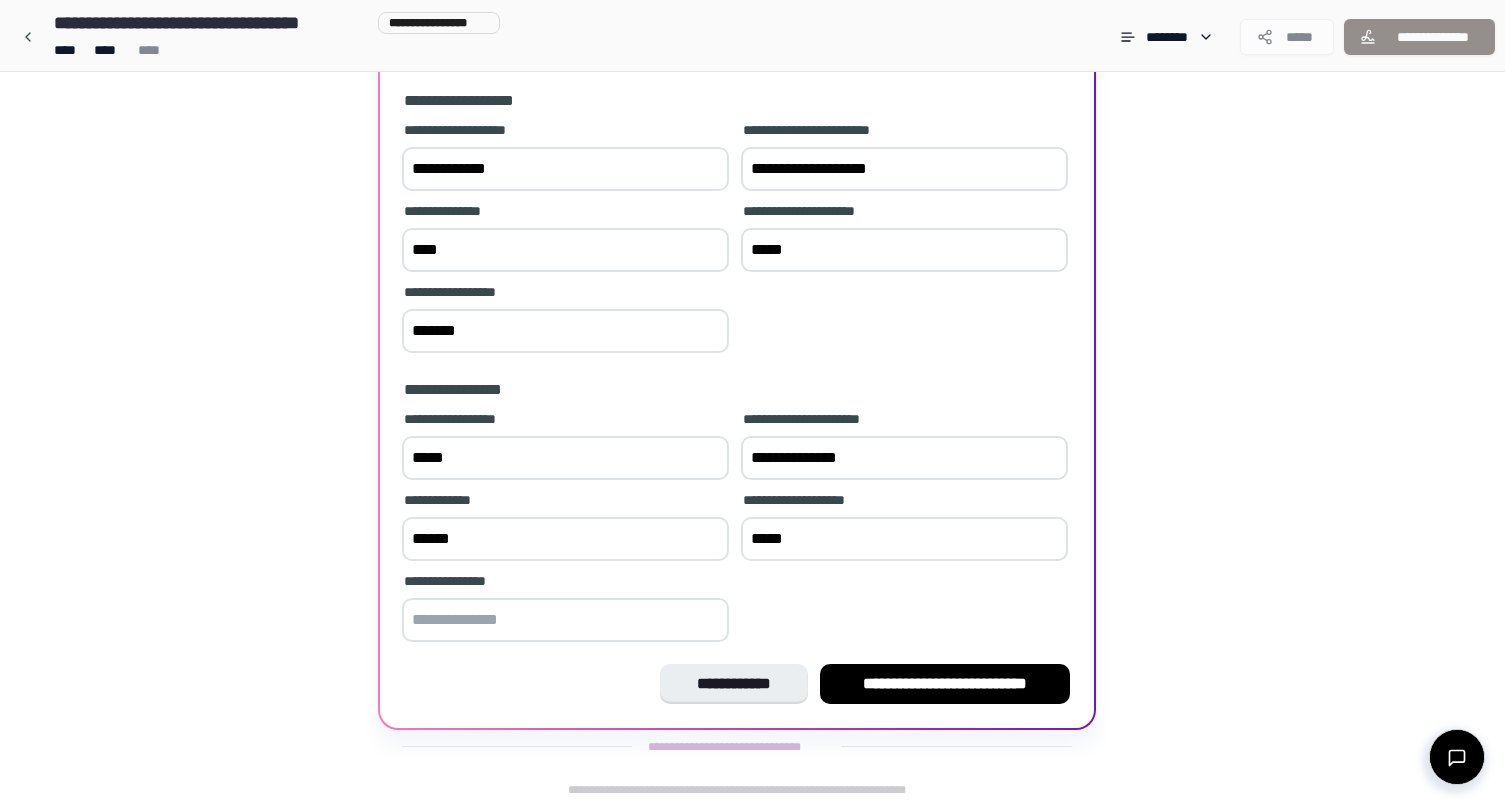 type on "******" 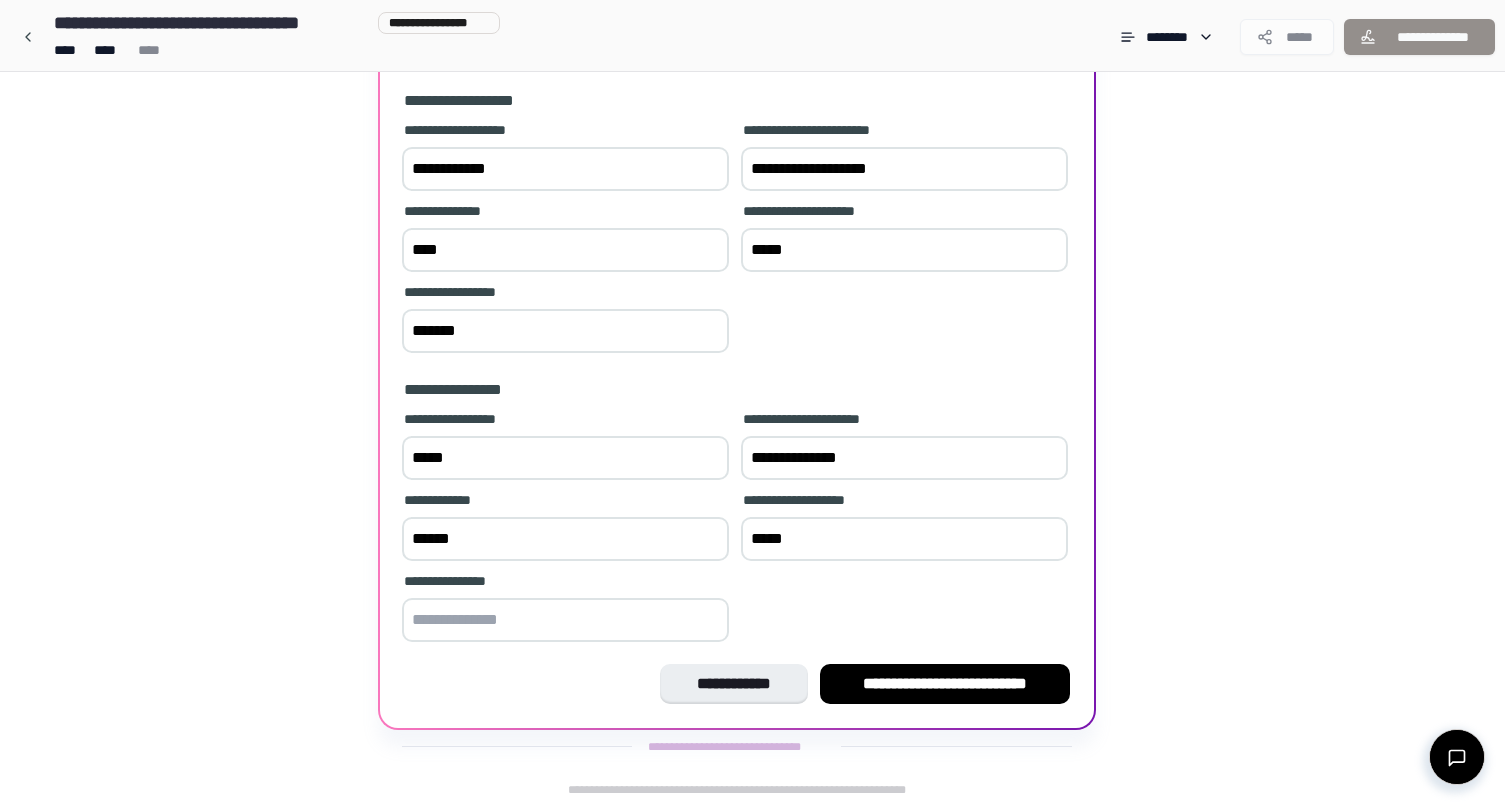 click at bounding box center (565, 620) 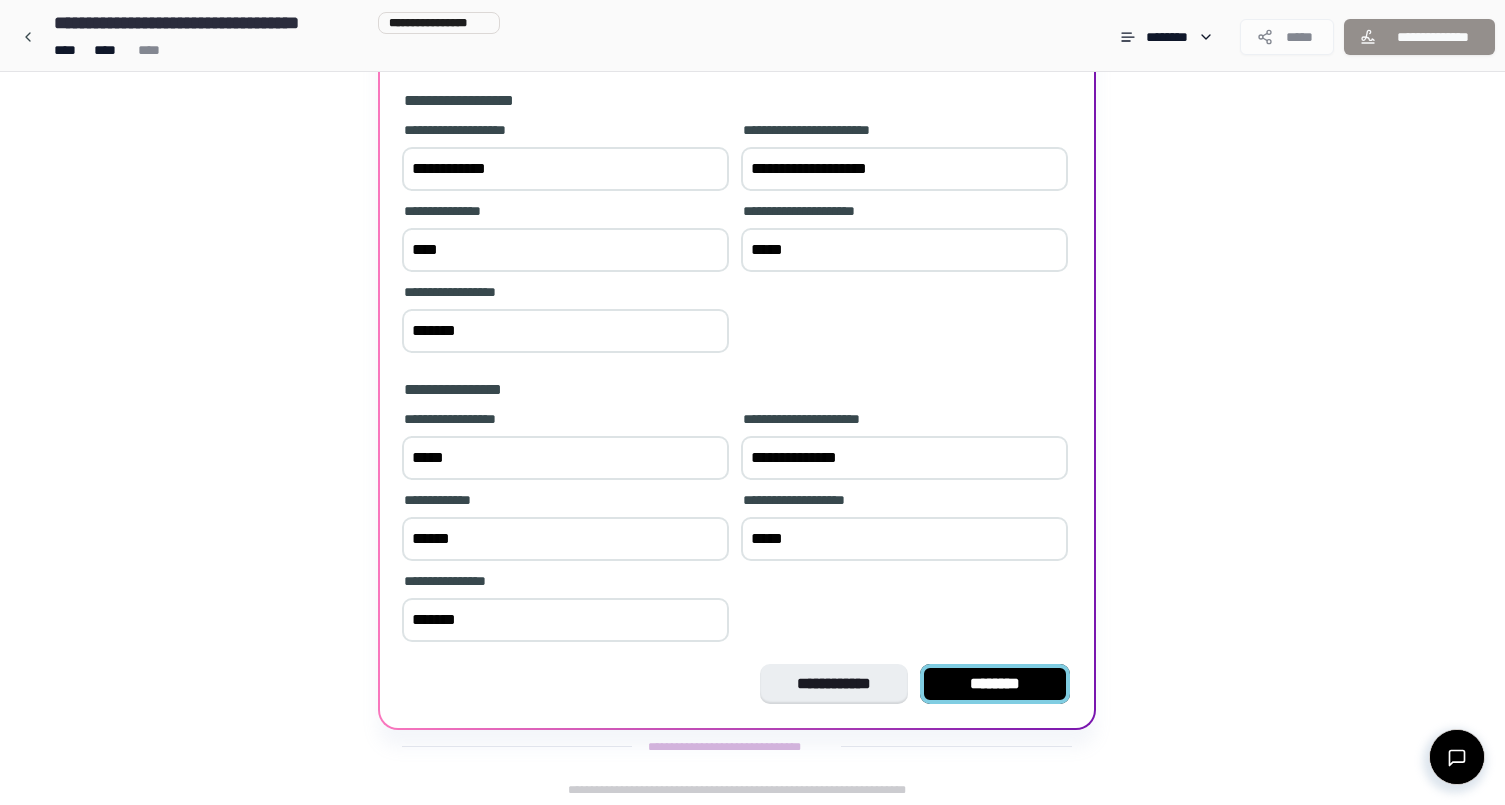 type on "*******" 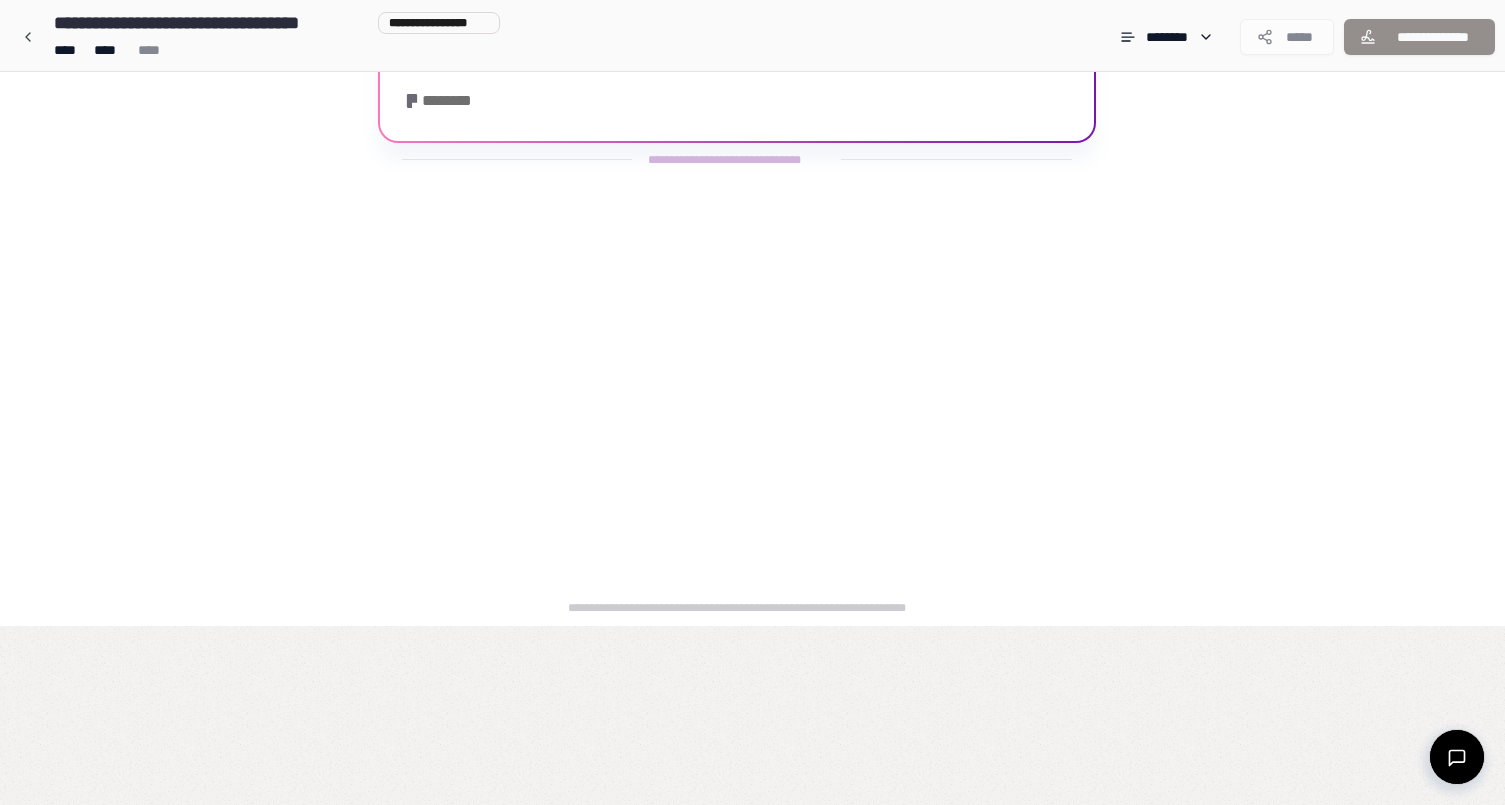 scroll, scrollTop: 0, scrollLeft: 0, axis: both 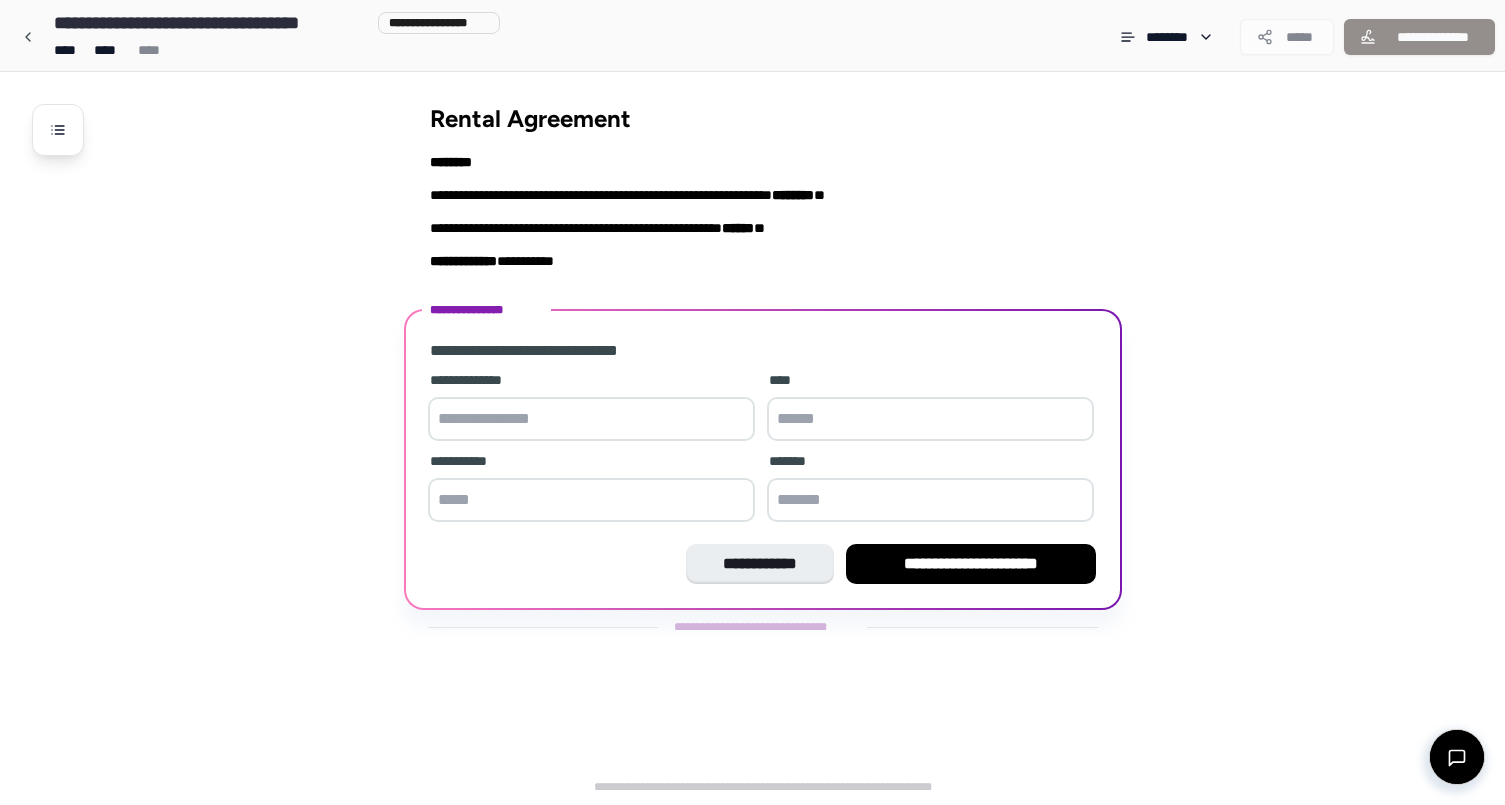 click at bounding box center (591, 419) 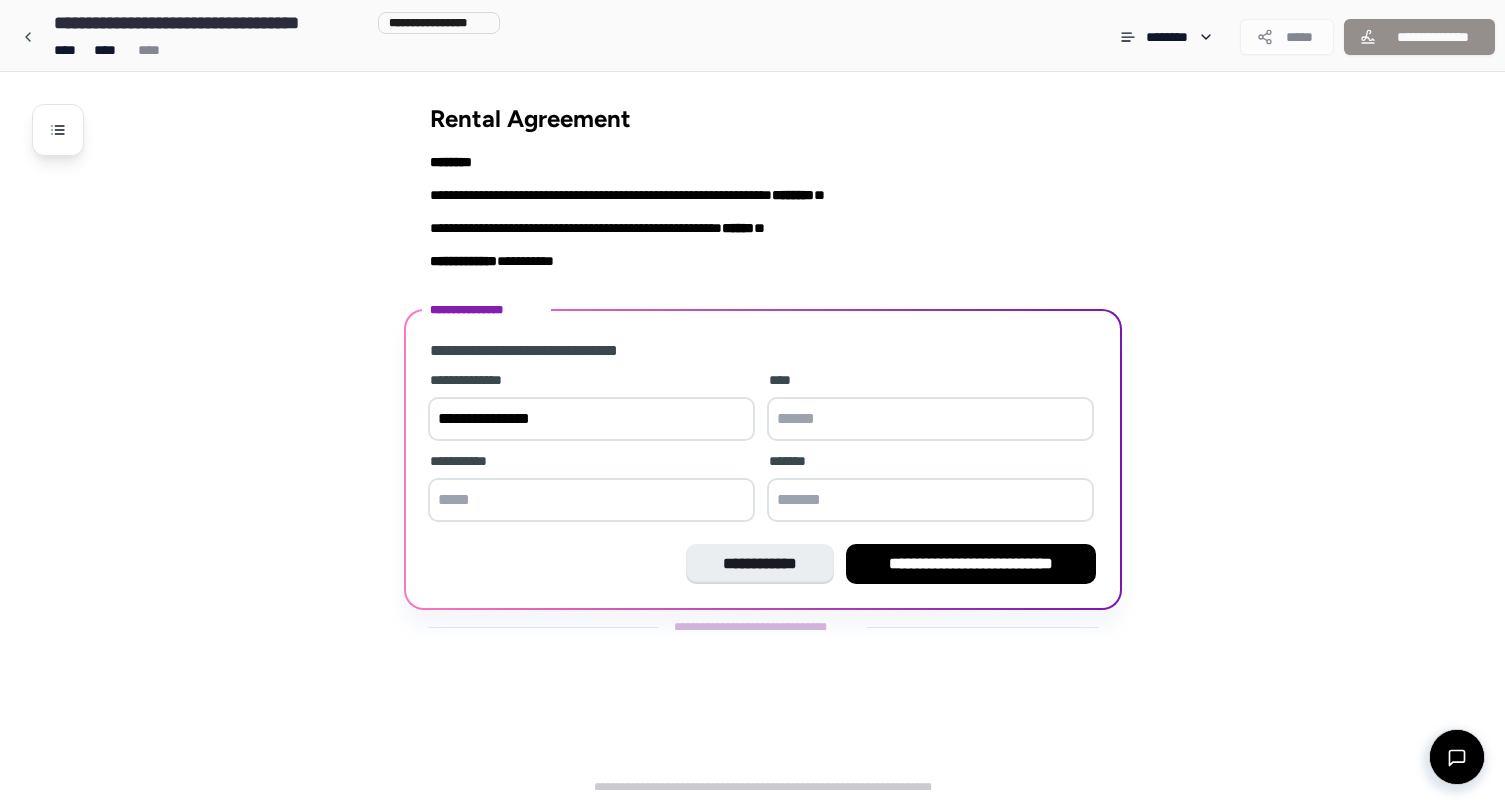 click on "**********" at bounding box center [591, 419] 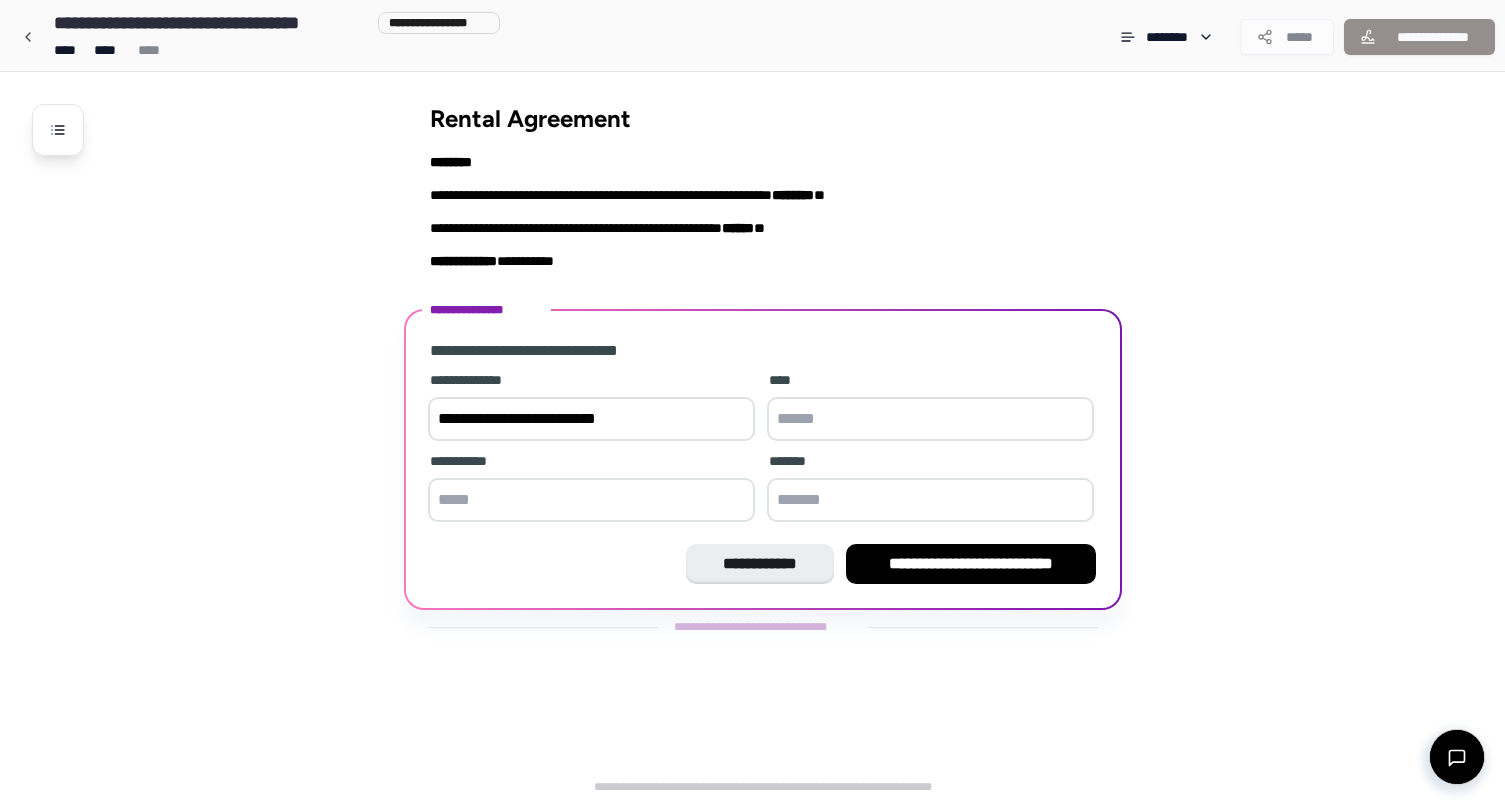 type on "**********" 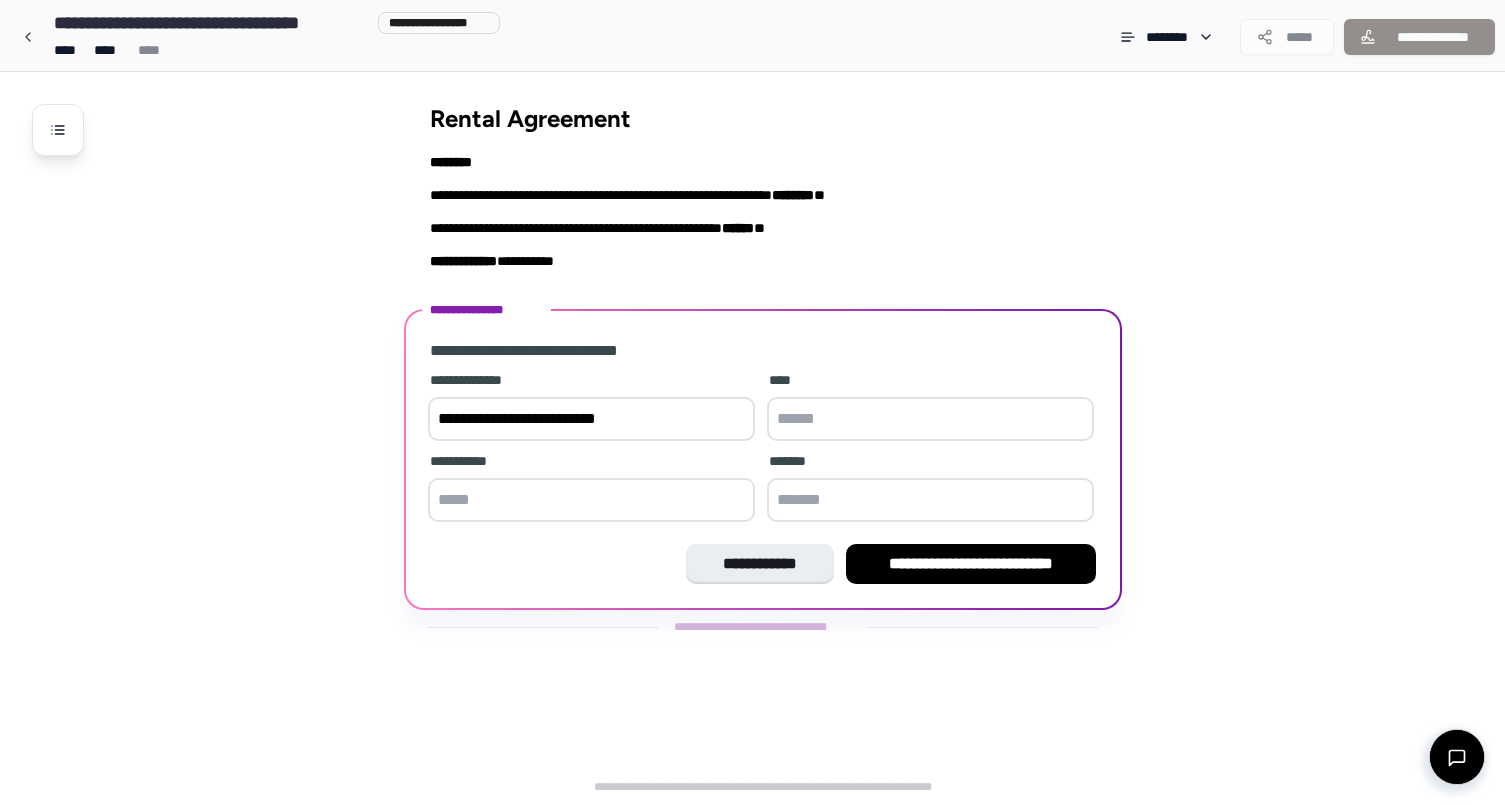 click at bounding box center (930, 419) 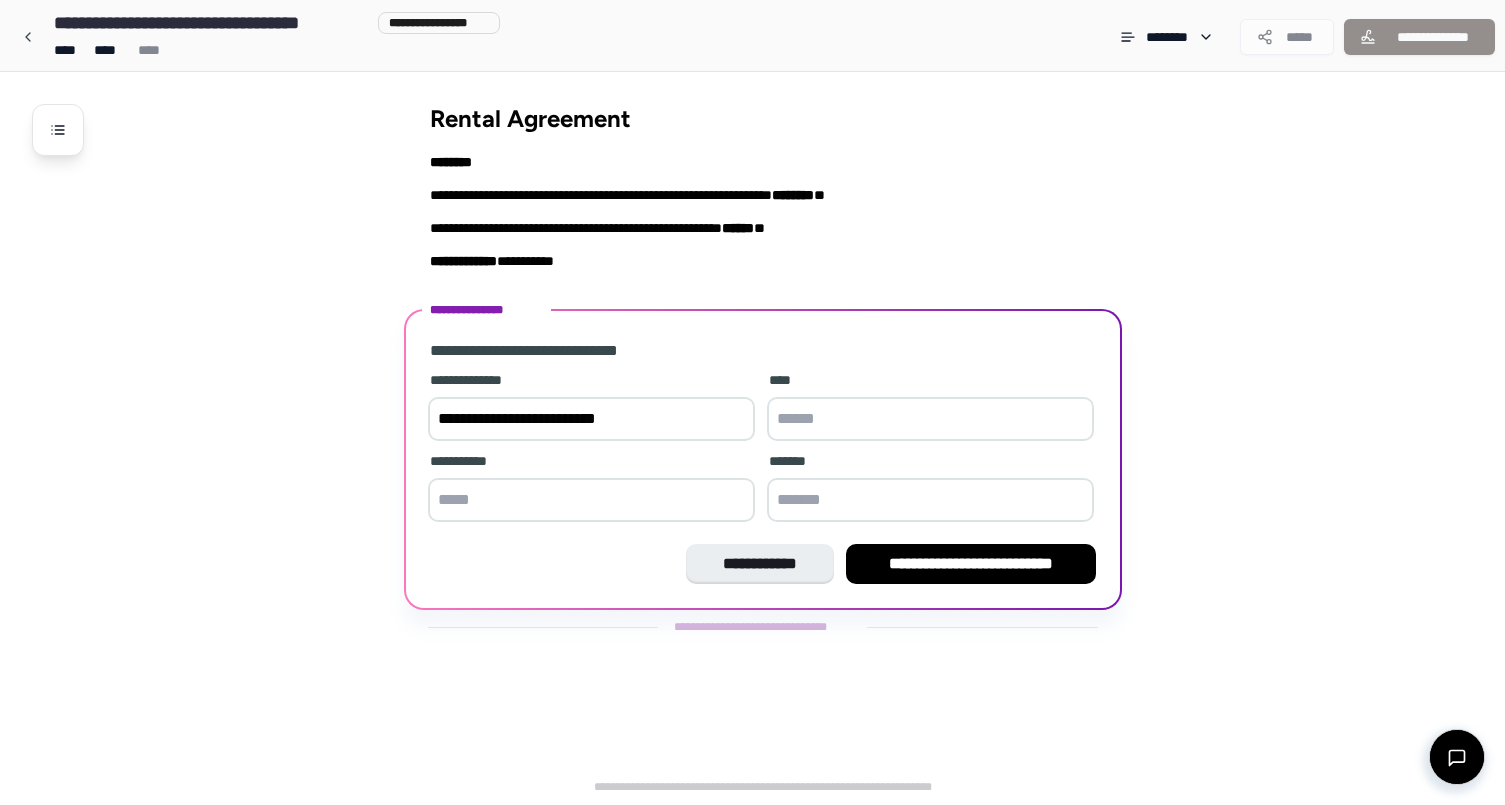 click at bounding box center [591, 500] 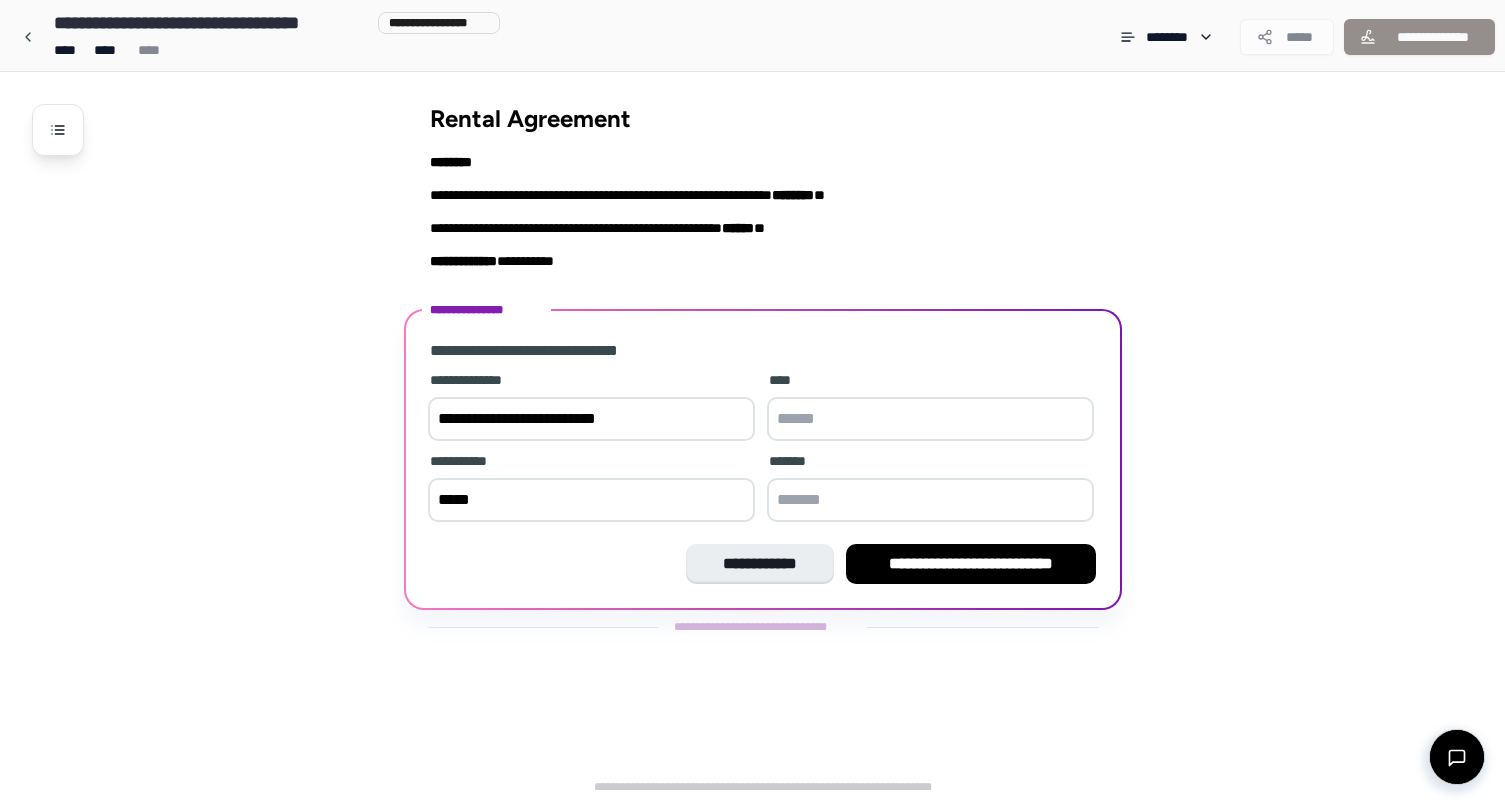 type on "*****" 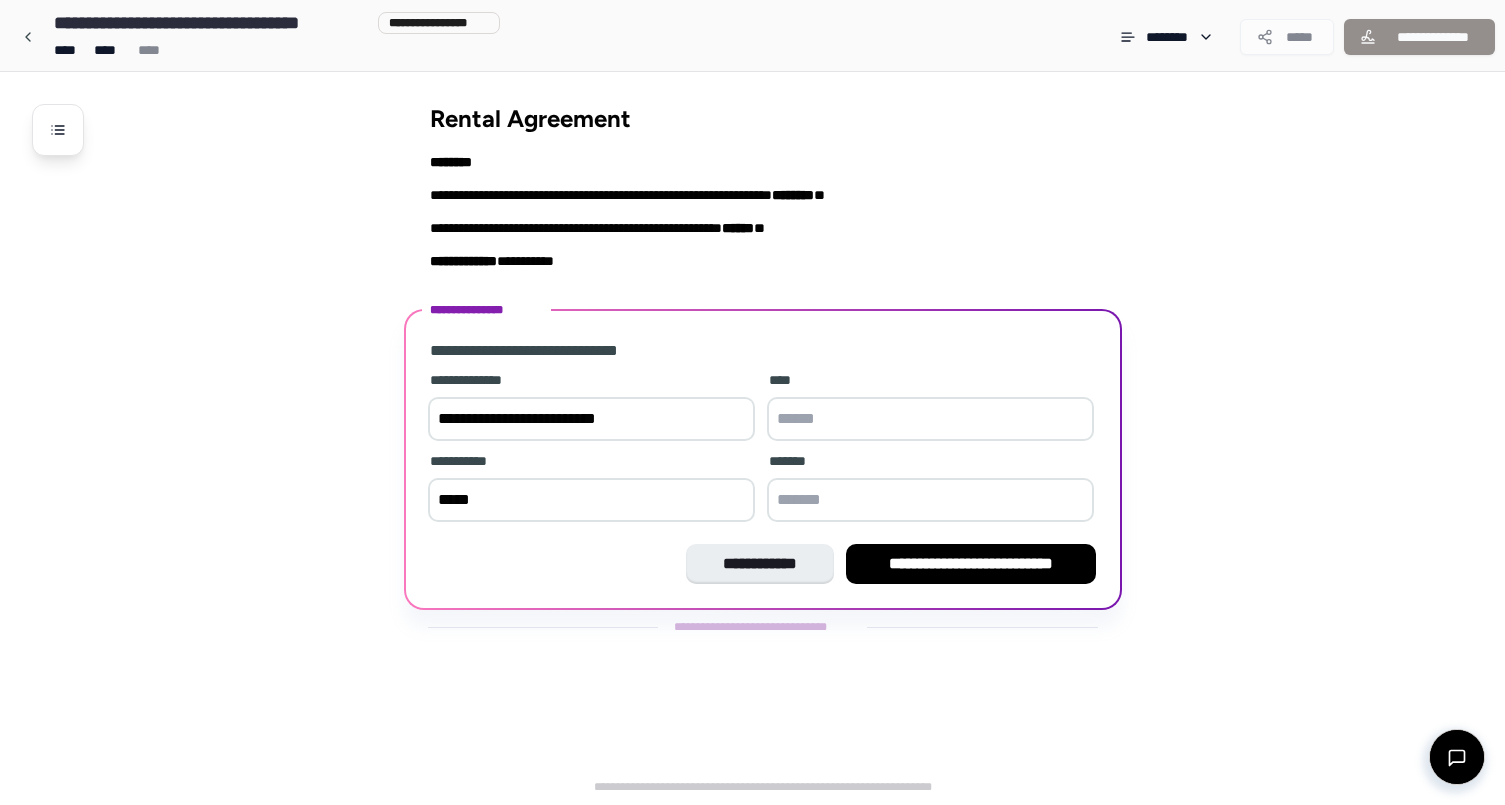 click at bounding box center [930, 419] 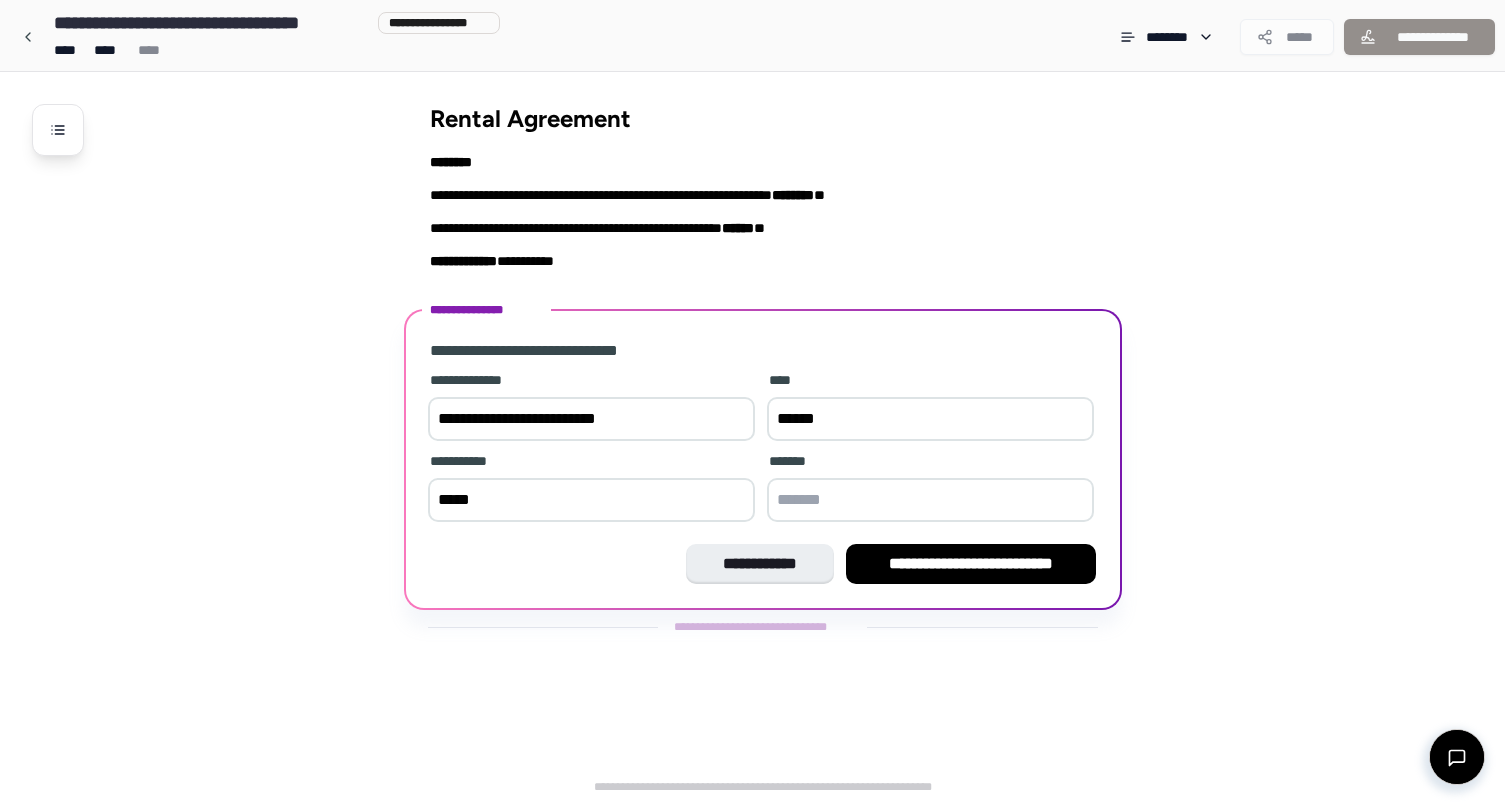 type on "******" 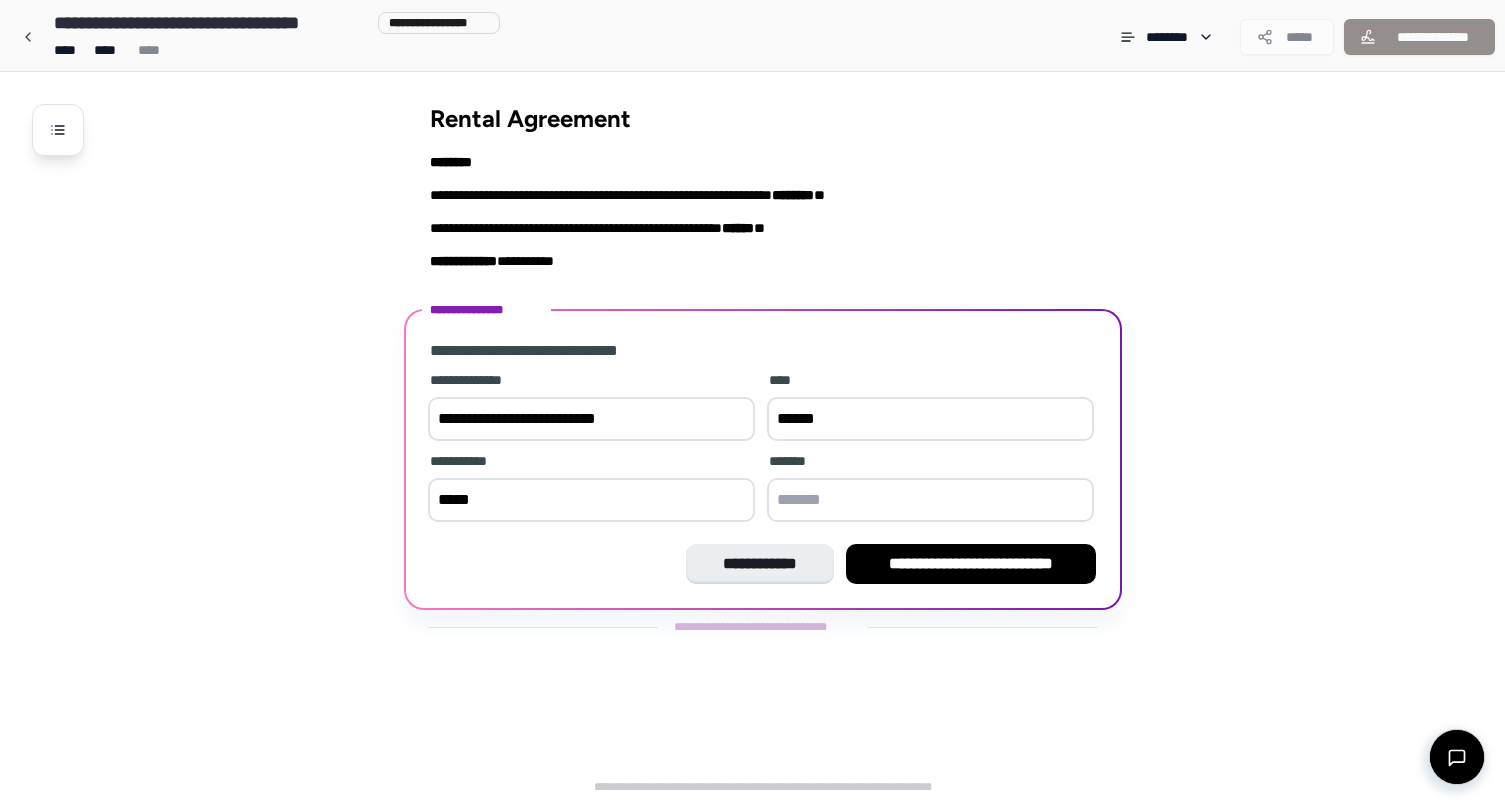 click at bounding box center (930, 500) 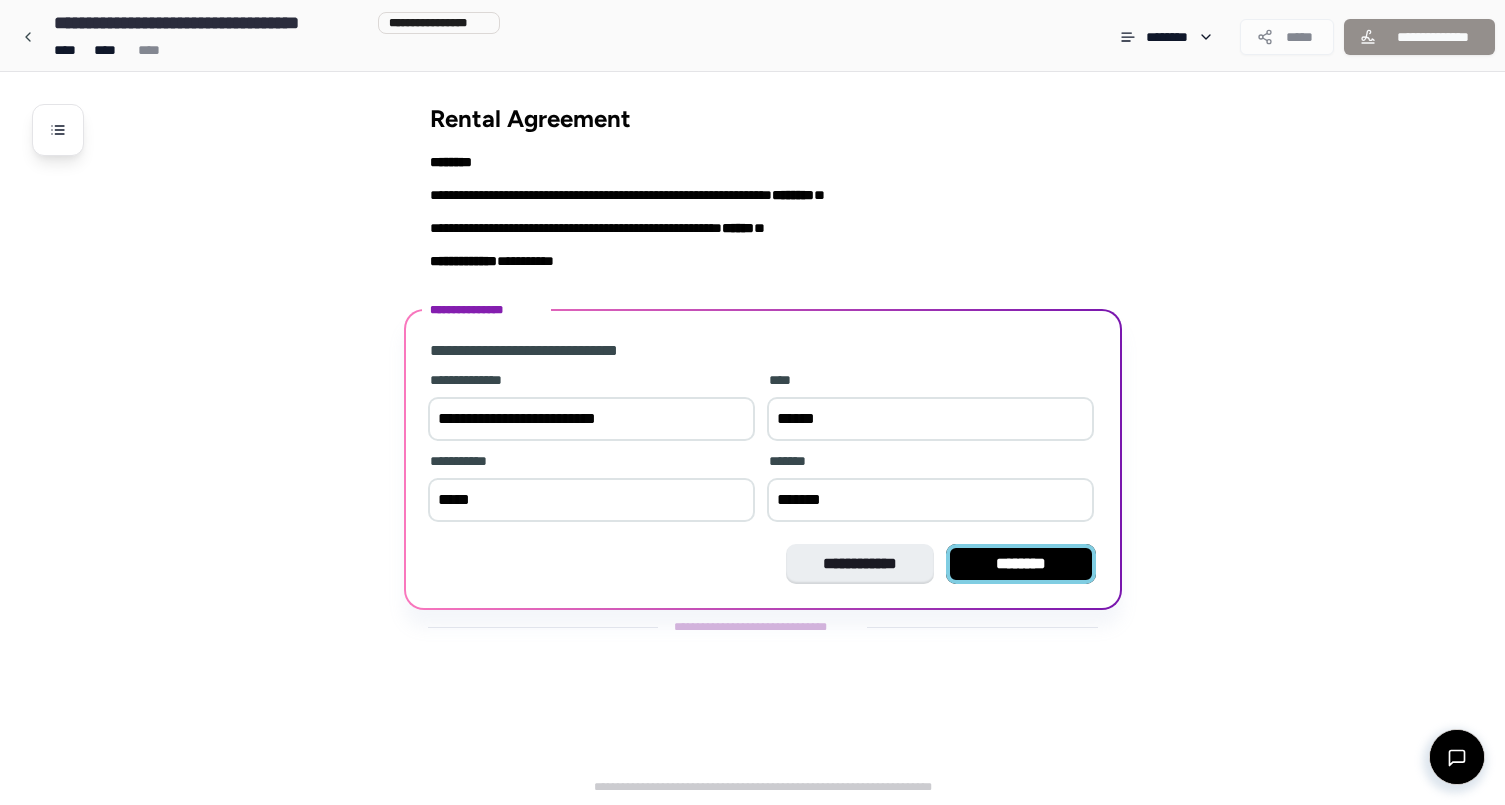 type on "*******" 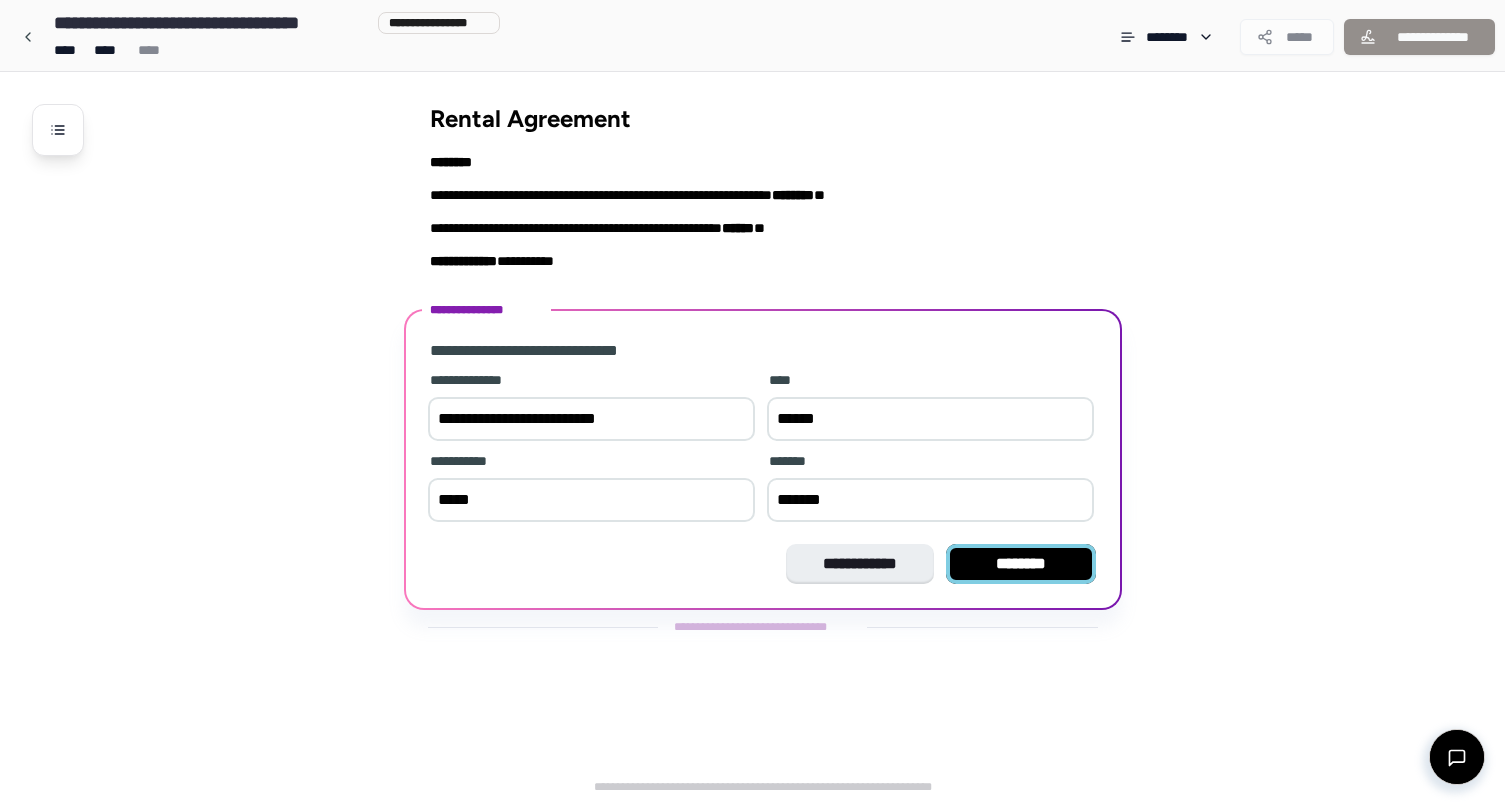 click on "********" at bounding box center [1021, 564] 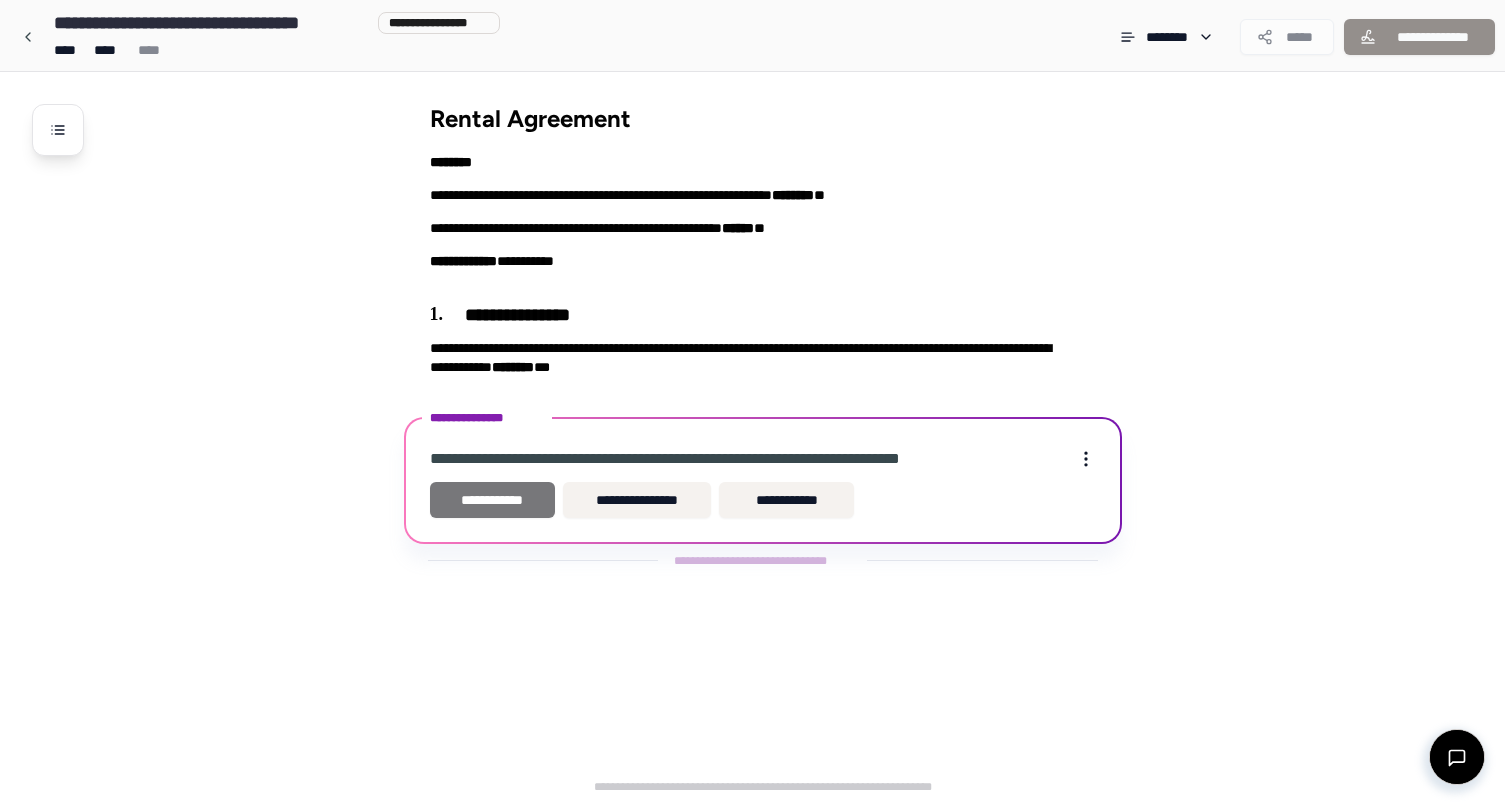 click on "**********" at bounding box center (493, 500) 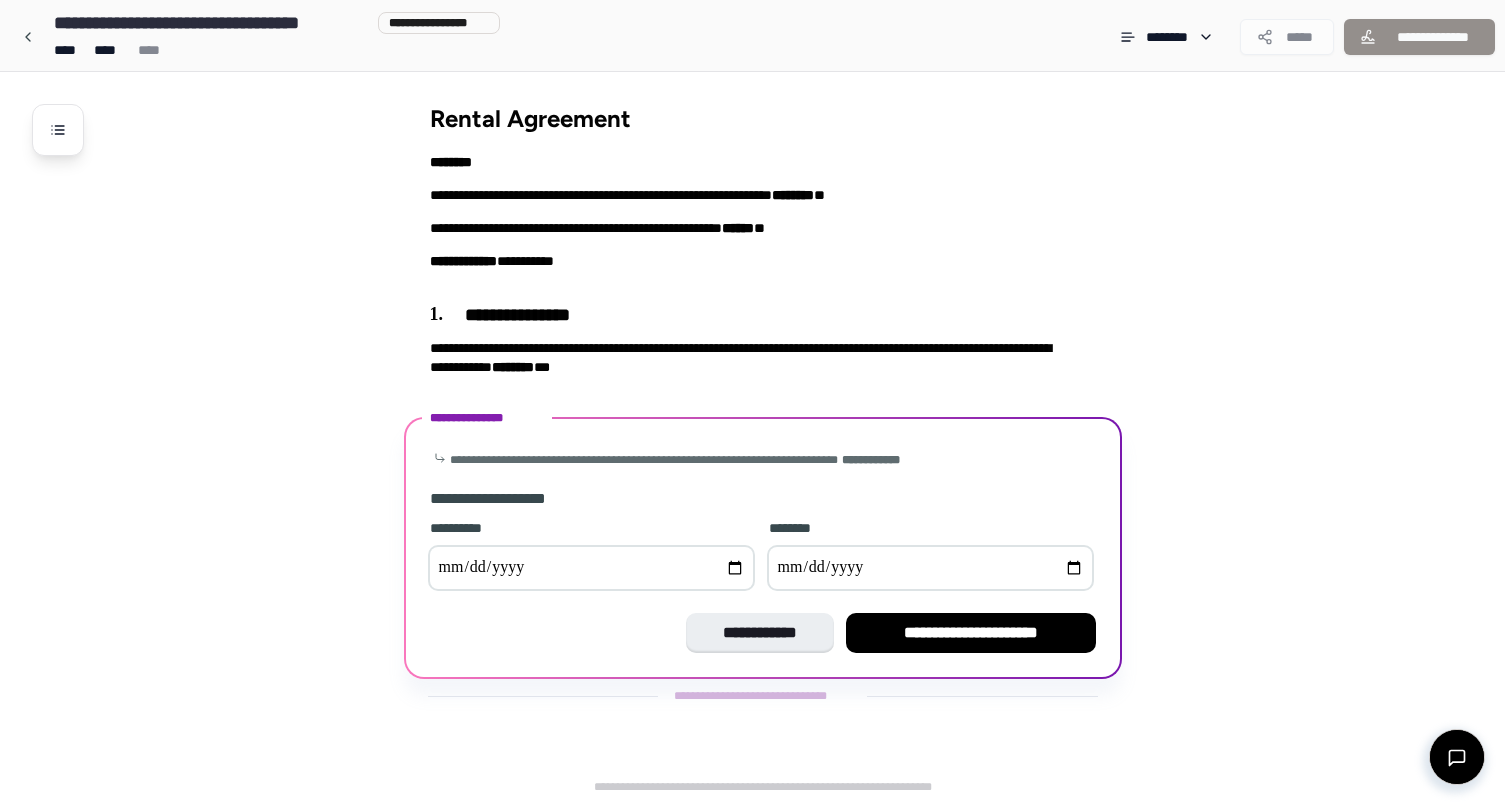 click at bounding box center (591, 568) 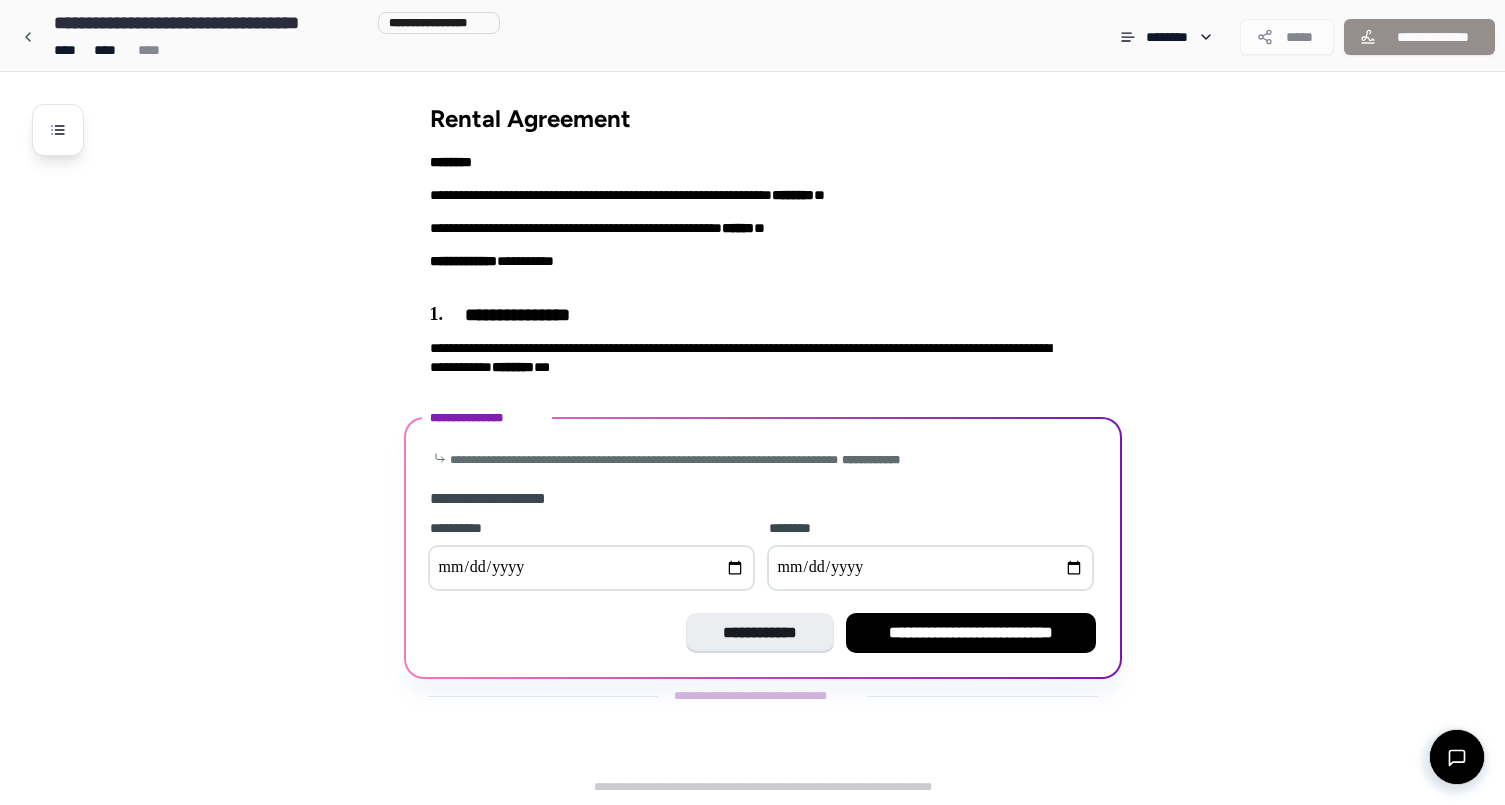 type on "**********" 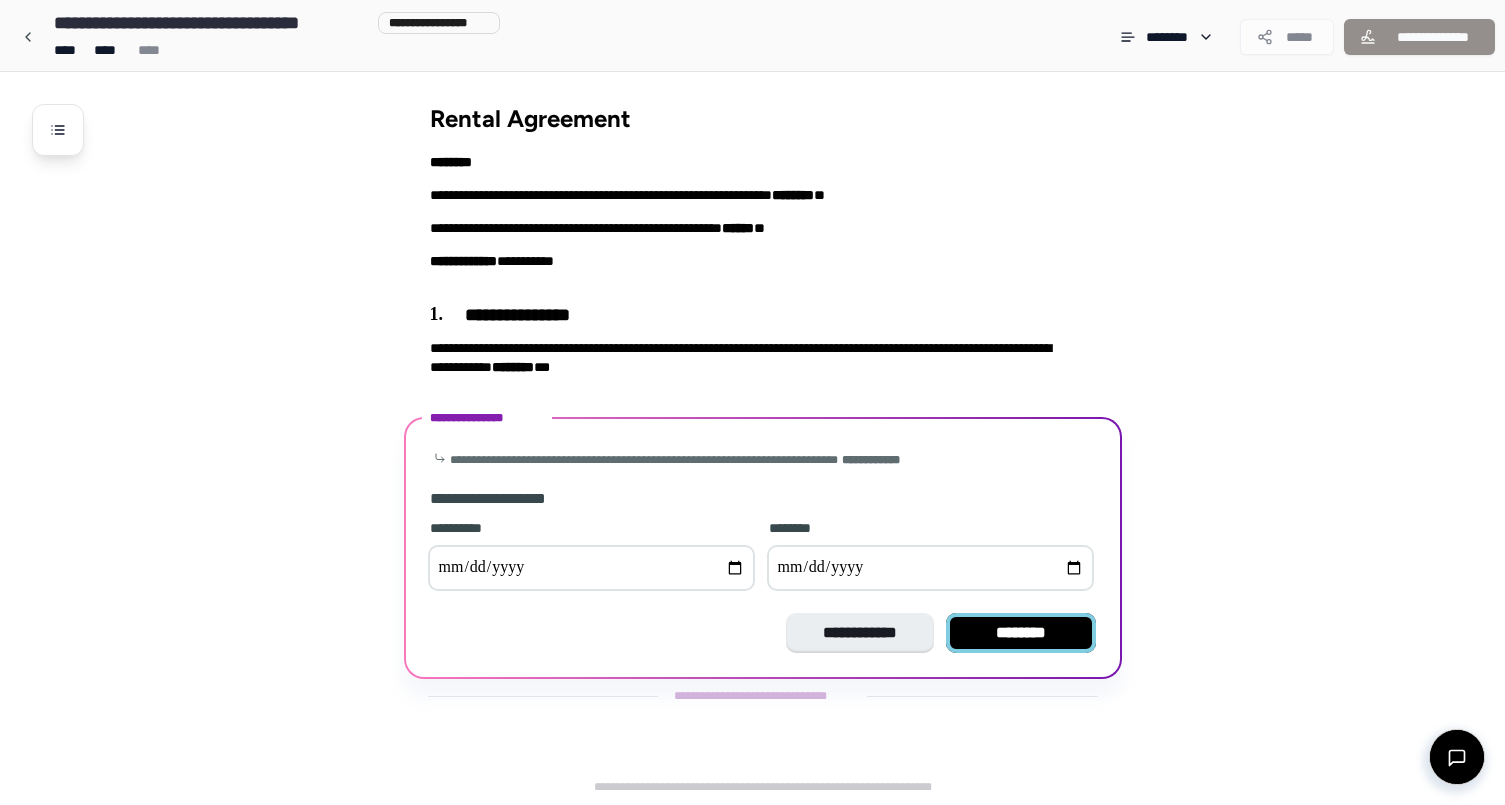 type on "**********" 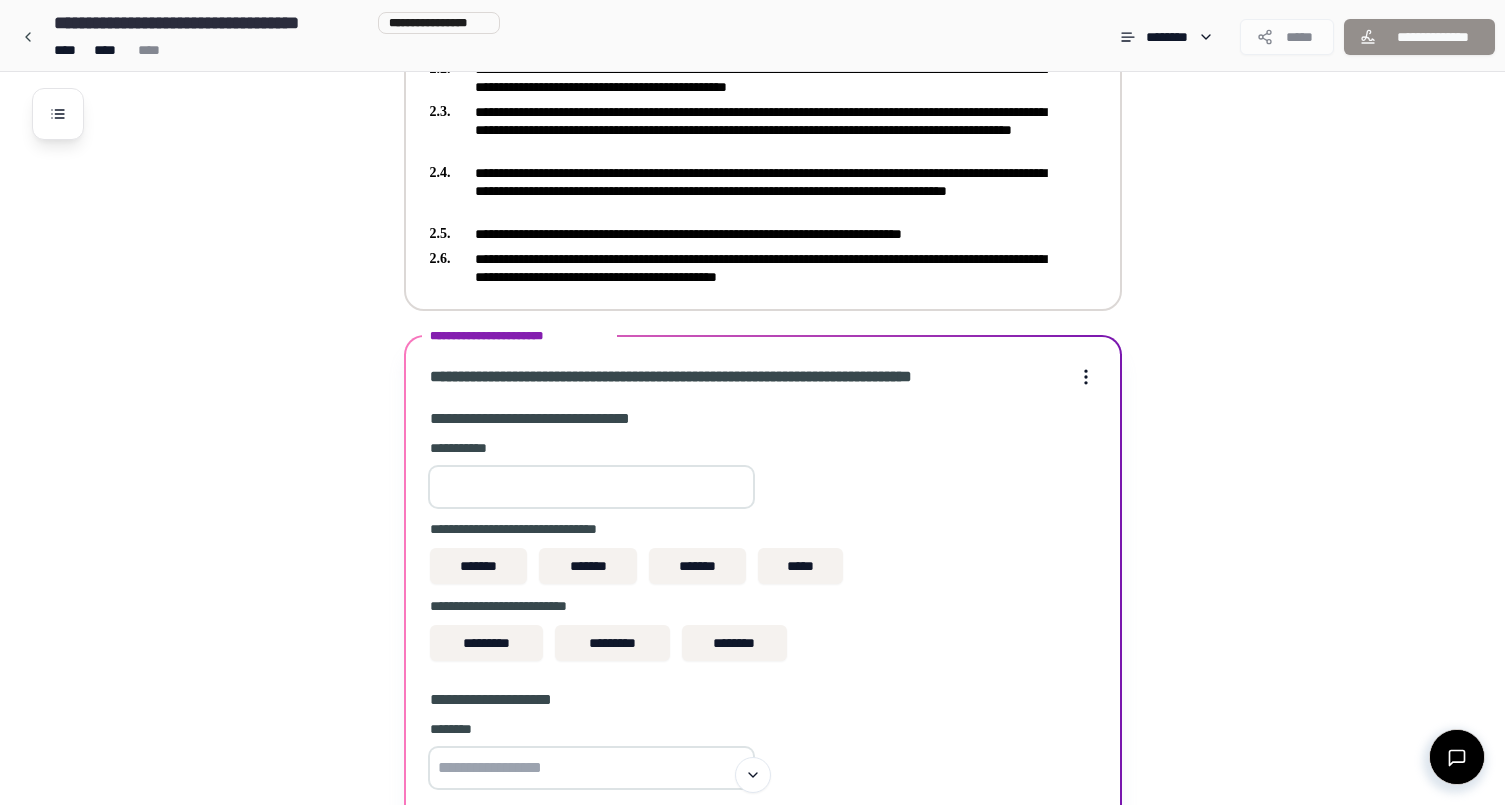 scroll, scrollTop: 411, scrollLeft: 0, axis: vertical 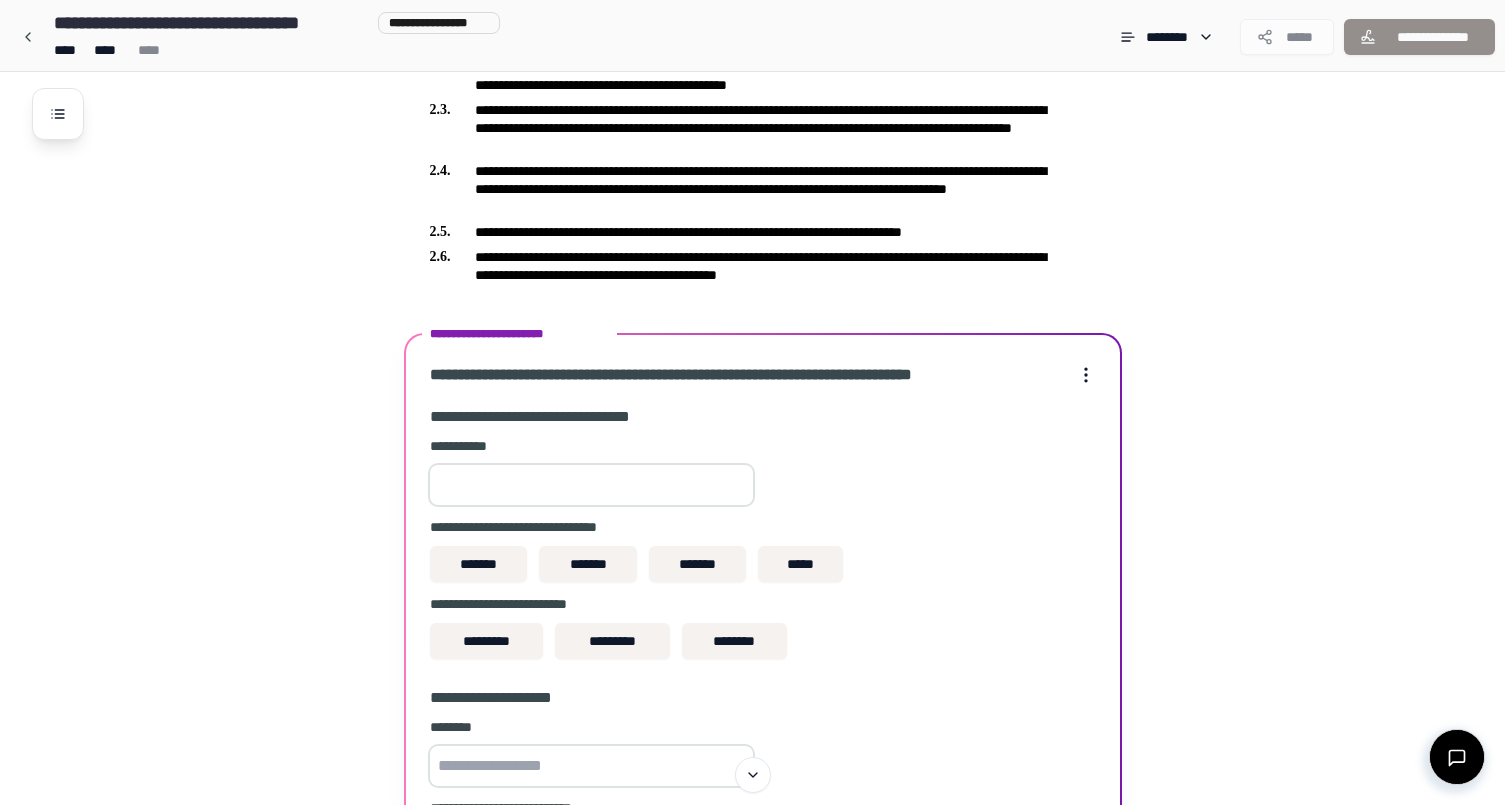 click on "**" at bounding box center [591, 485] 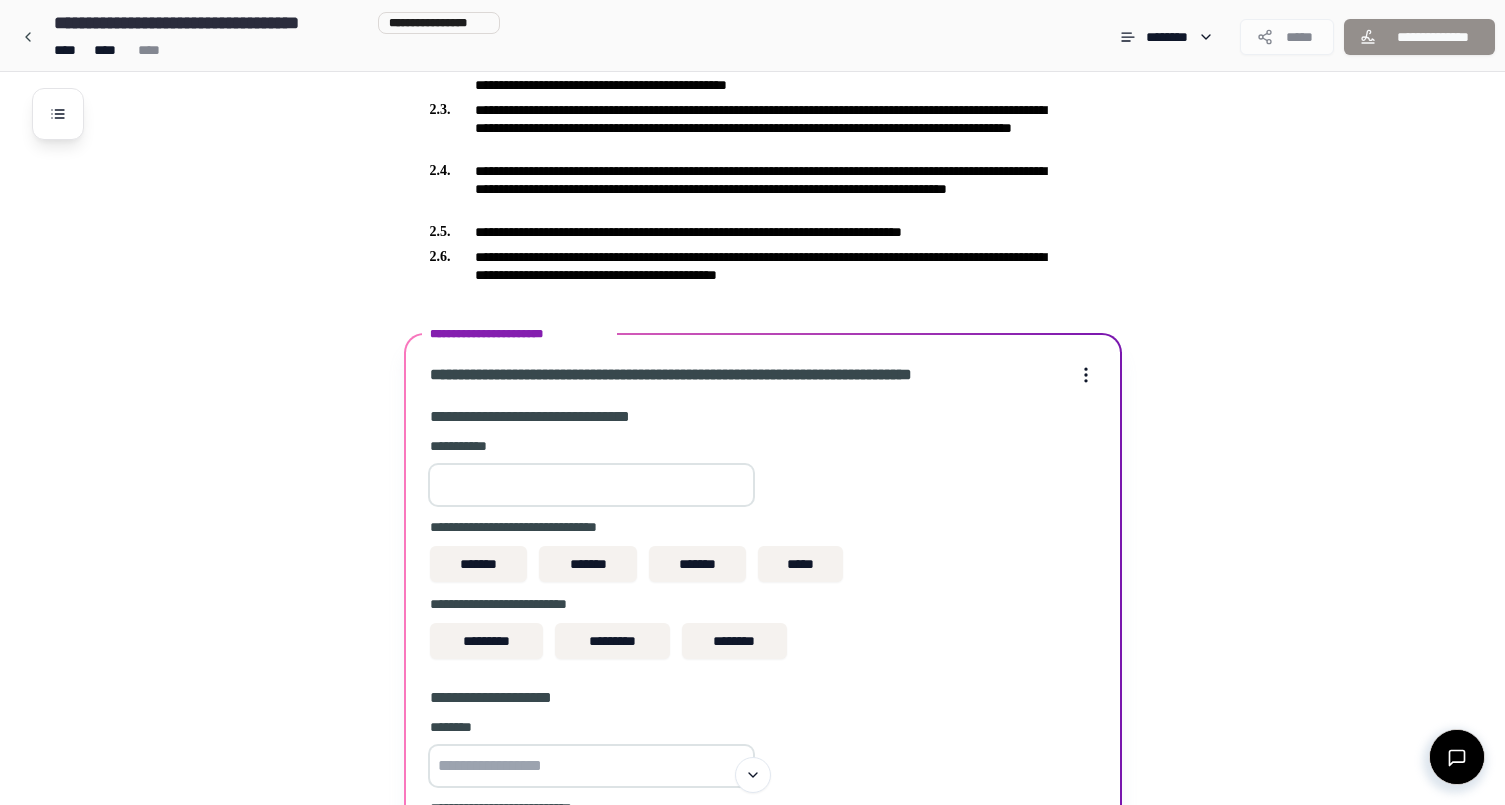 drag, startPoint x: 650, startPoint y: 483, endPoint x: 398, endPoint y: 477, distance: 252.07141 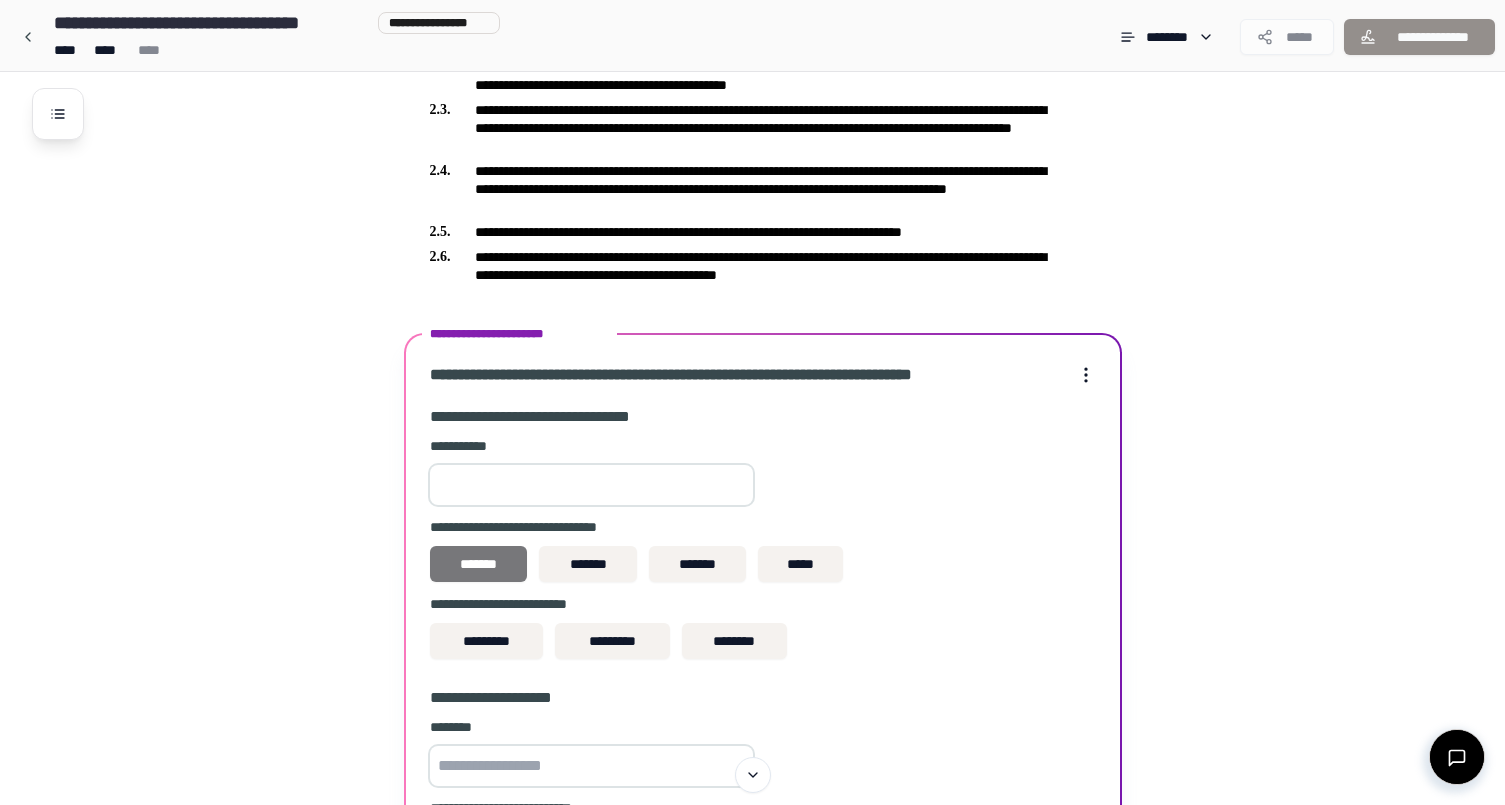 type on "***" 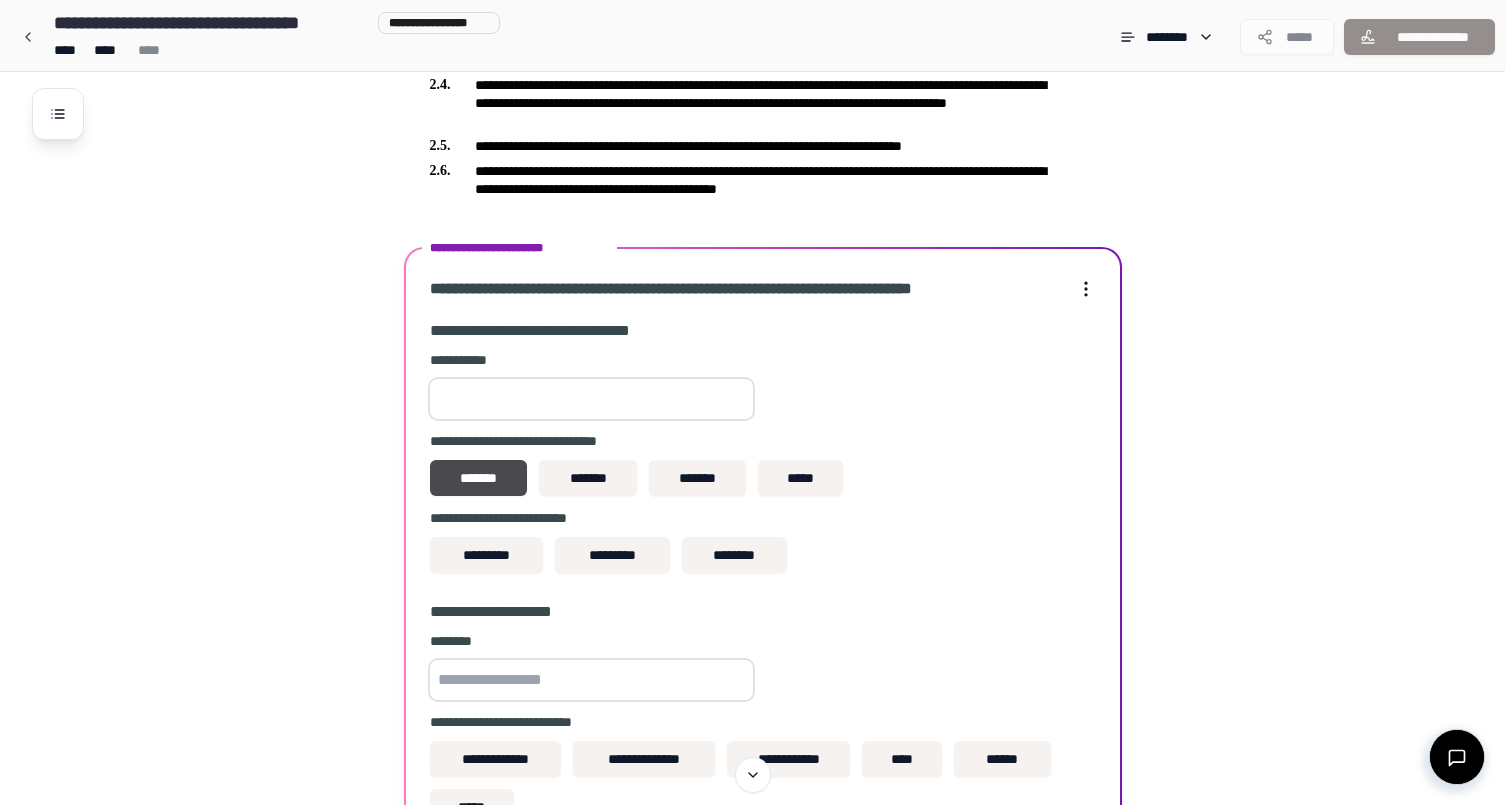 scroll, scrollTop: 502, scrollLeft: 0, axis: vertical 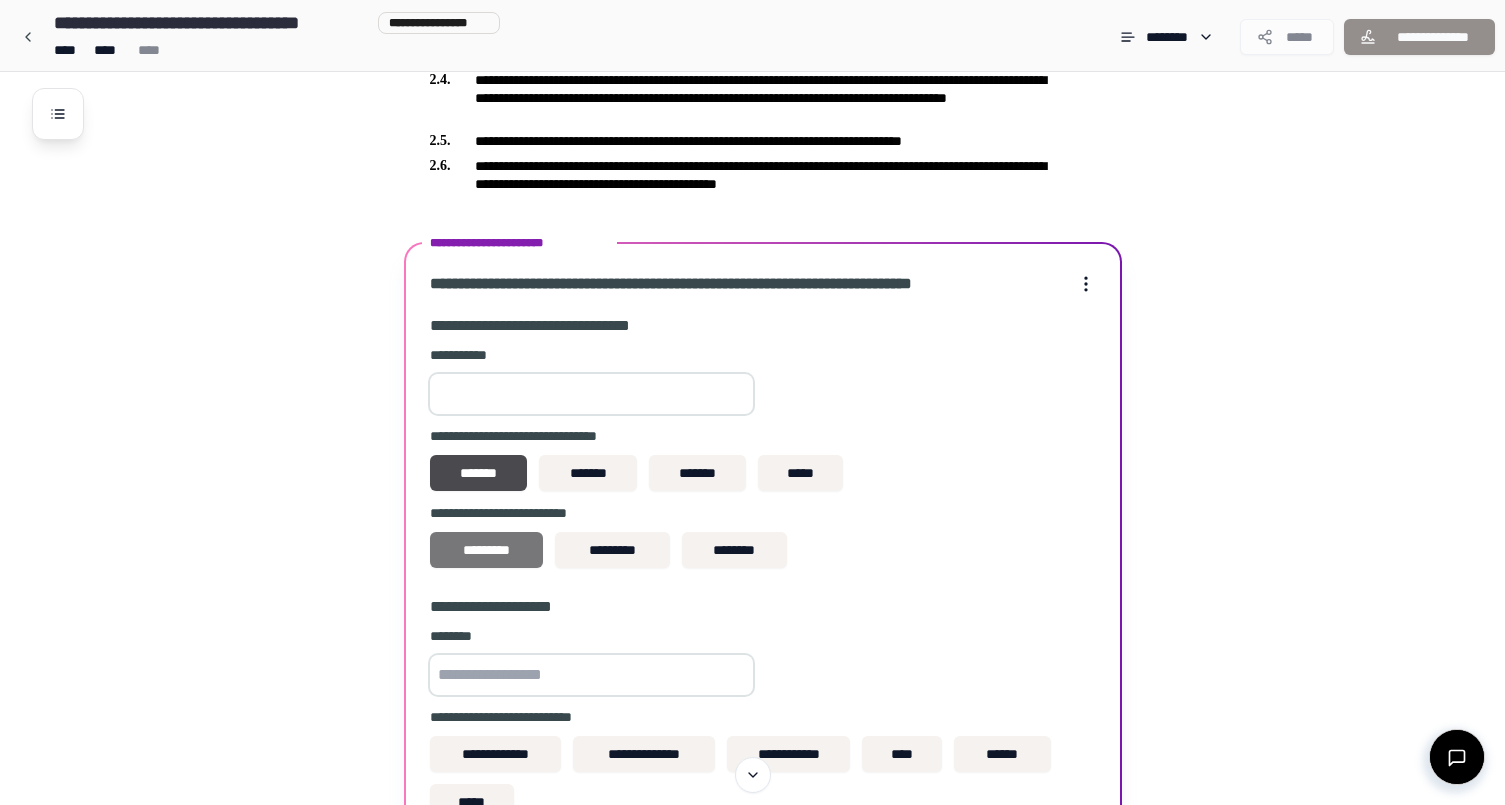 click on "*********" at bounding box center (486, 550) 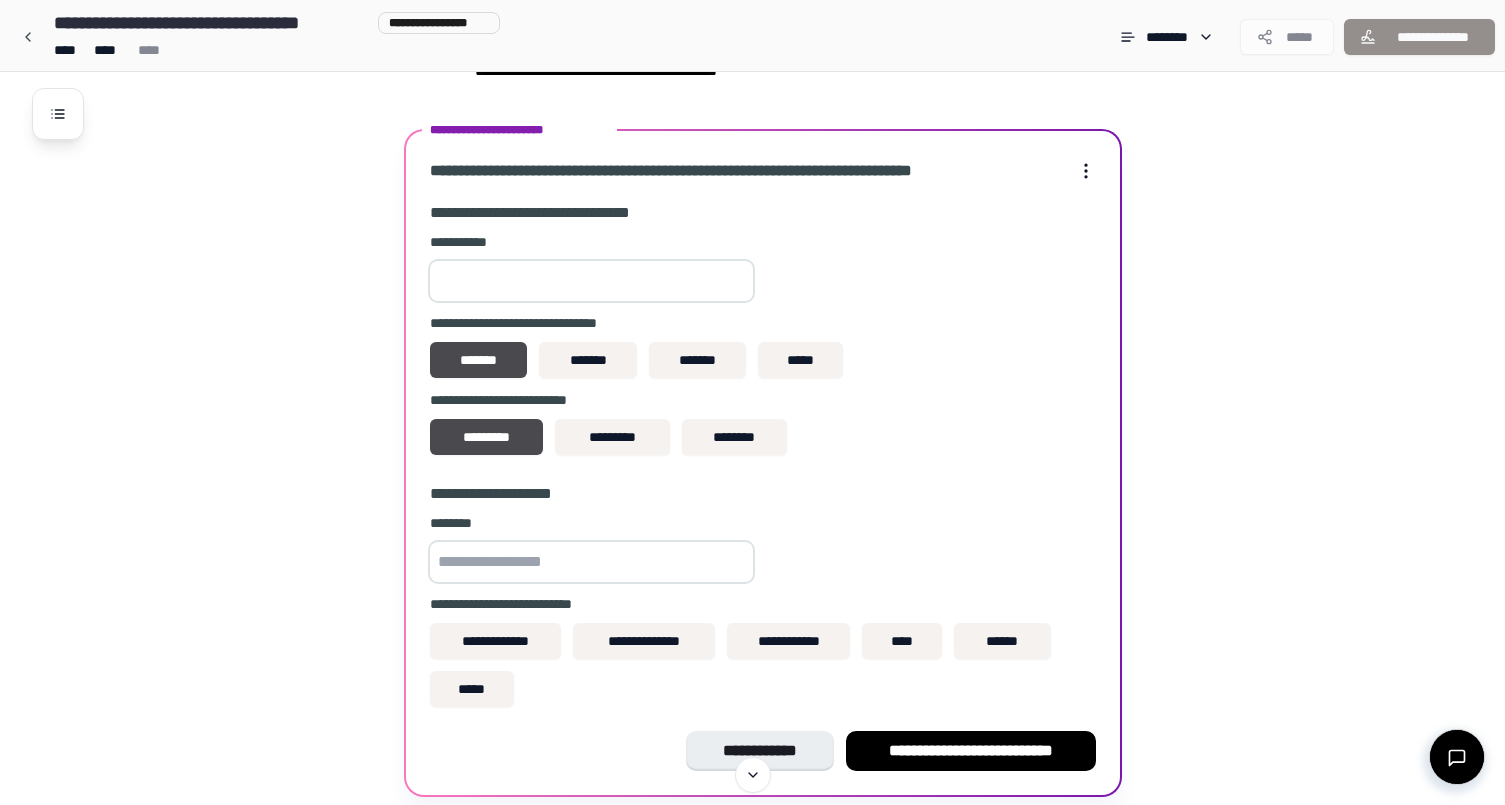 scroll, scrollTop: 619, scrollLeft: 0, axis: vertical 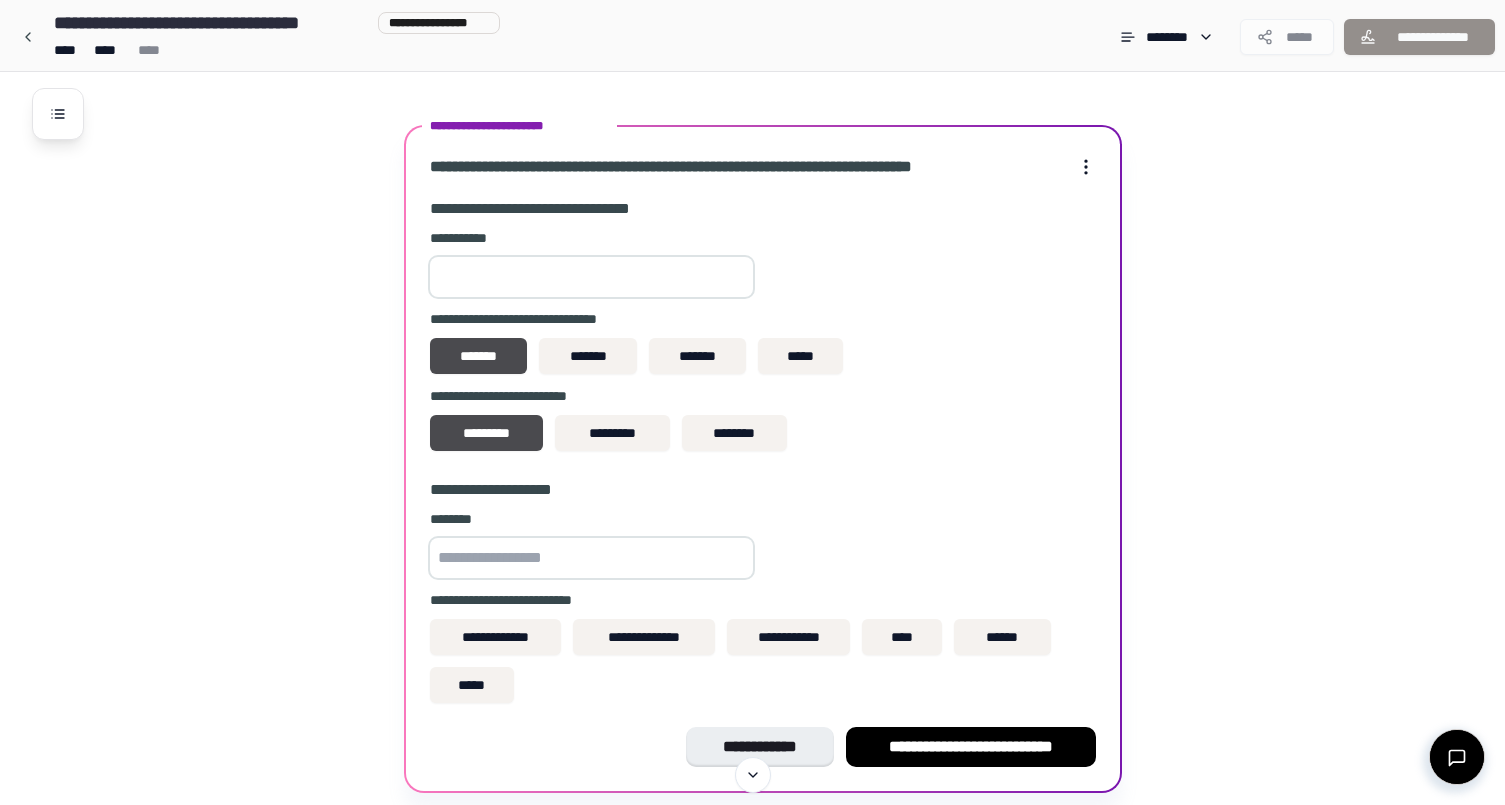 click at bounding box center (591, 558) 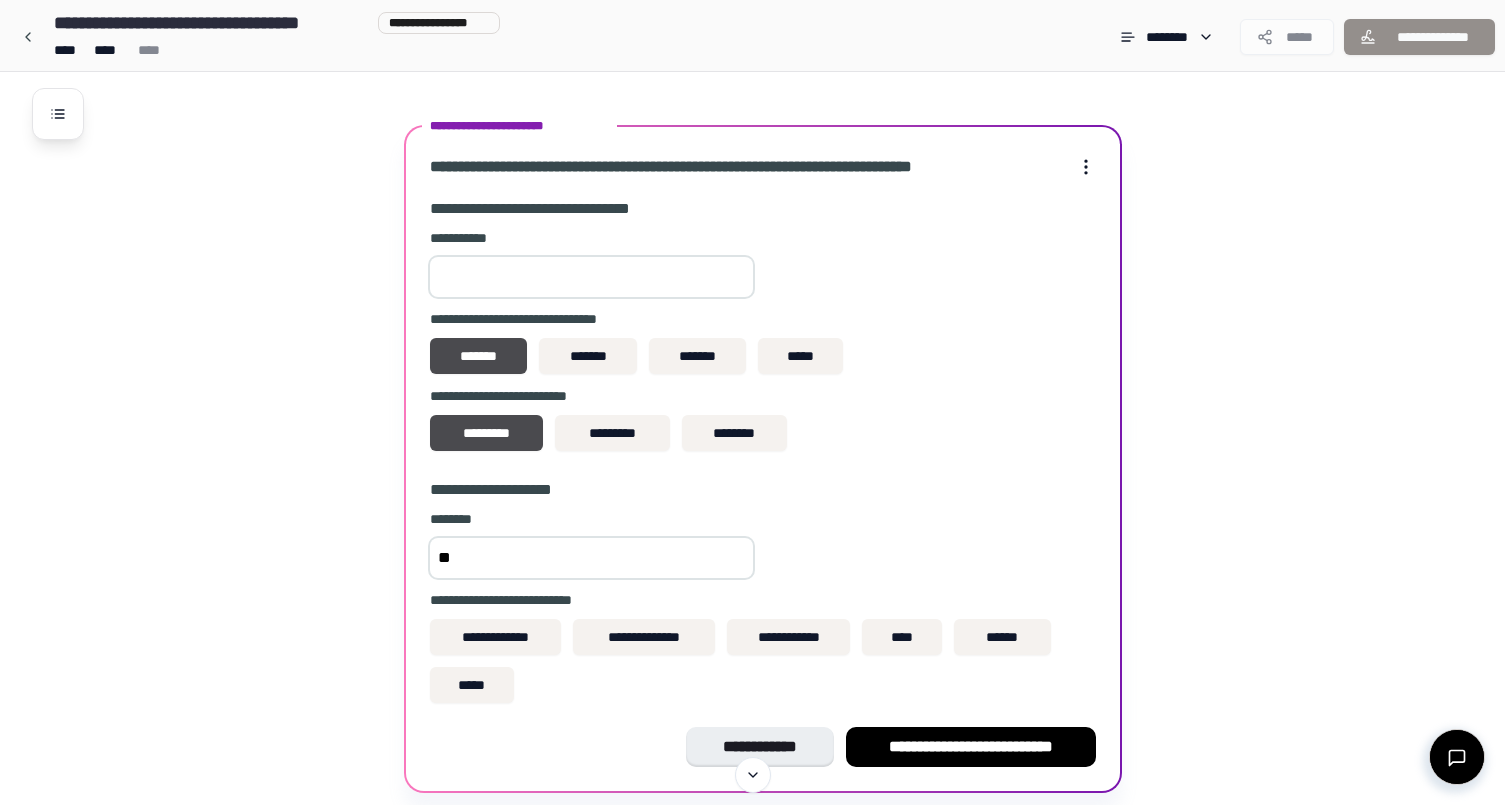 type on "*" 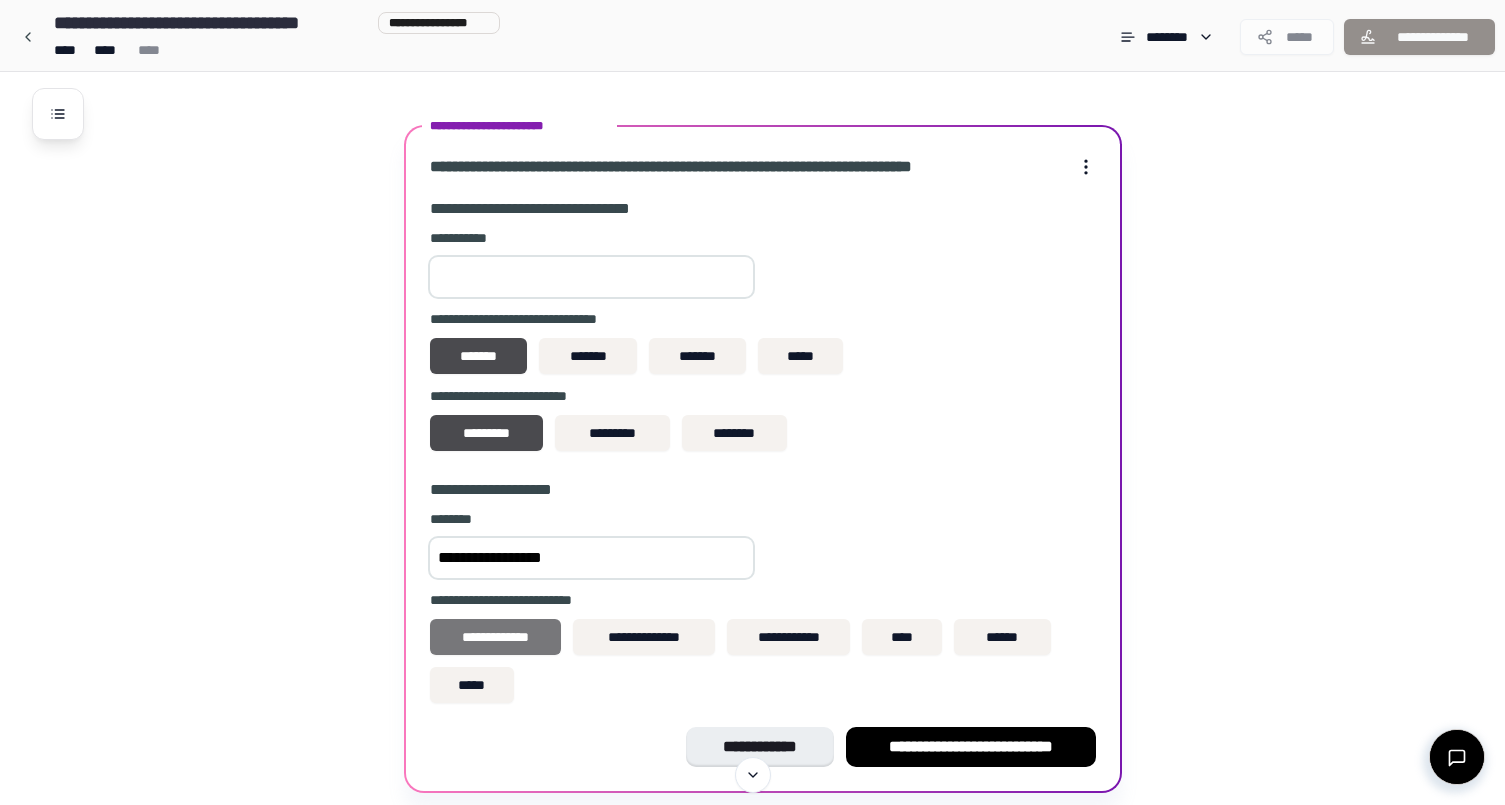 type on "**********" 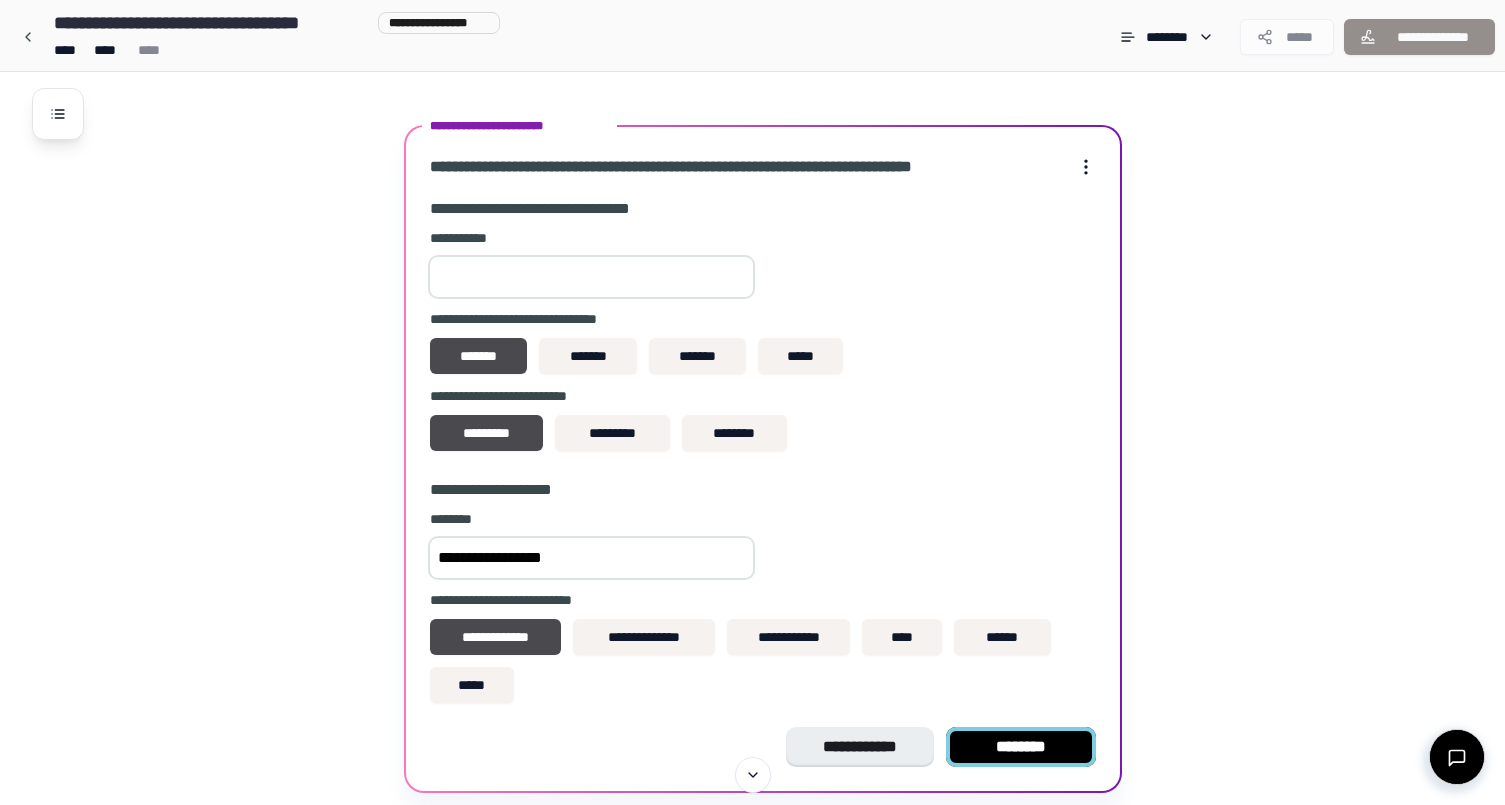click on "********" at bounding box center (1021, 747) 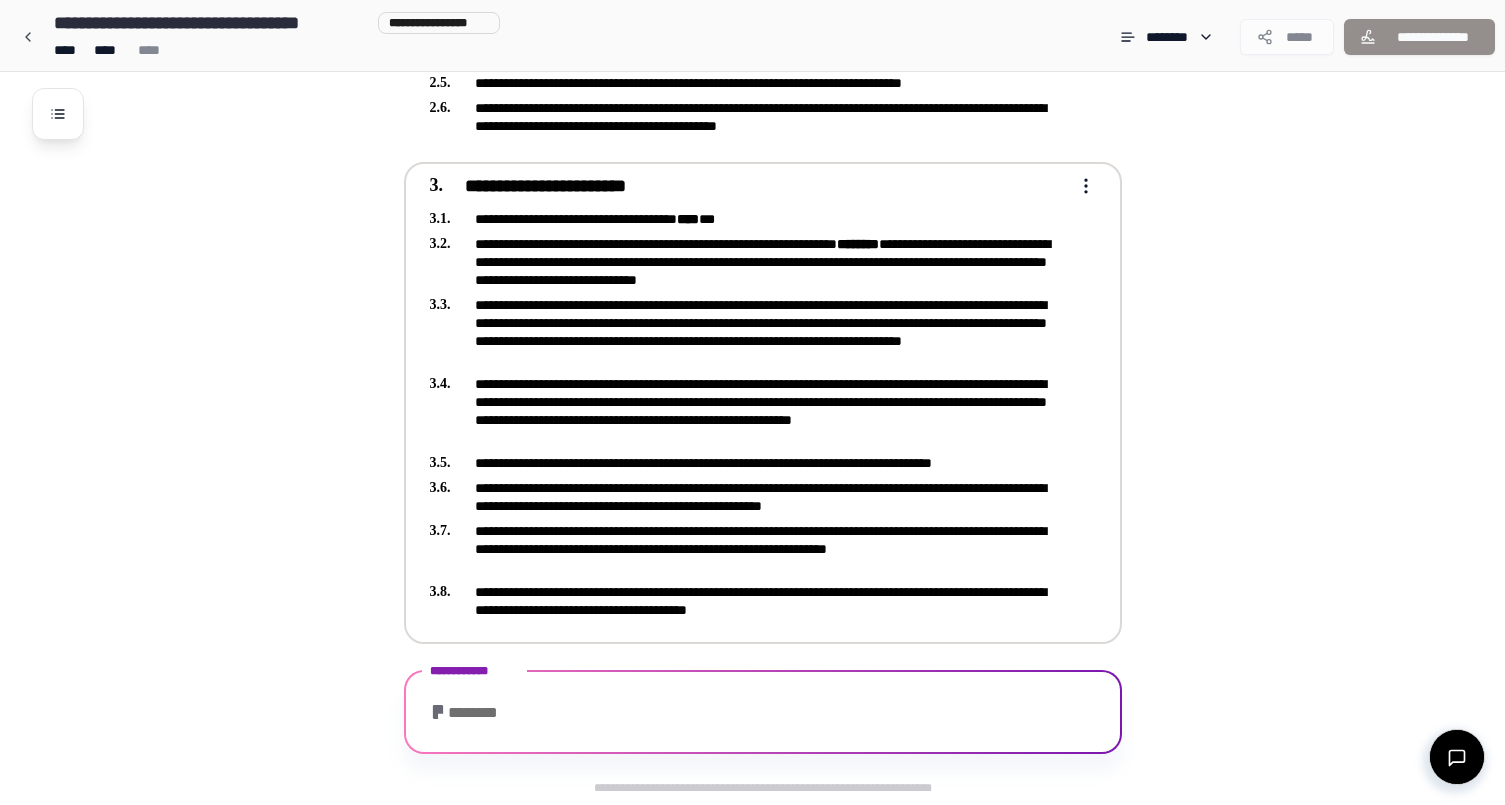scroll, scrollTop: 716, scrollLeft: 0, axis: vertical 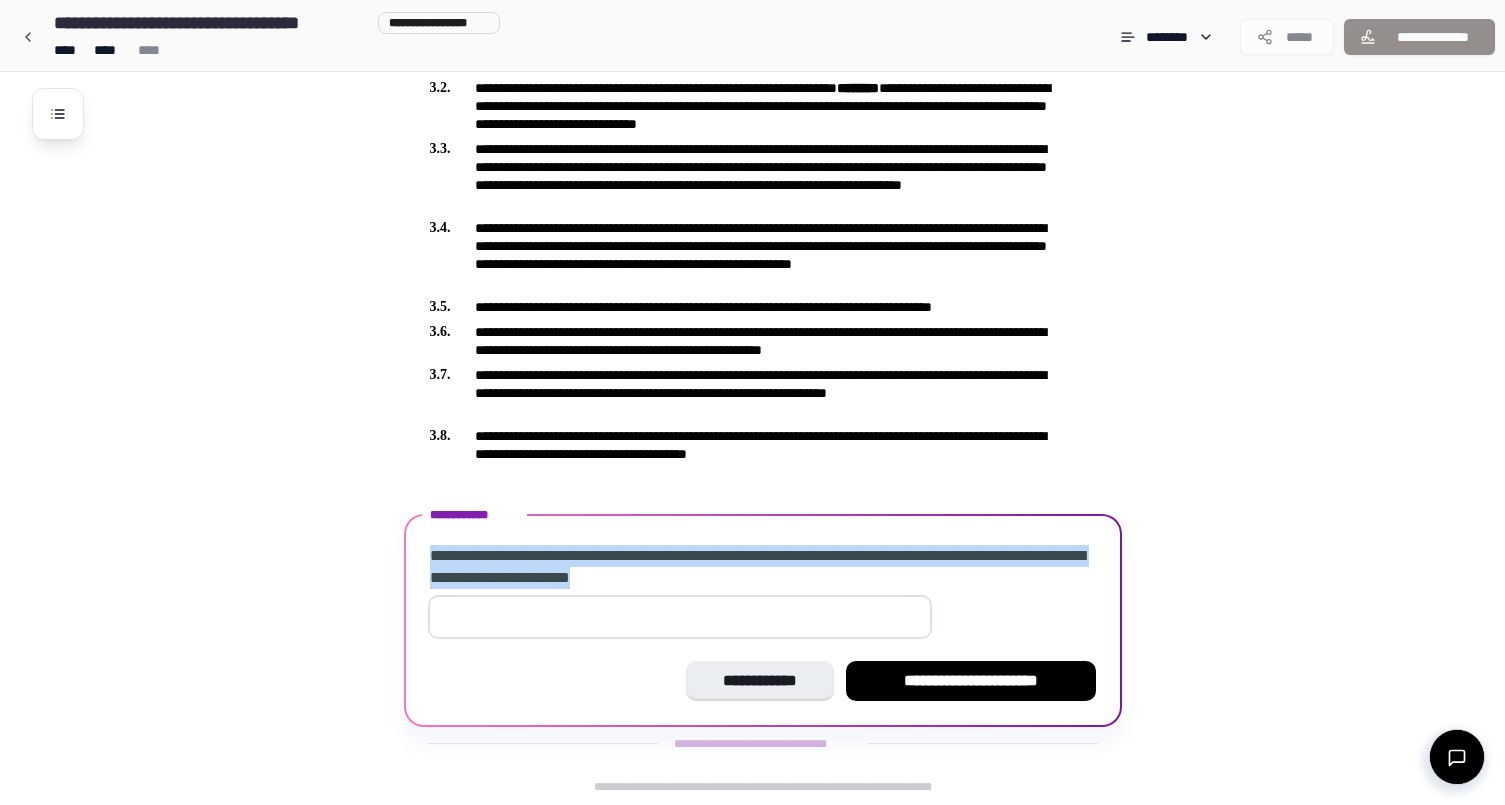 drag, startPoint x: 432, startPoint y: 557, endPoint x: 782, endPoint y: 583, distance: 350.9644 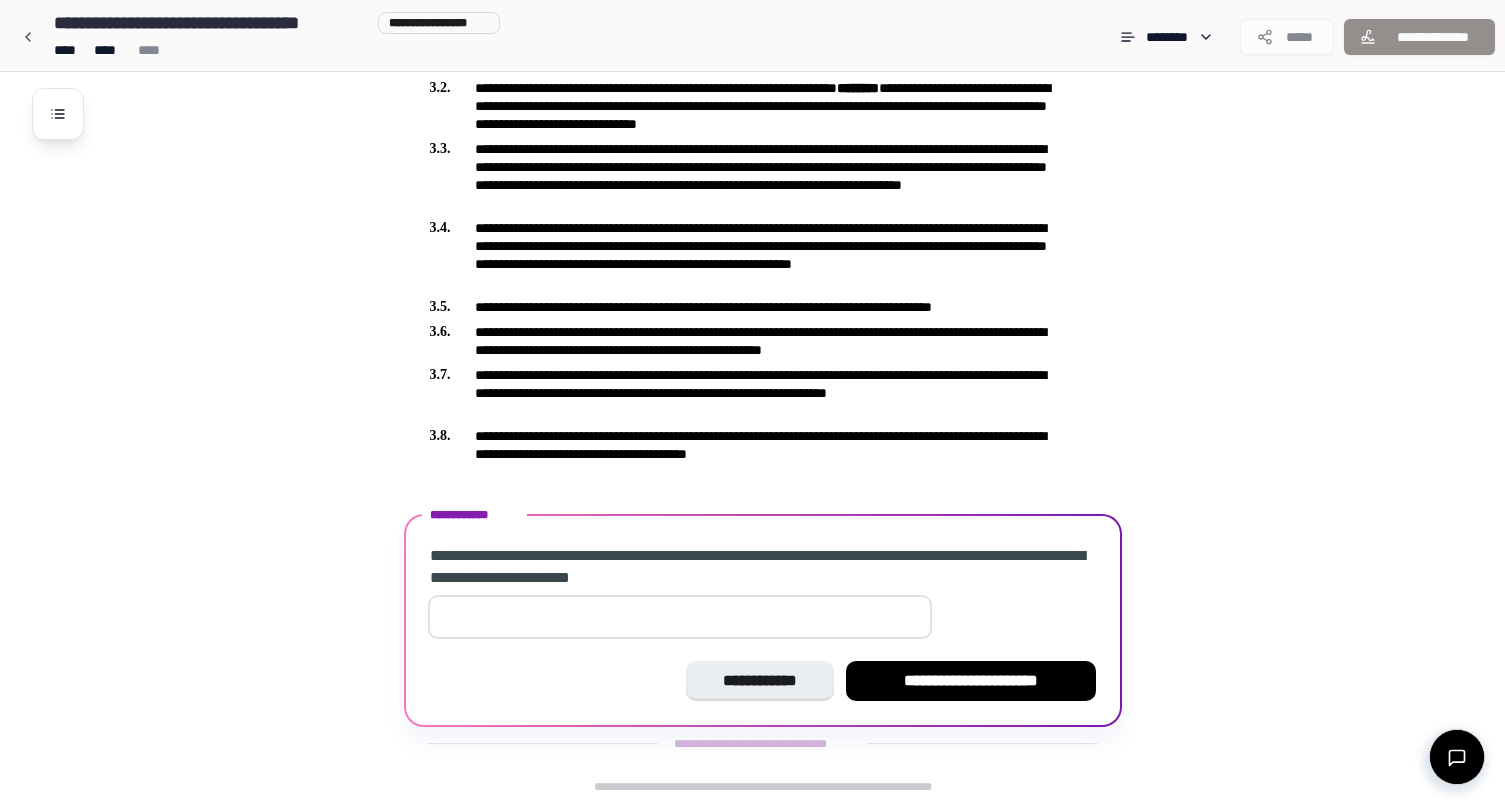 click at bounding box center [680, 617] 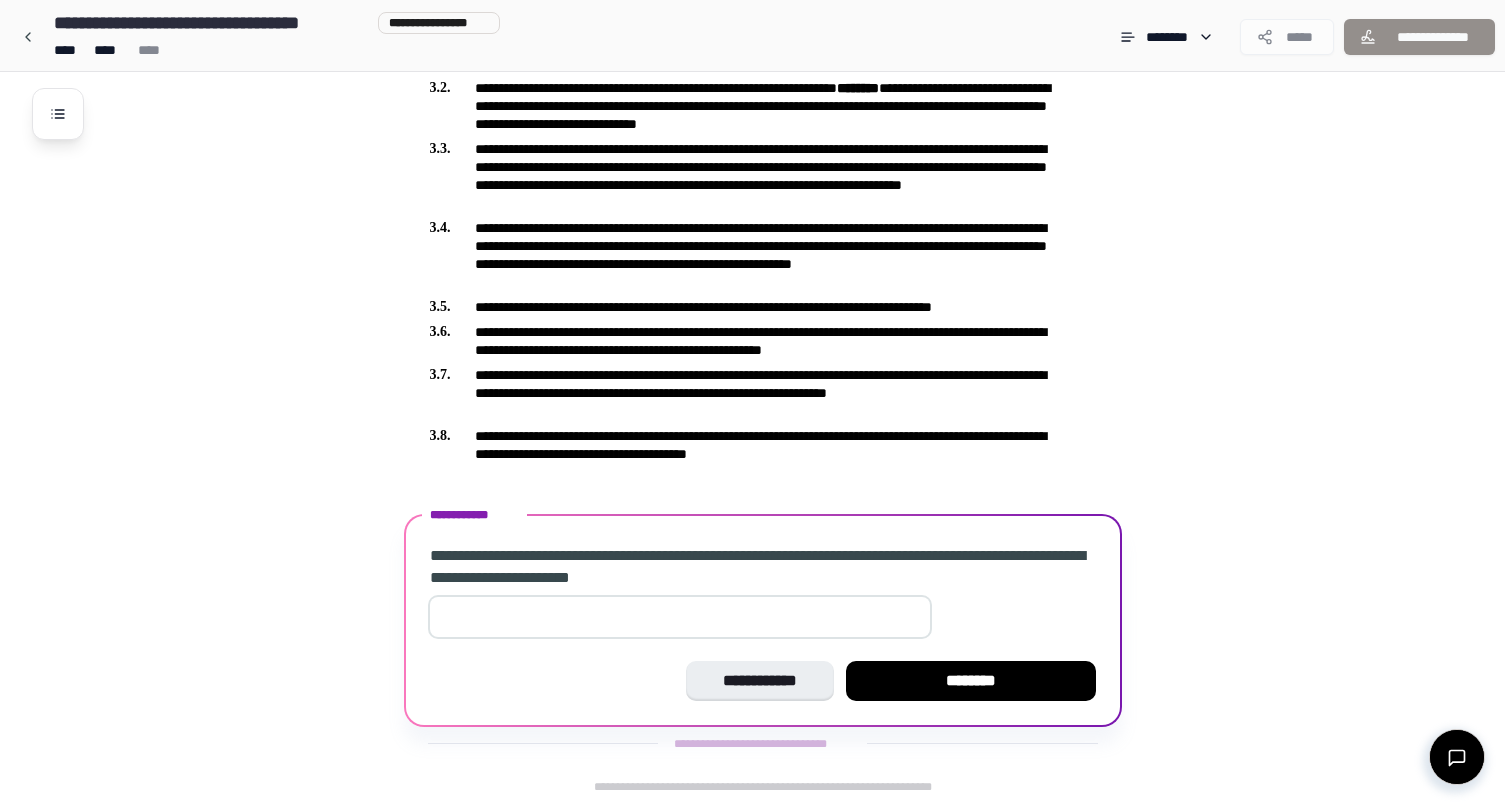 click on "**" at bounding box center (680, 617) 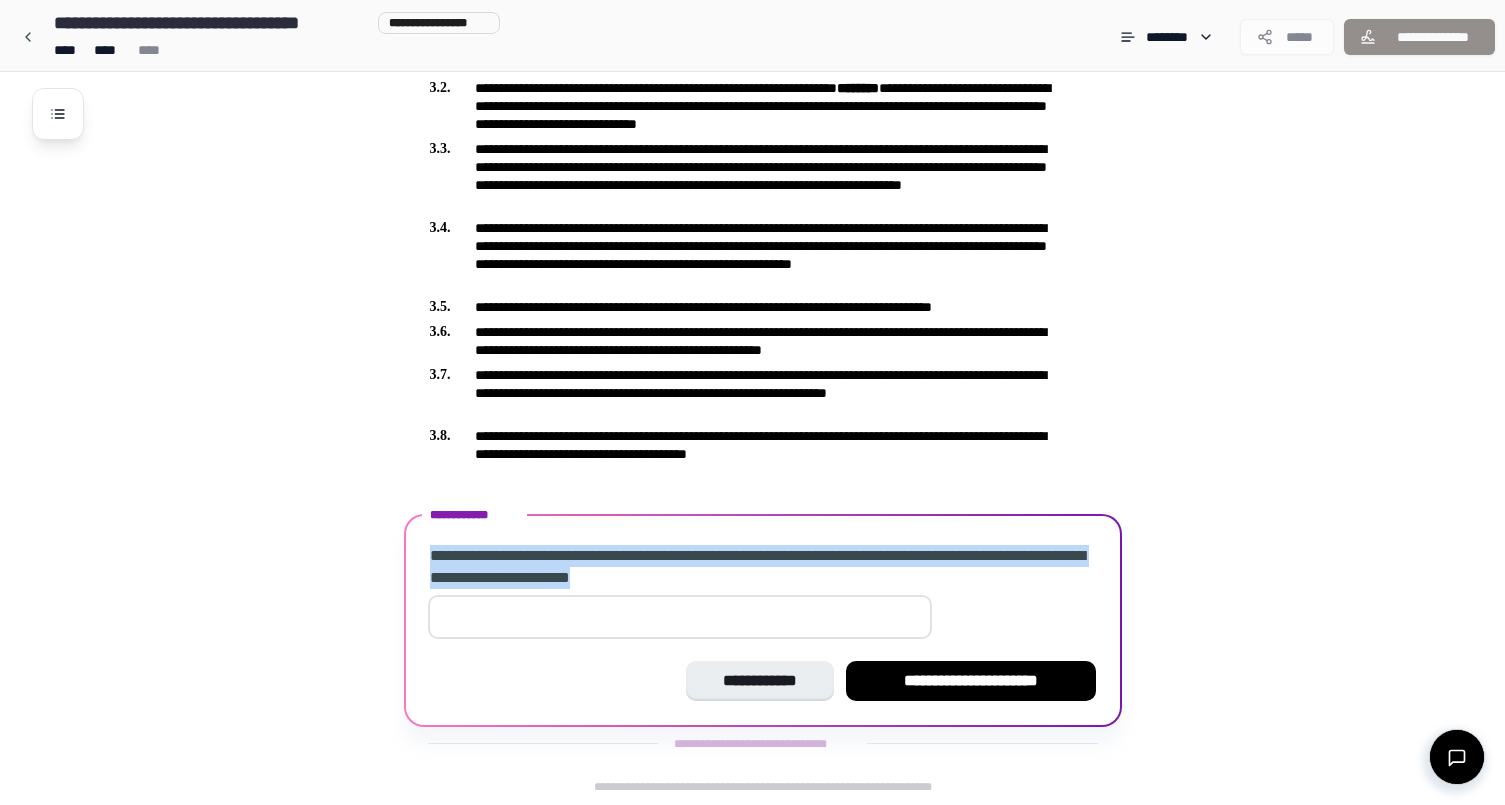 drag, startPoint x: 433, startPoint y: 554, endPoint x: 768, endPoint y: 595, distance: 337.49963 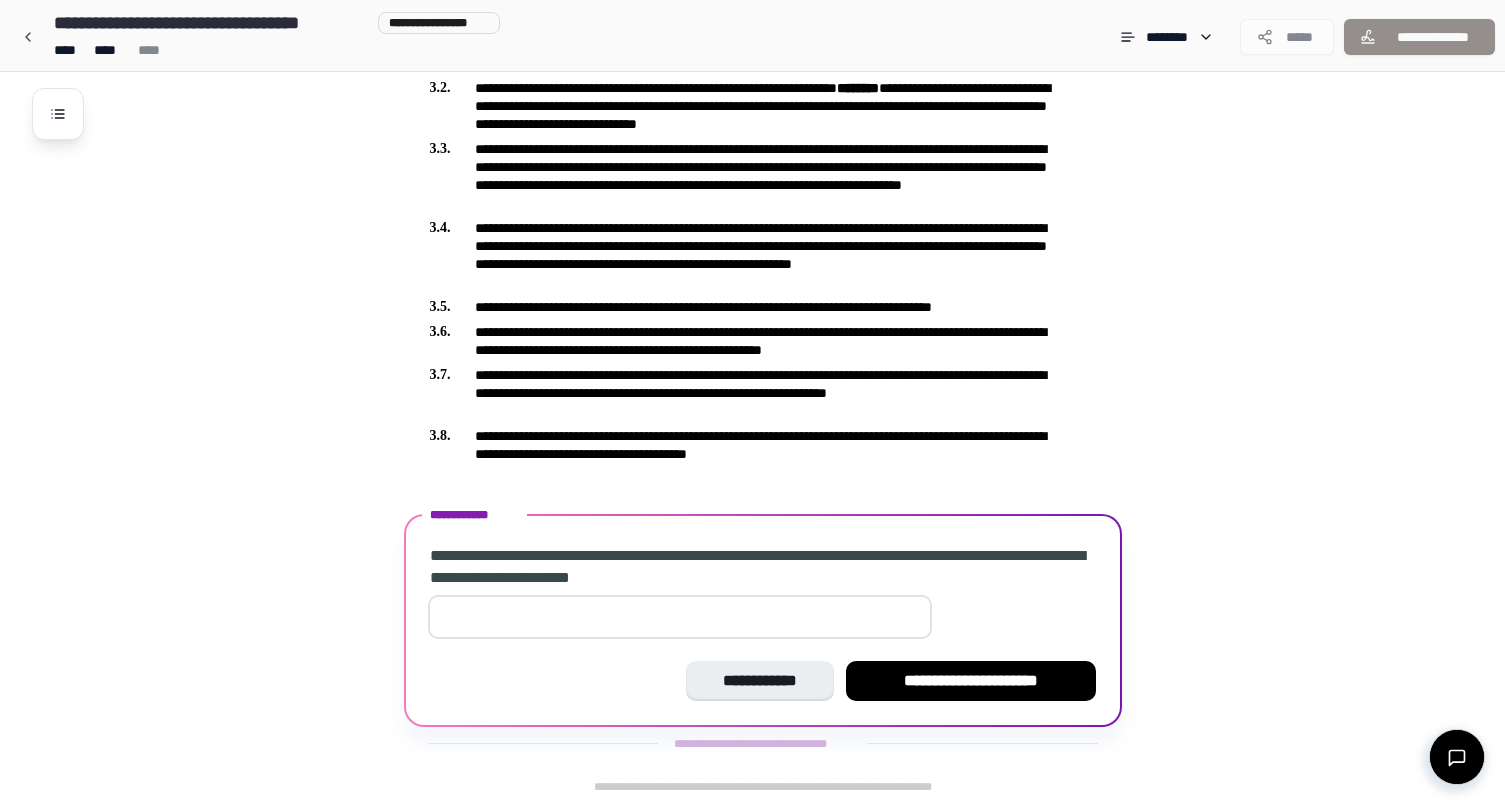 drag, startPoint x: 1324, startPoint y: 193, endPoint x: 1143, endPoint y: 173, distance: 182.10162 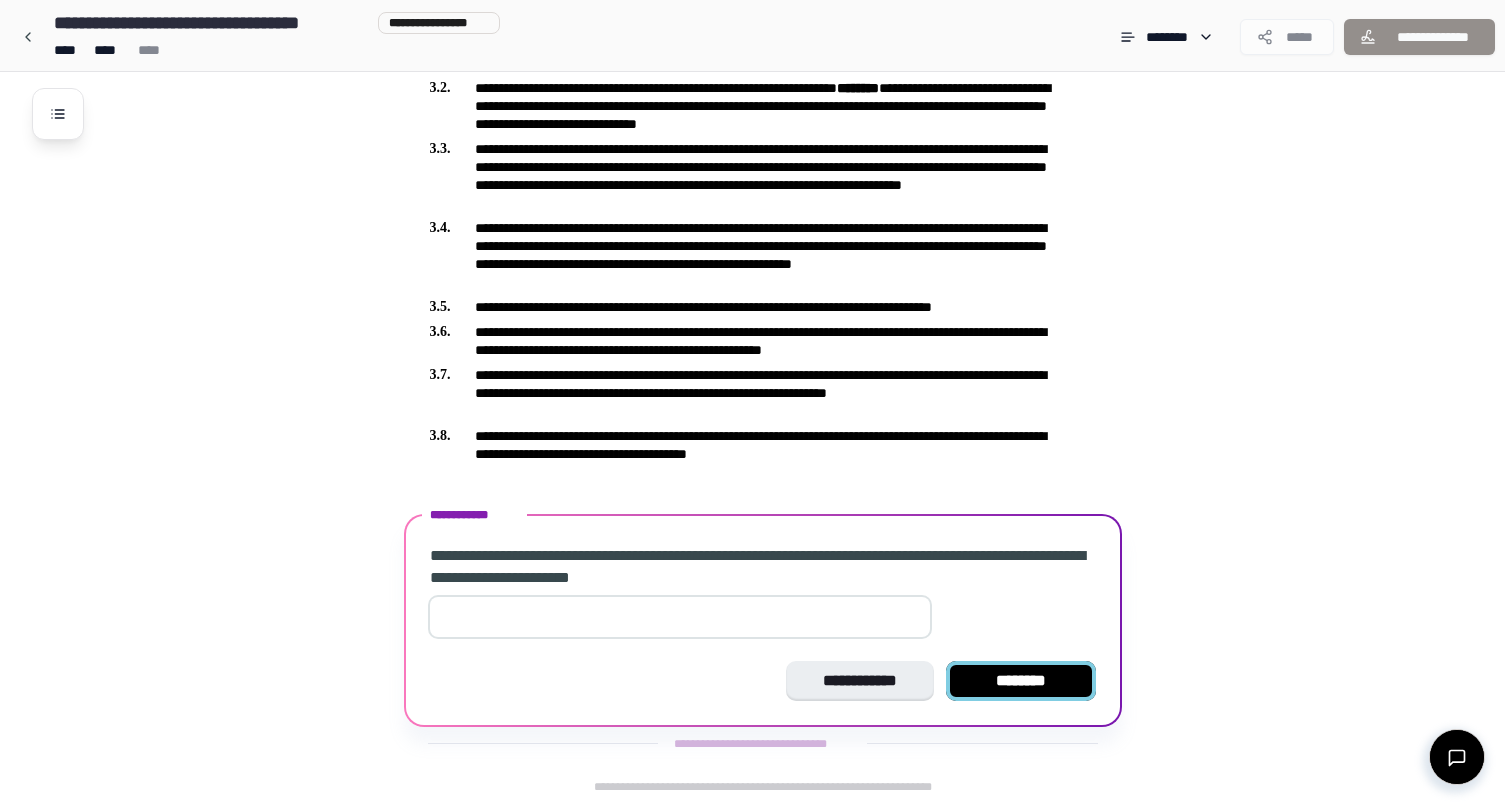 type on "*" 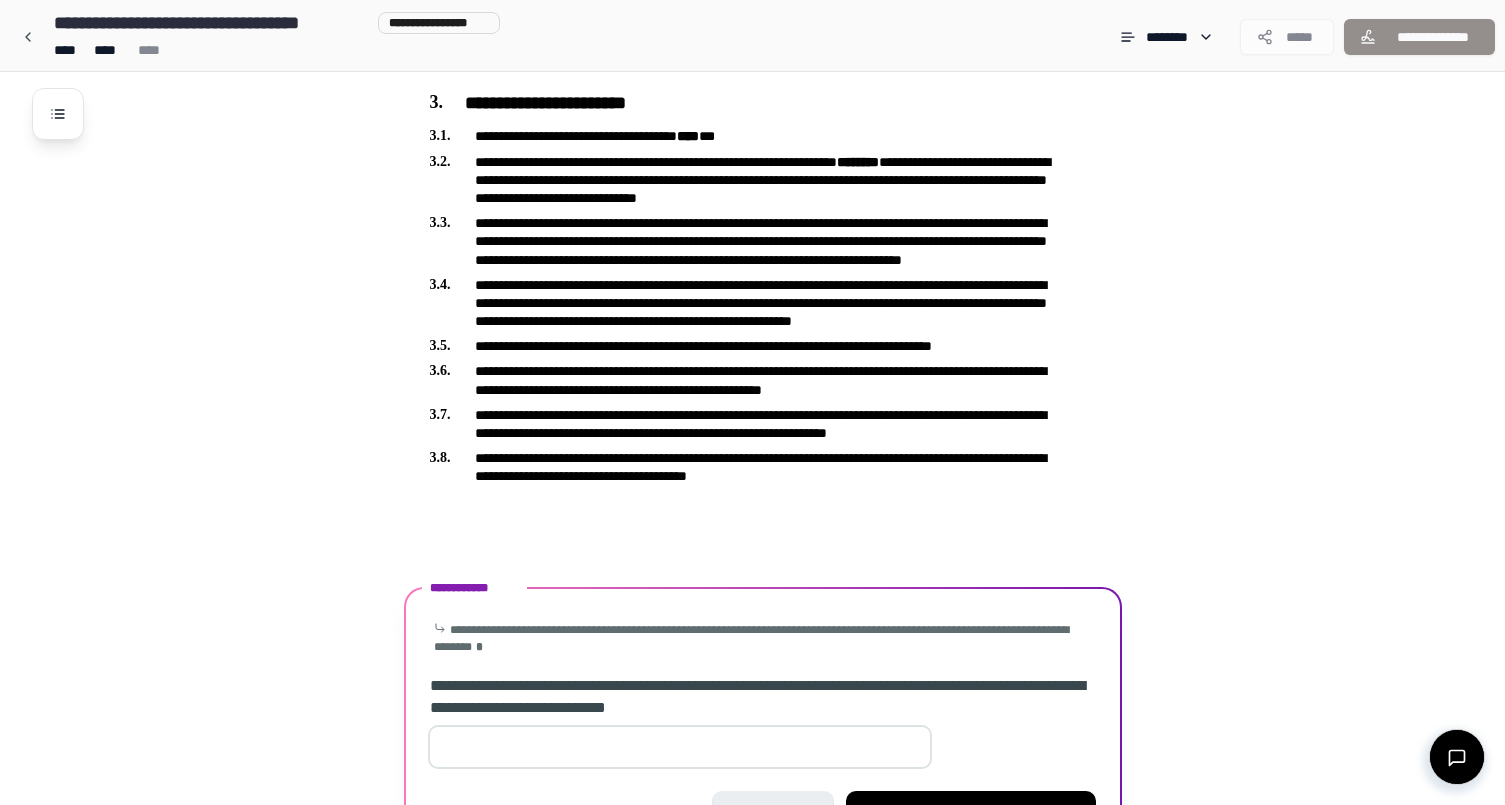 scroll, scrollTop: 773, scrollLeft: 0, axis: vertical 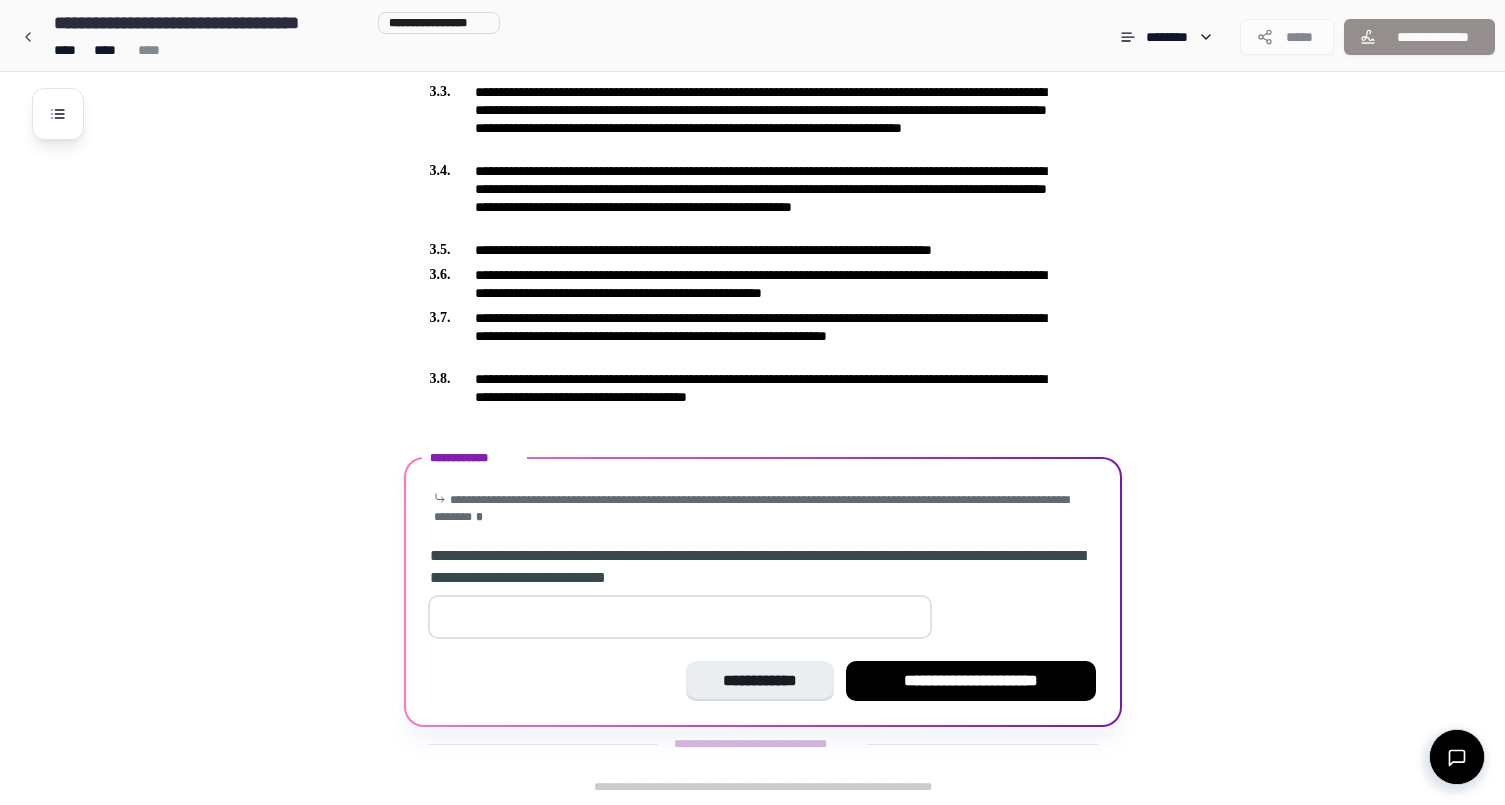click at bounding box center (680, 617) 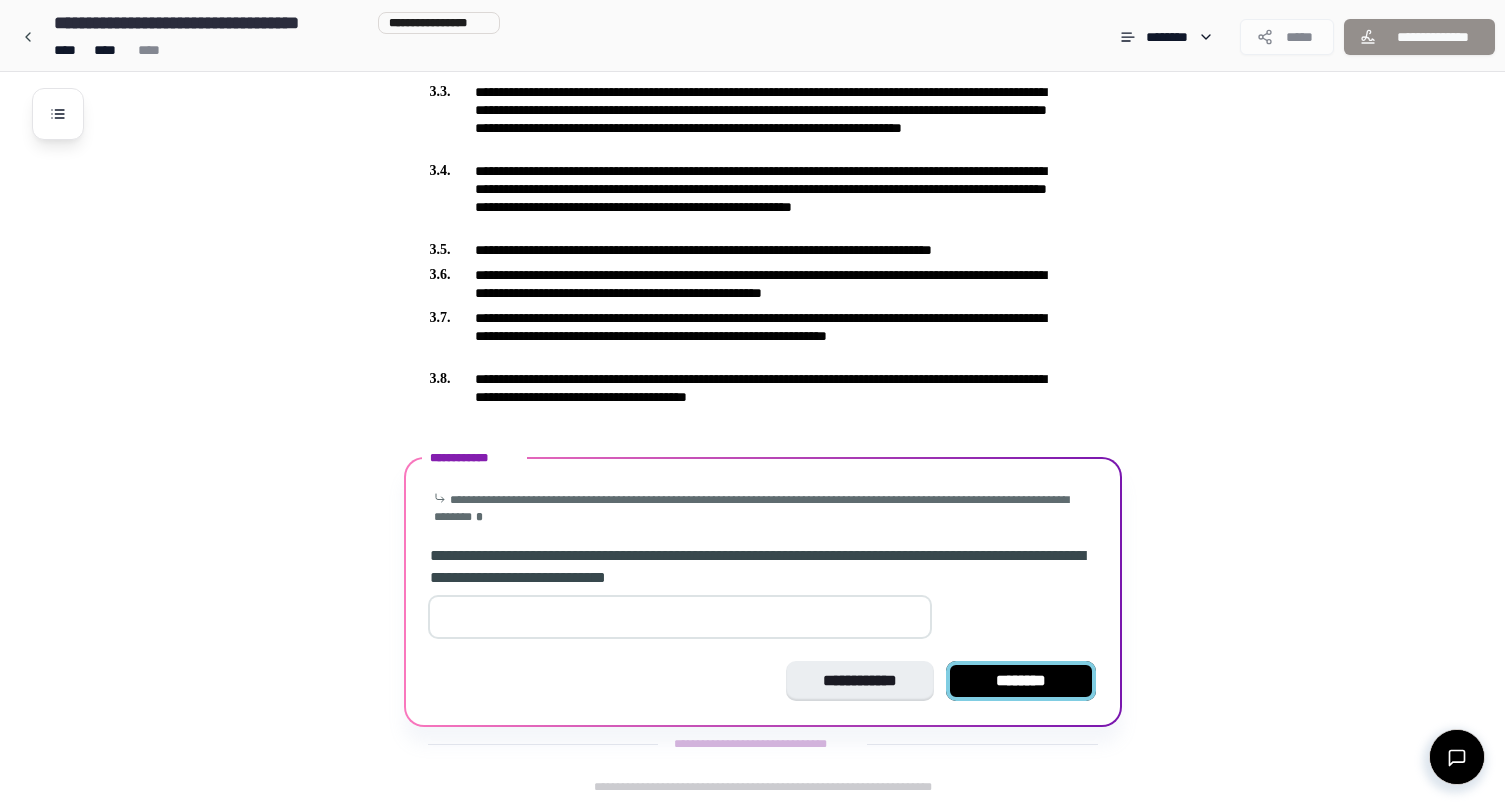 type on "*" 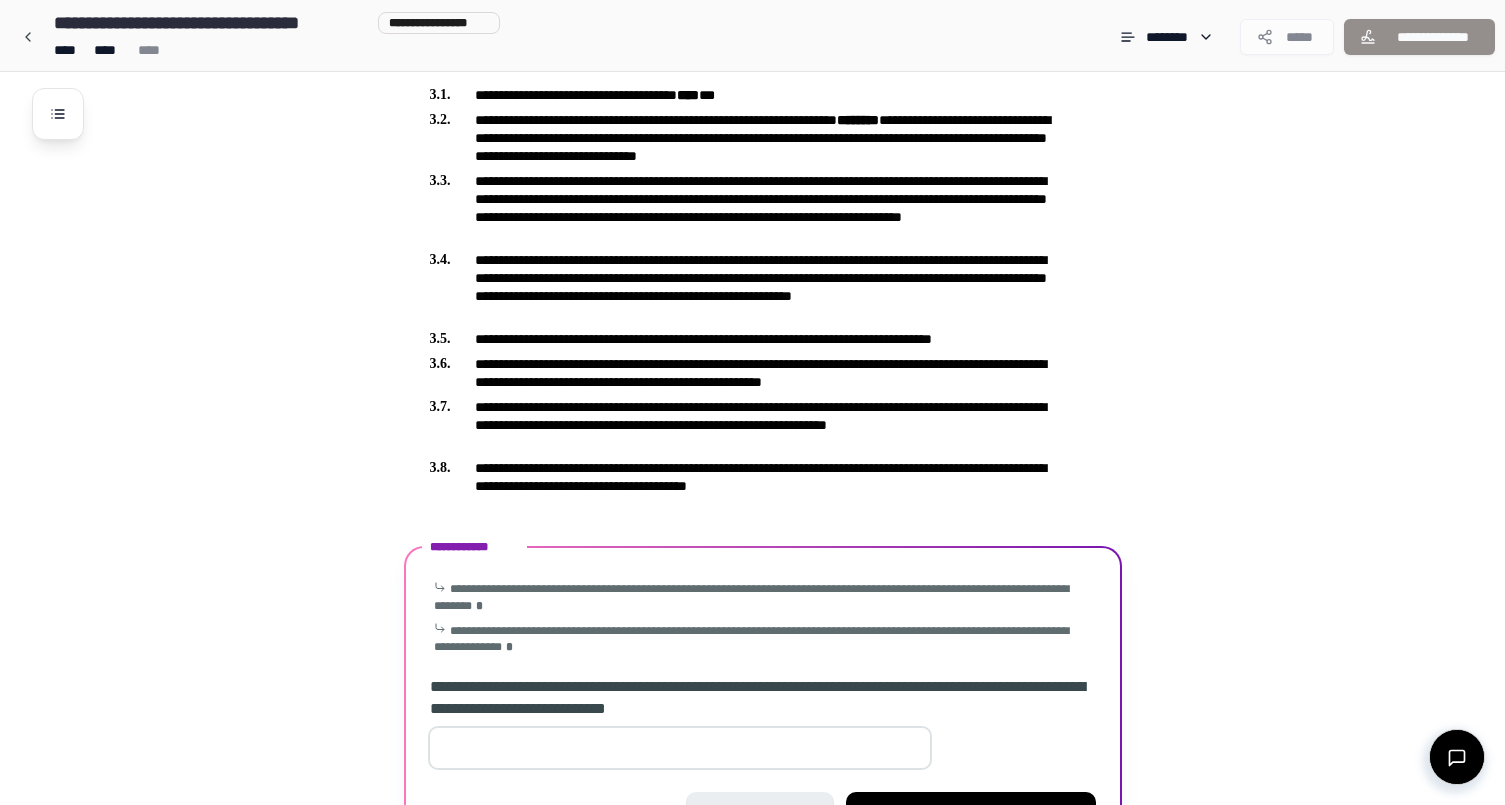 scroll, scrollTop: 814, scrollLeft: 0, axis: vertical 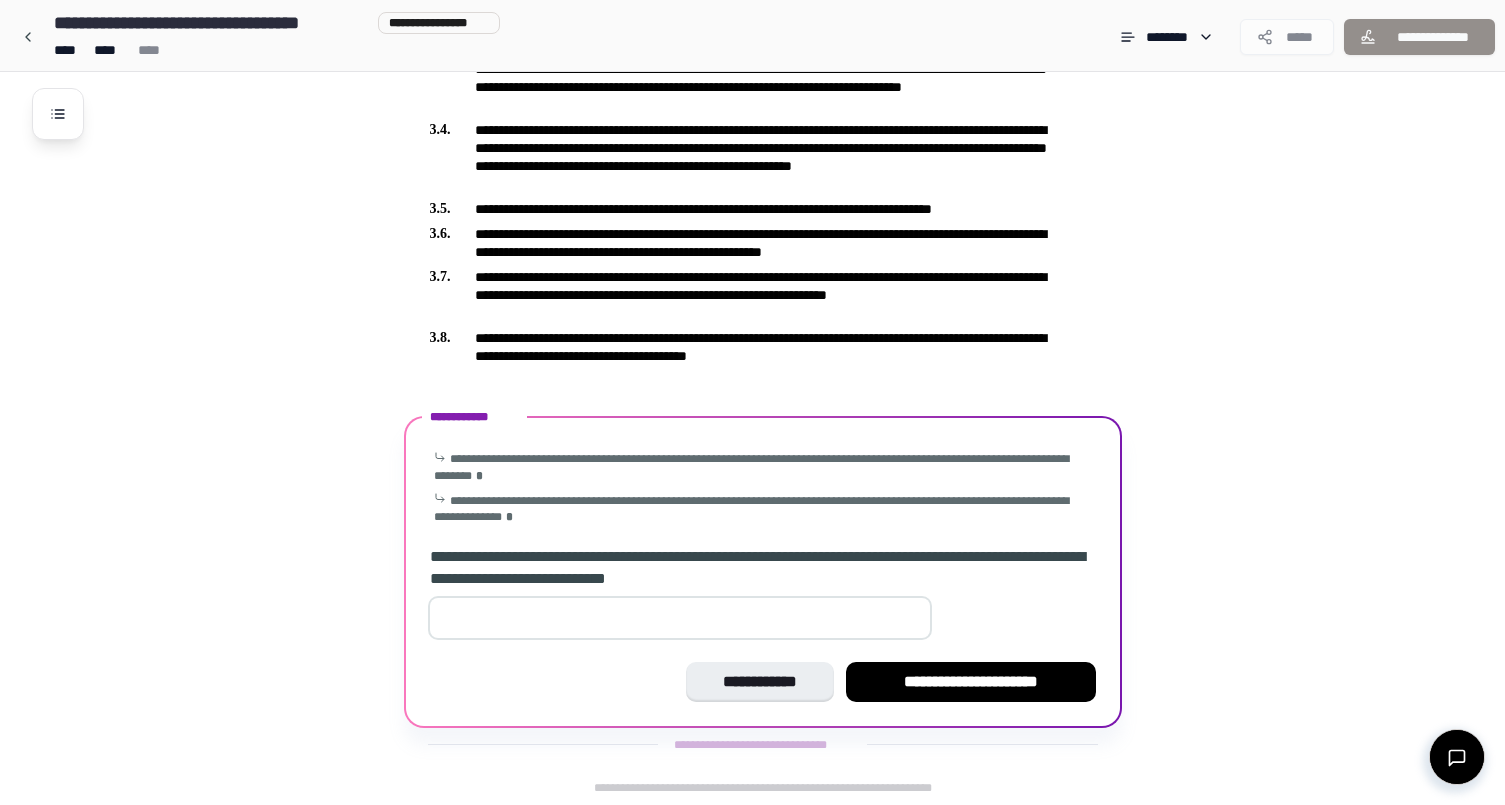 type on "**" 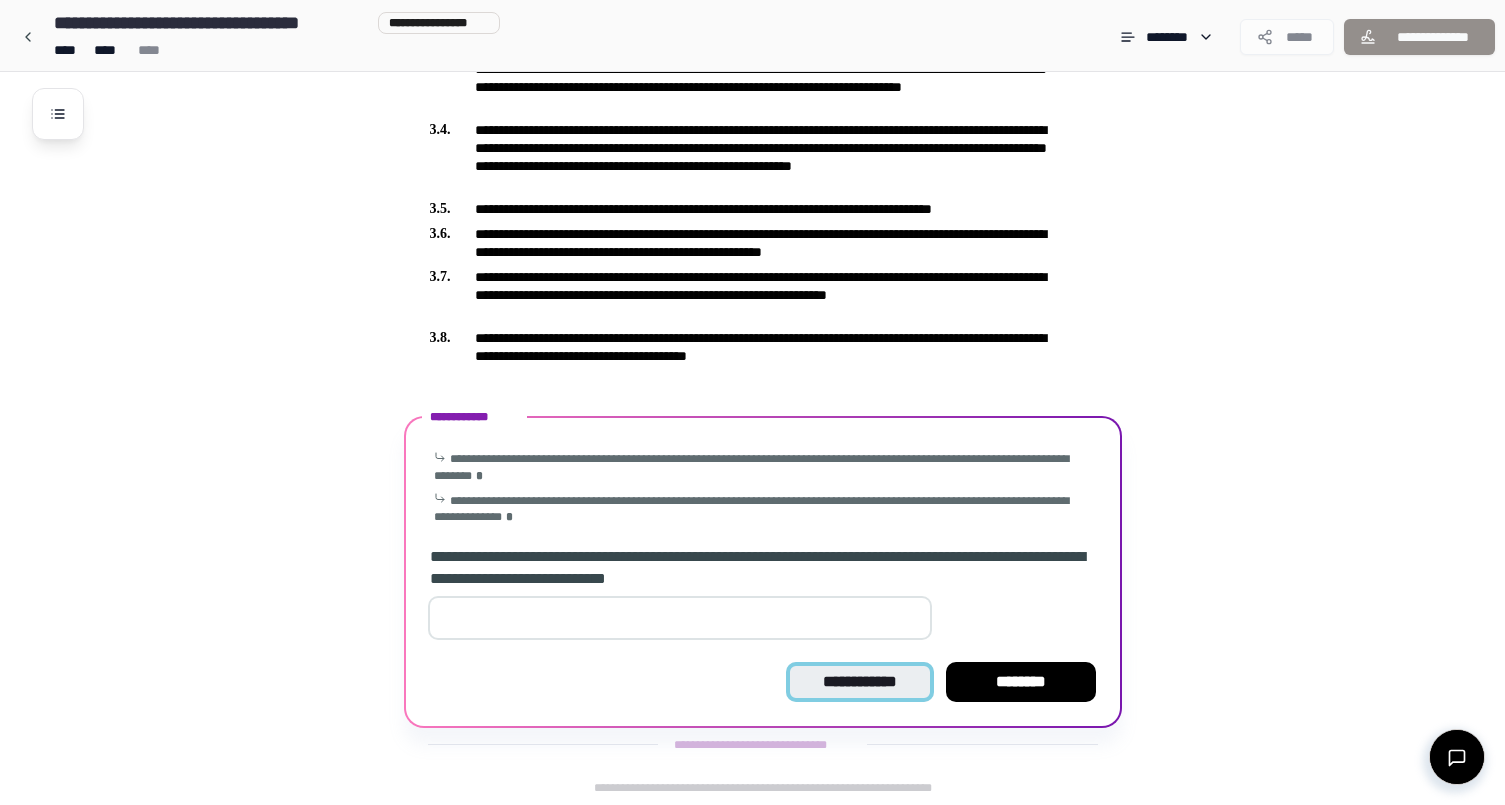 click on "**********" at bounding box center [859, 682] 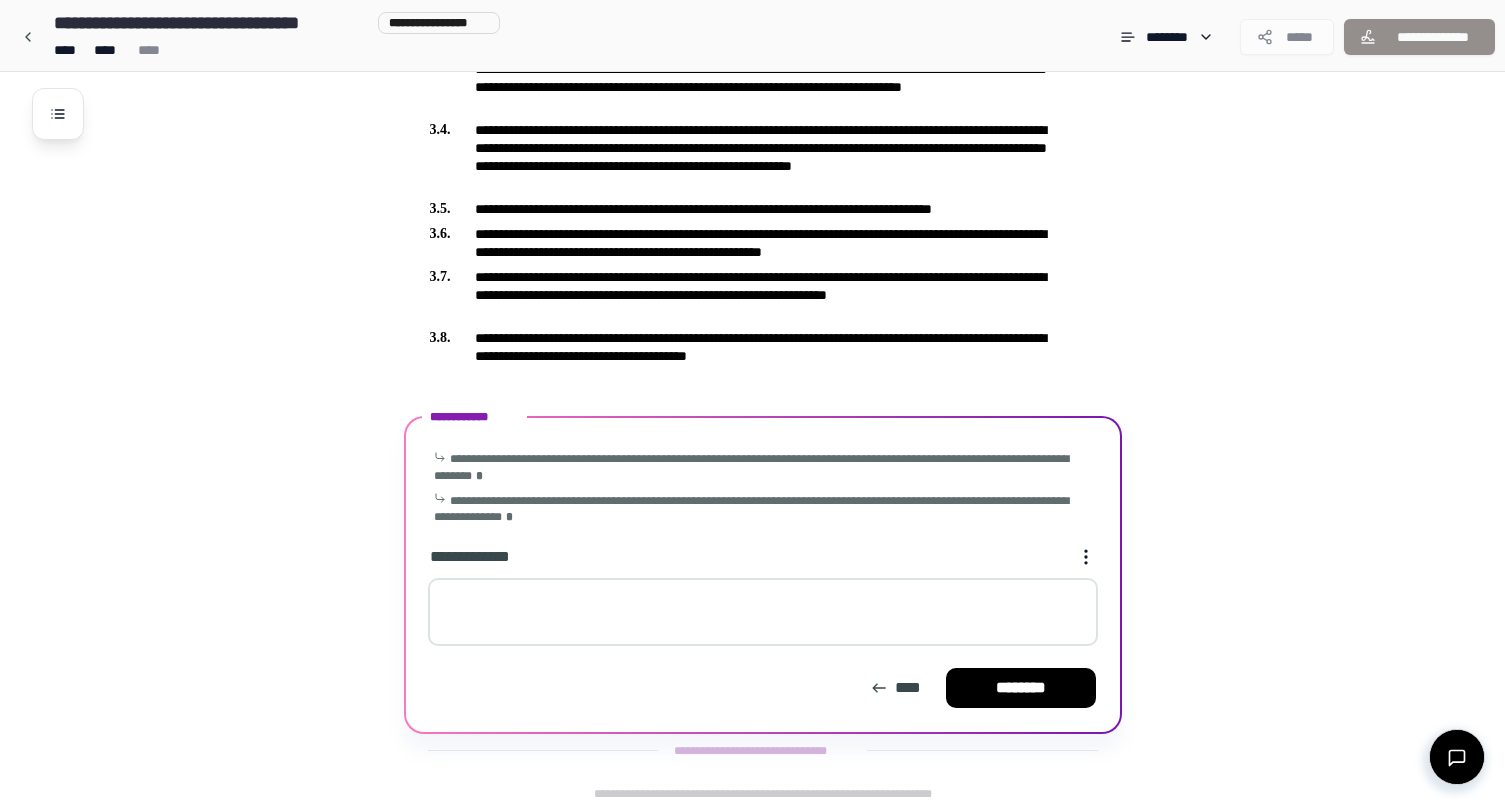 scroll, scrollTop: 820, scrollLeft: 0, axis: vertical 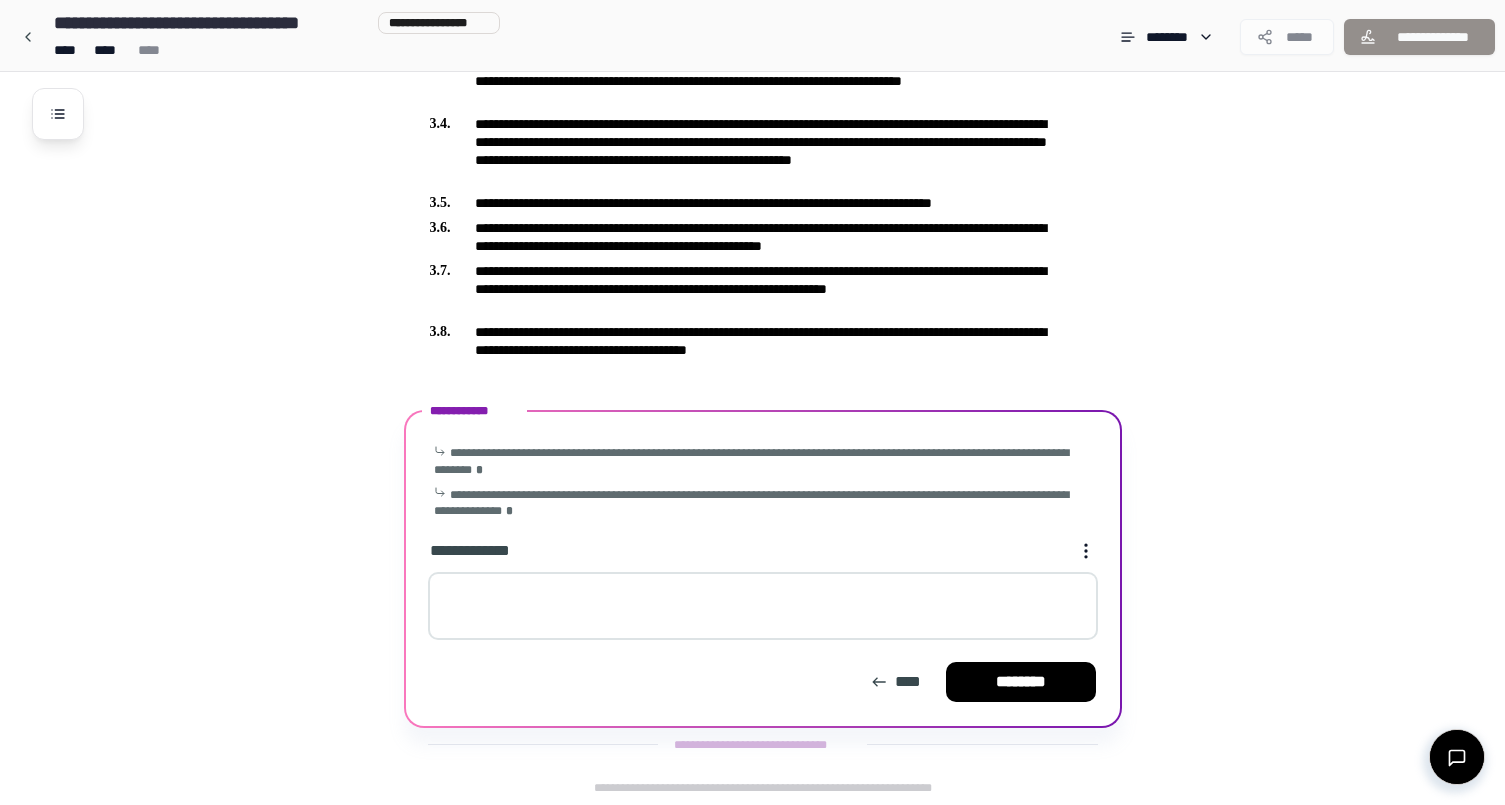 click at bounding box center (763, 606) 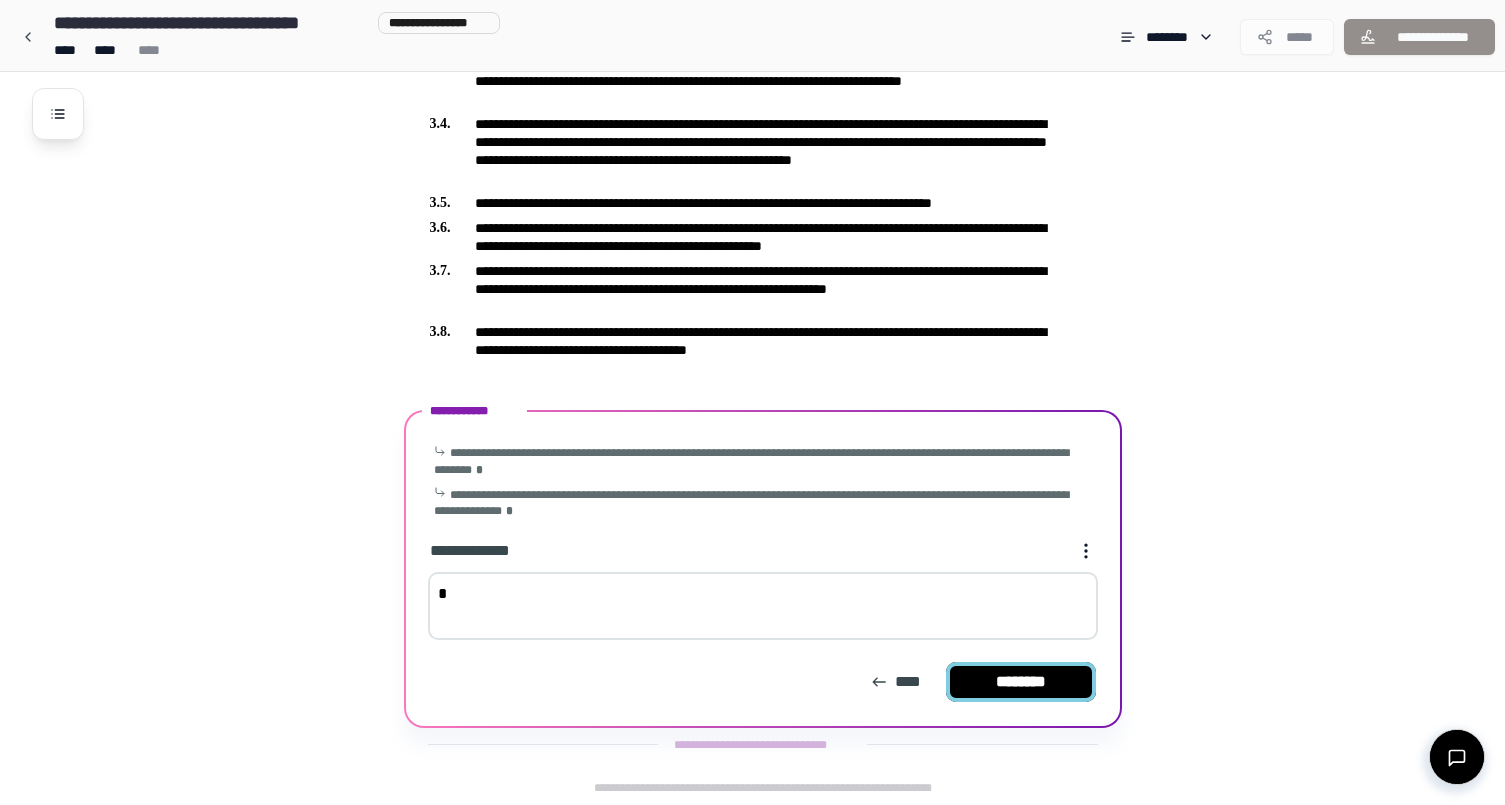 type on "*" 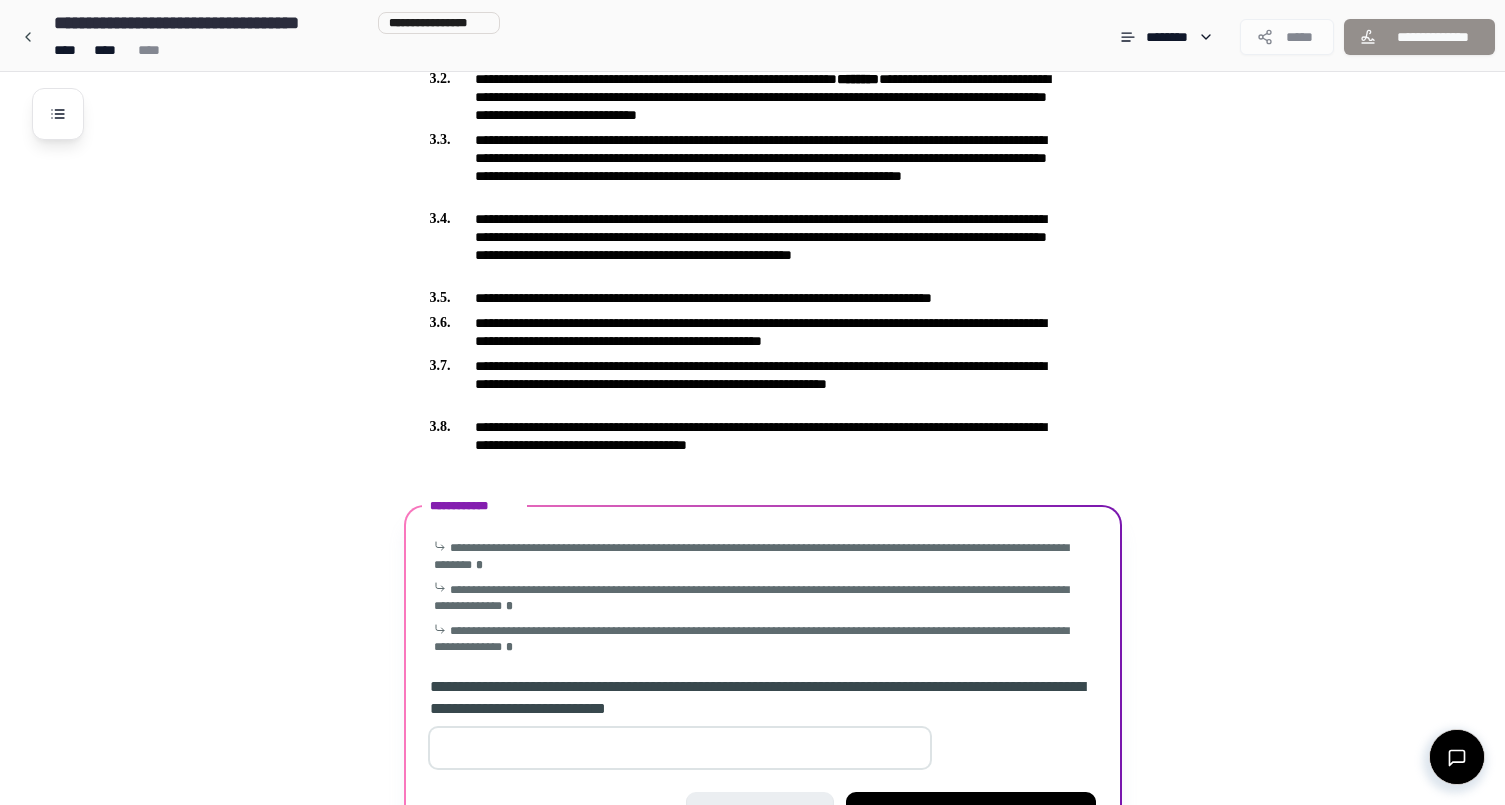 scroll, scrollTop: 855, scrollLeft: 0, axis: vertical 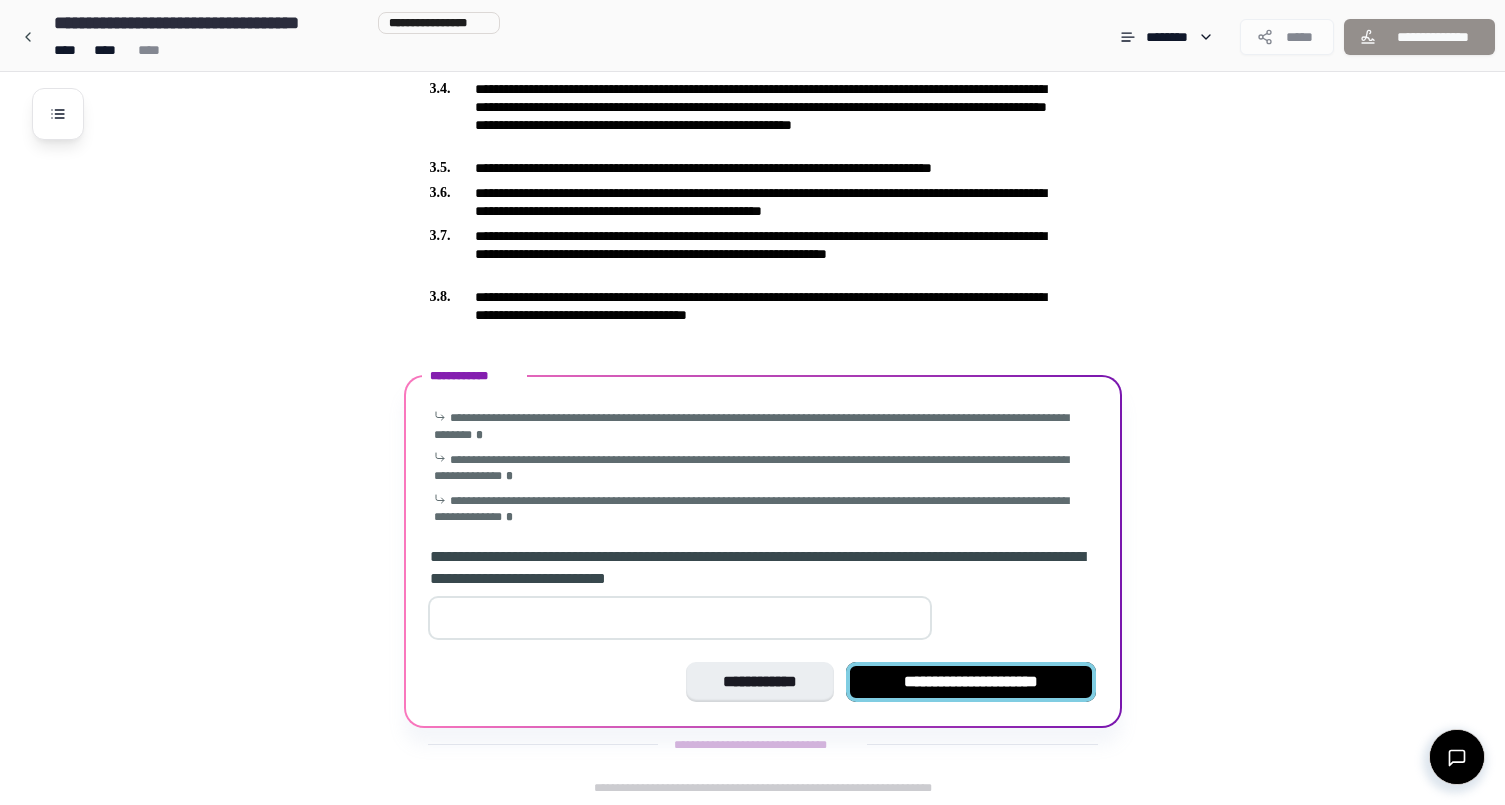 click on "**********" at bounding box center [971, 682] 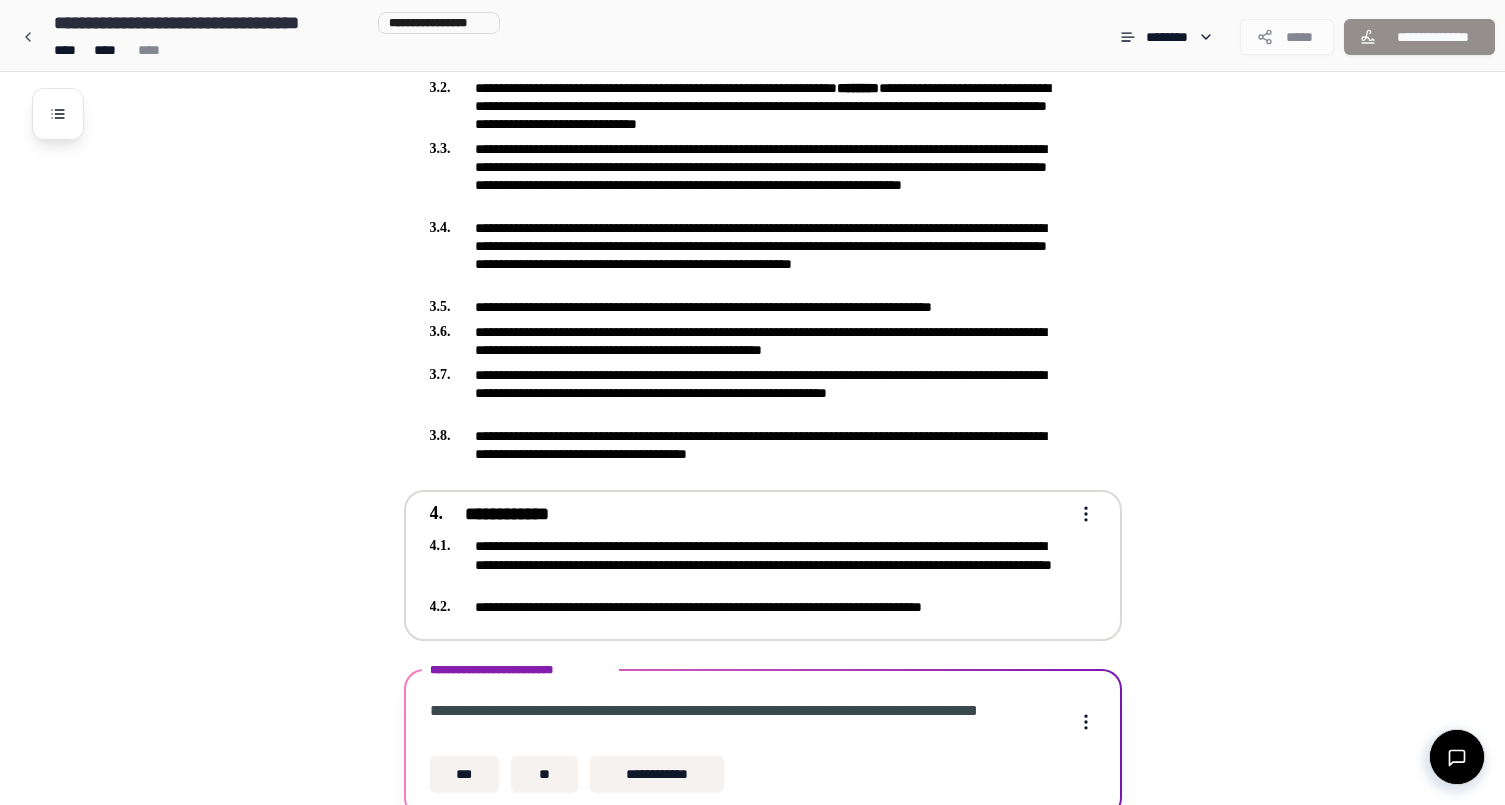 scroll, scrollTop: 807, scrollLeft: 0, axis: vertical 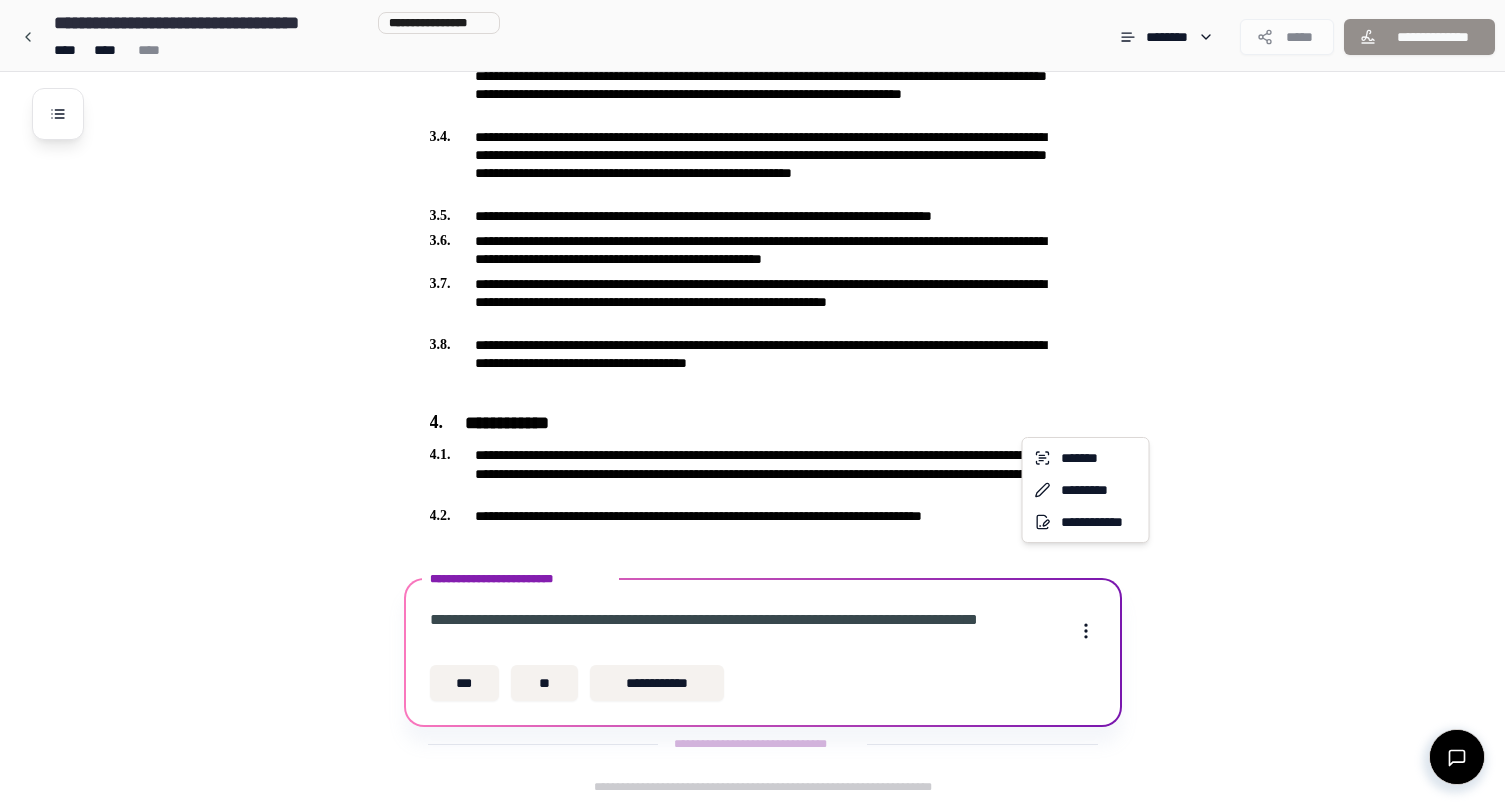 click on "**********" at bounding box center (752, -1) 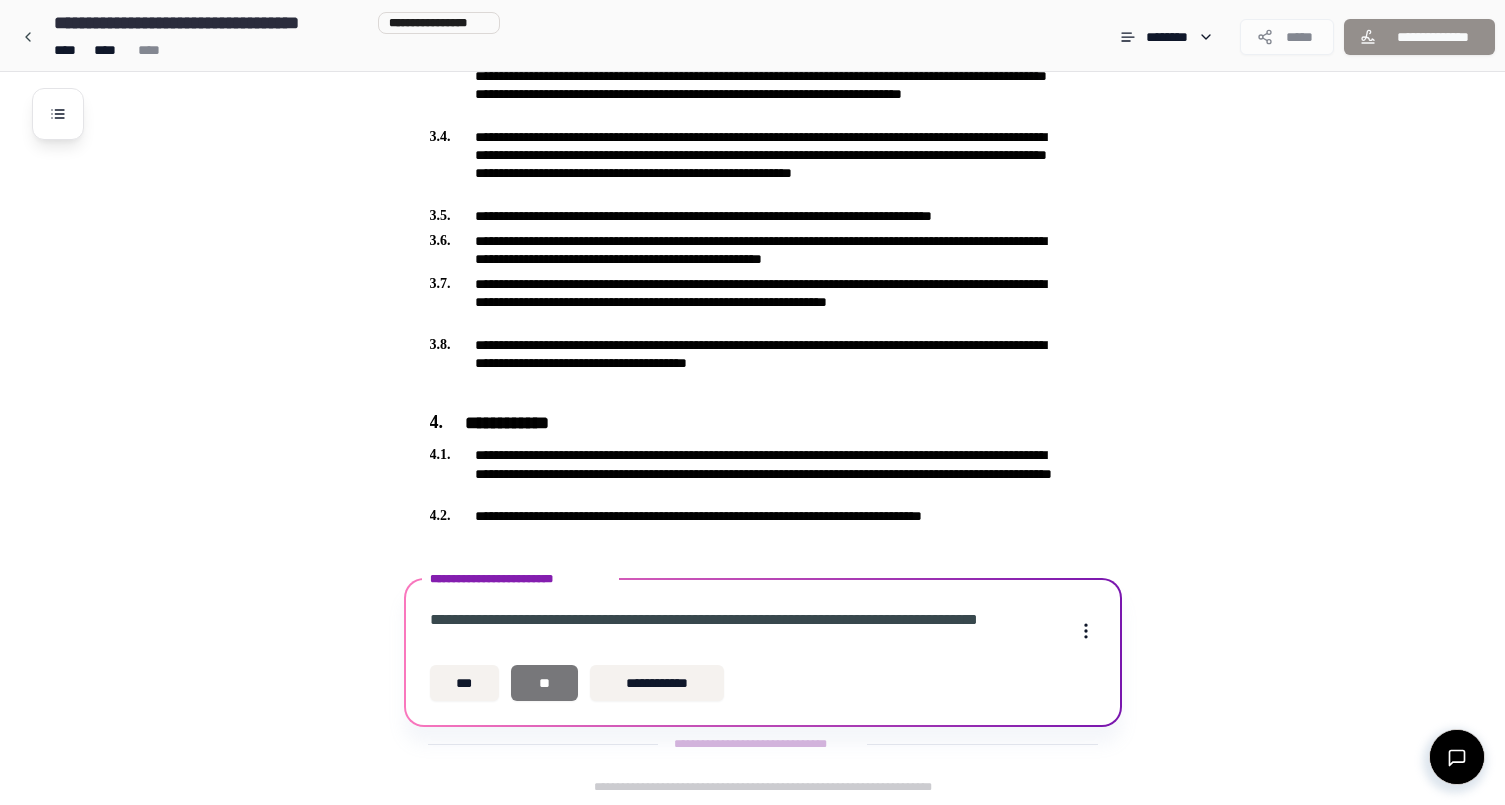 click on "**" at bounding box center [544, 683] 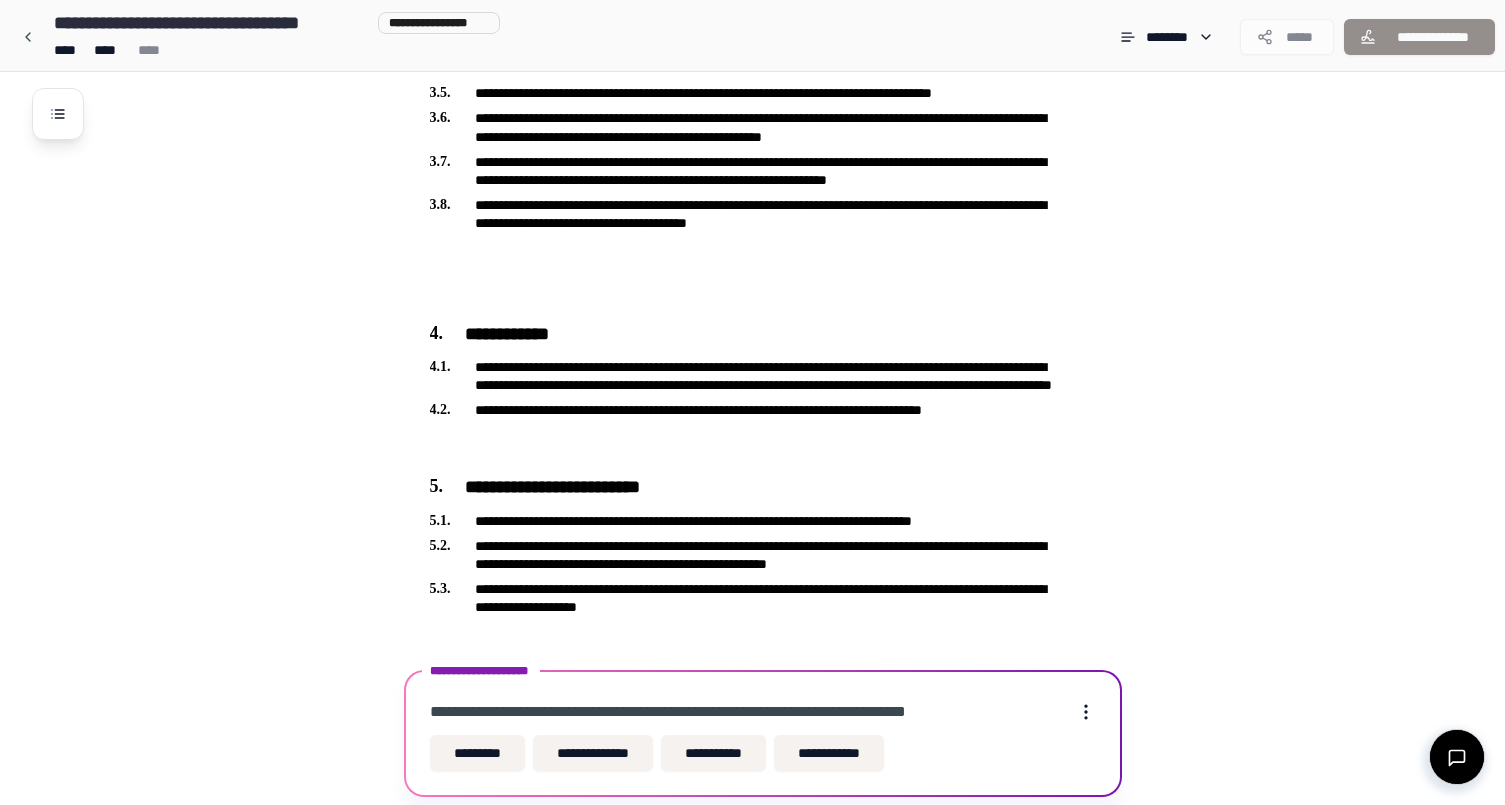 scroll, scrollTop: 966, scrollLeft: 0, axis: vertical 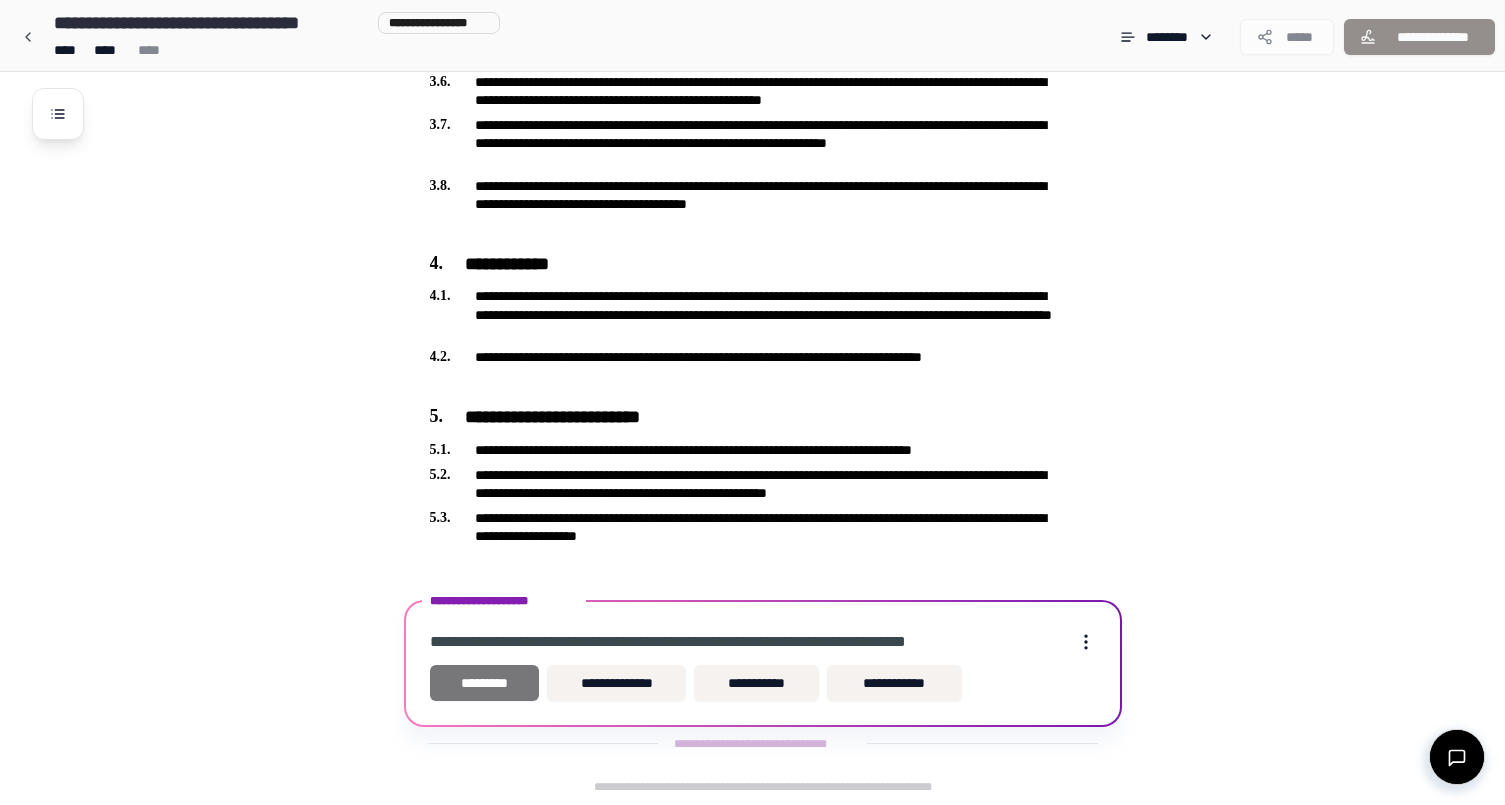 click on "*********" at bounding box center [485, 683] 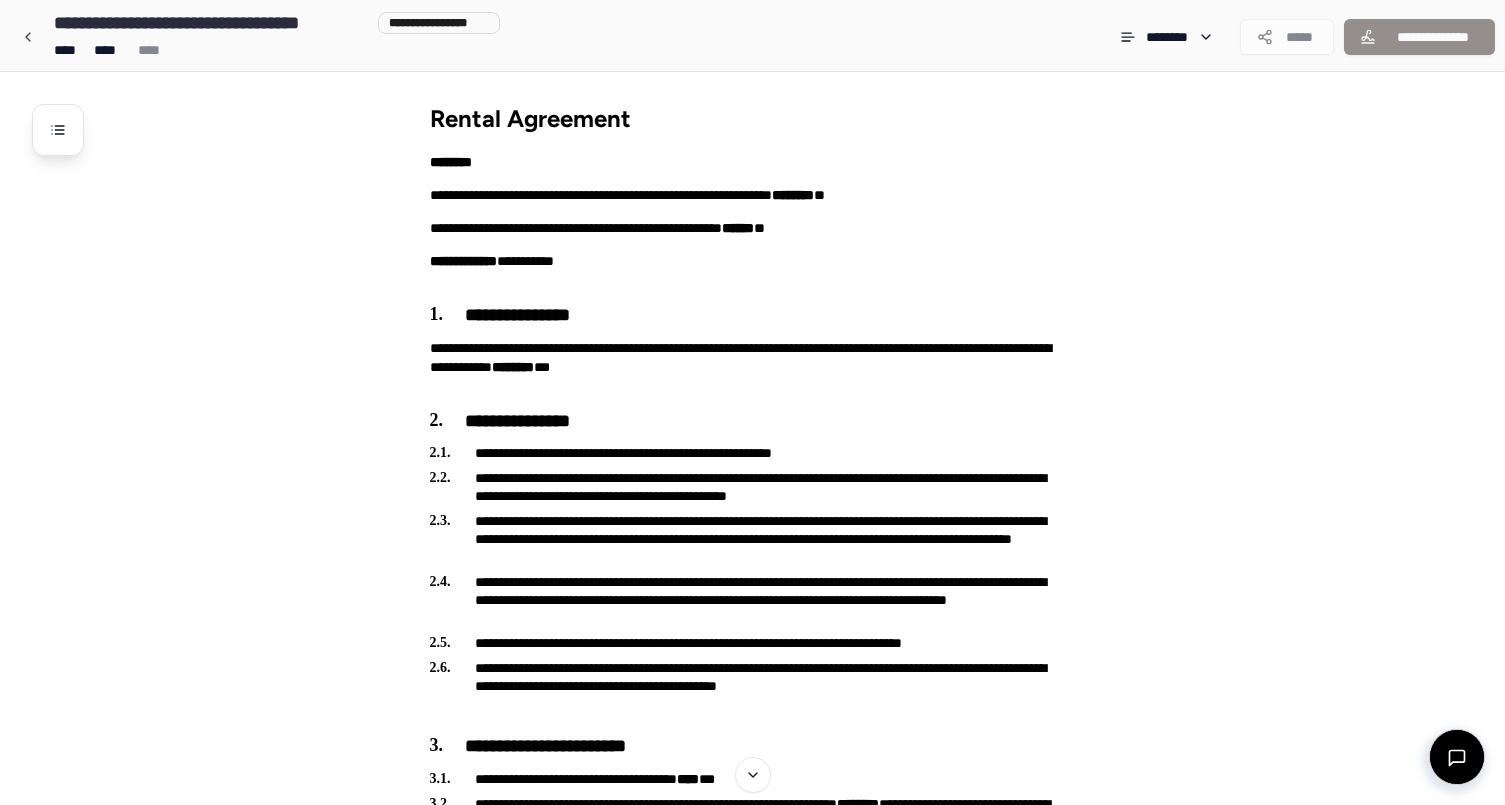 scroll, scrollTop: 0, scrollLeft: 0, axis: both 